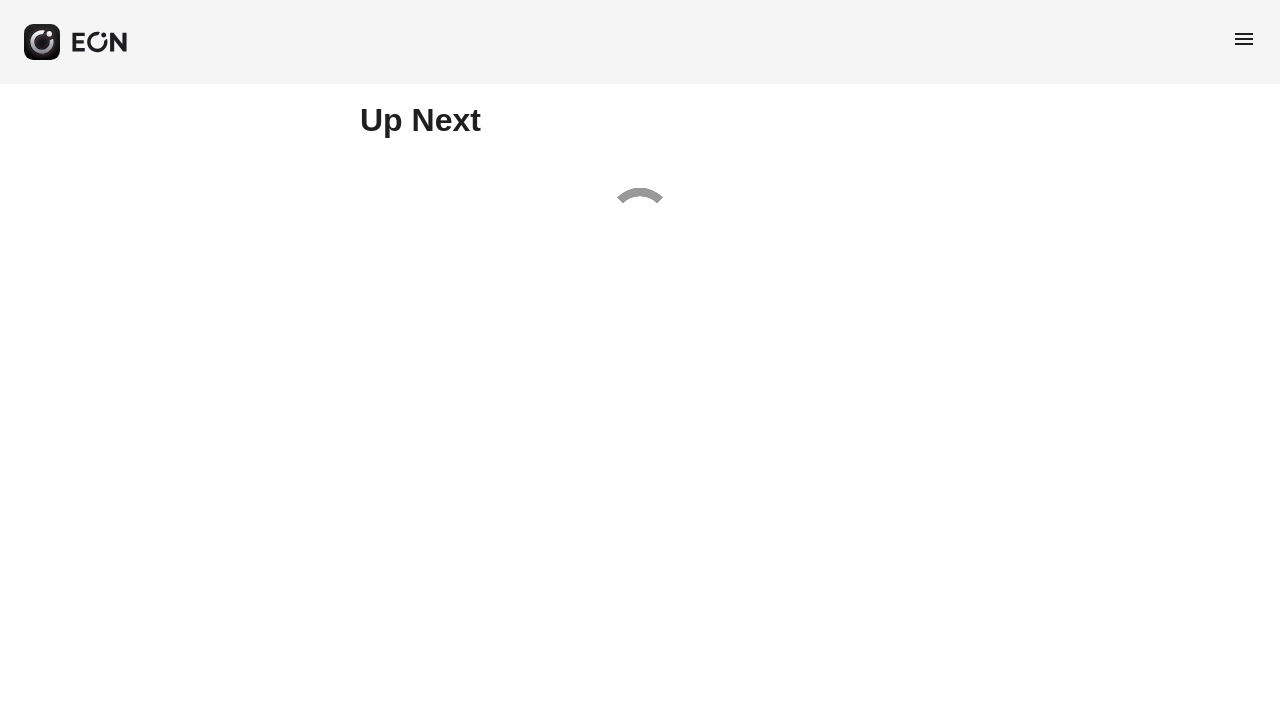 scroll, scrollTop: 0, scrollLeft: 0, axis: both 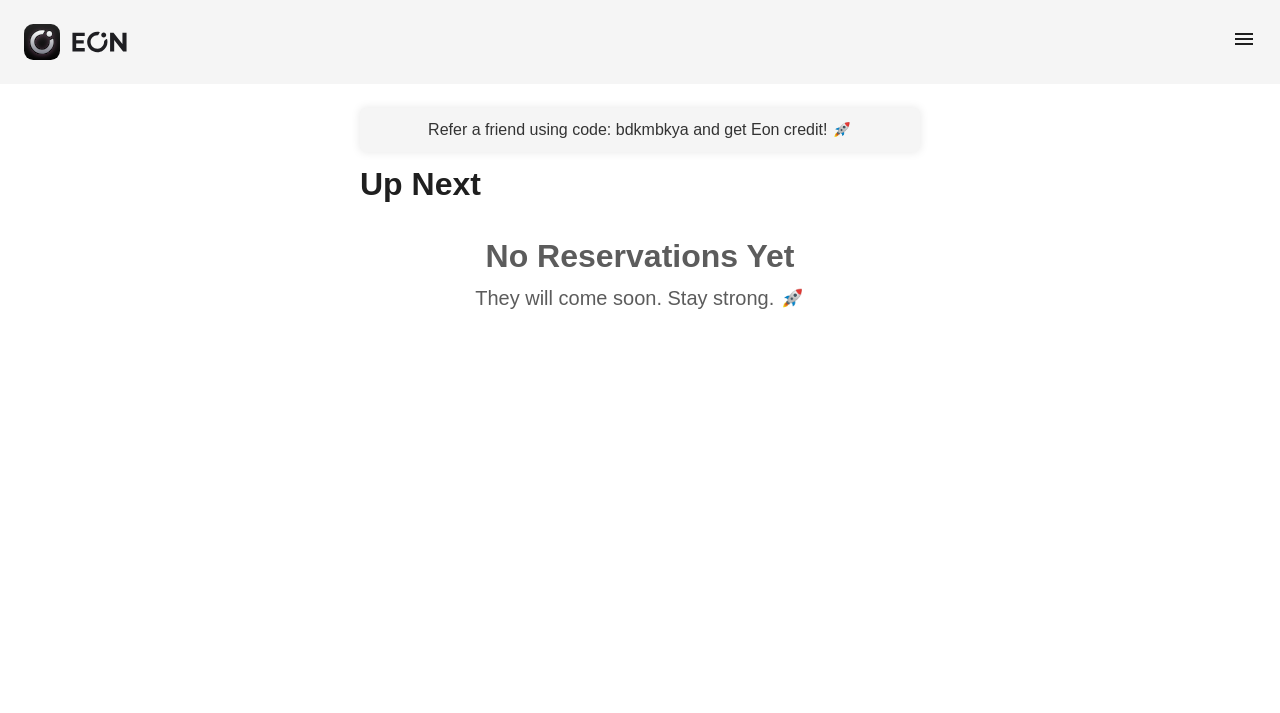 click on "menu" at bounding box center [1244, 39] 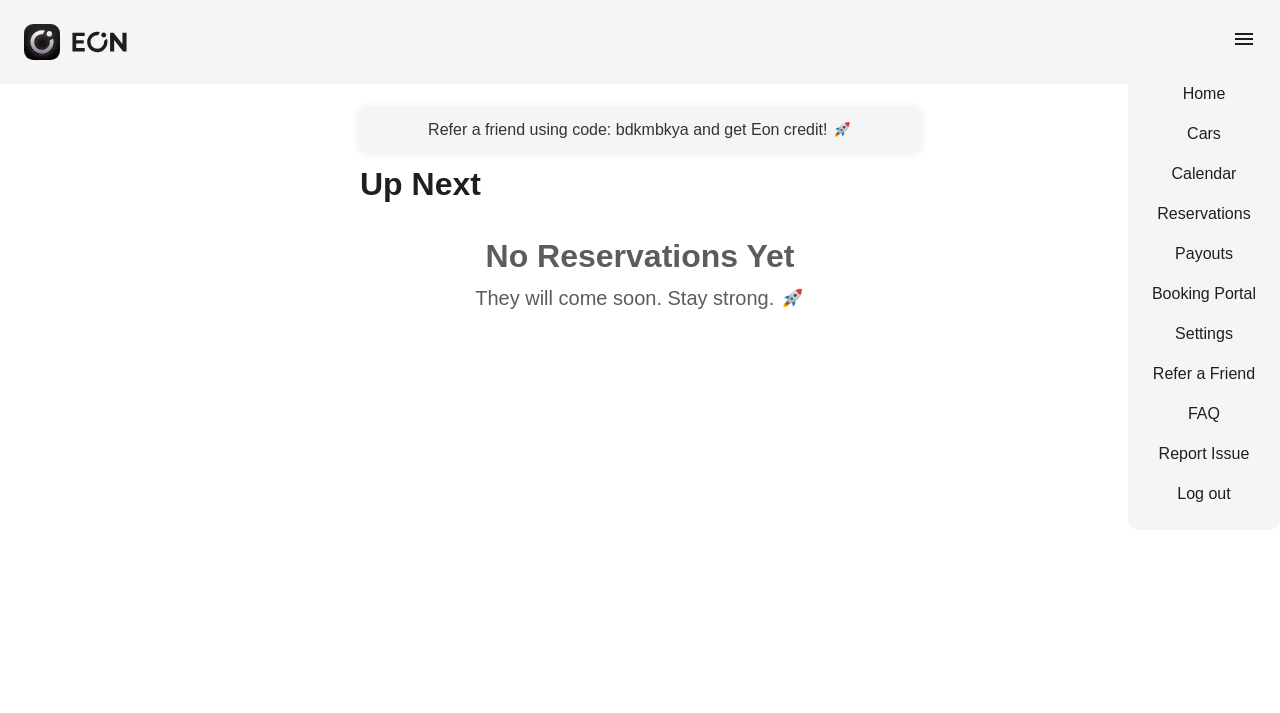click on "Refer a friend using code: bdkmbkya and get Eon credit! 🚀 Up Next No Reservations Yet They will come soon. Stay strong. 🚀" at bounding box center (640, 214) 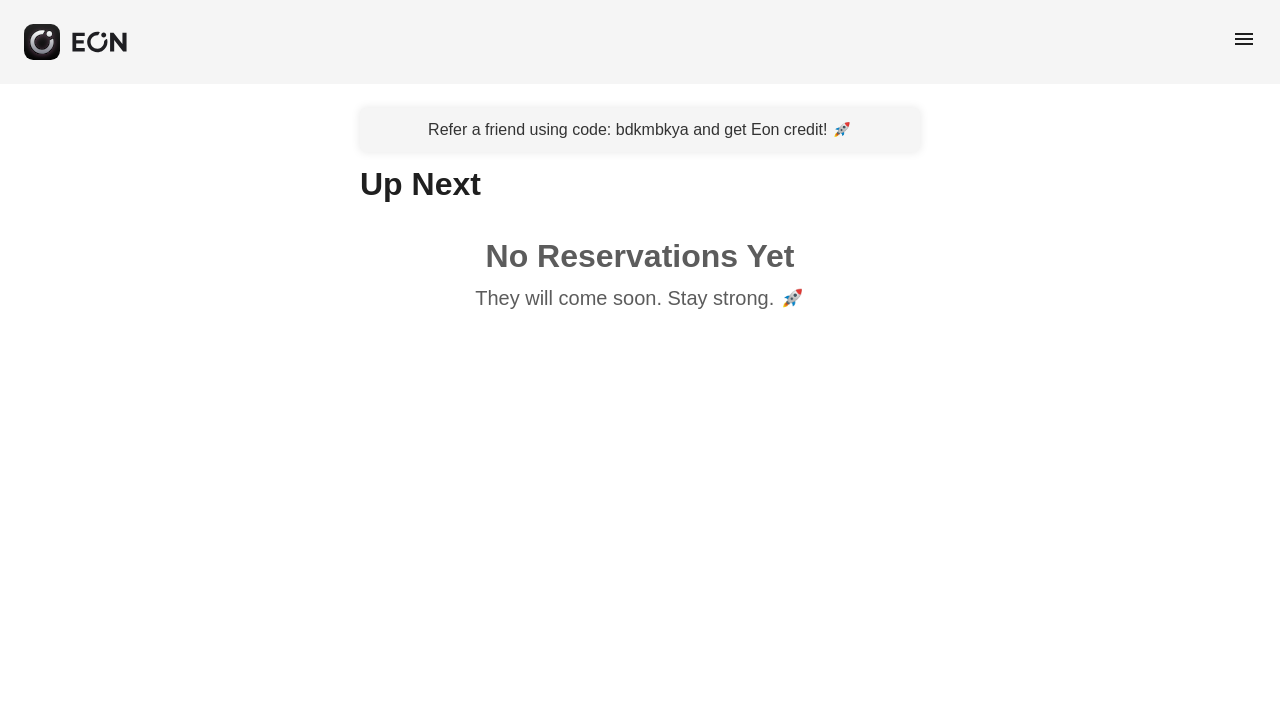 click on "menu" at bounding box center [1244, 39] 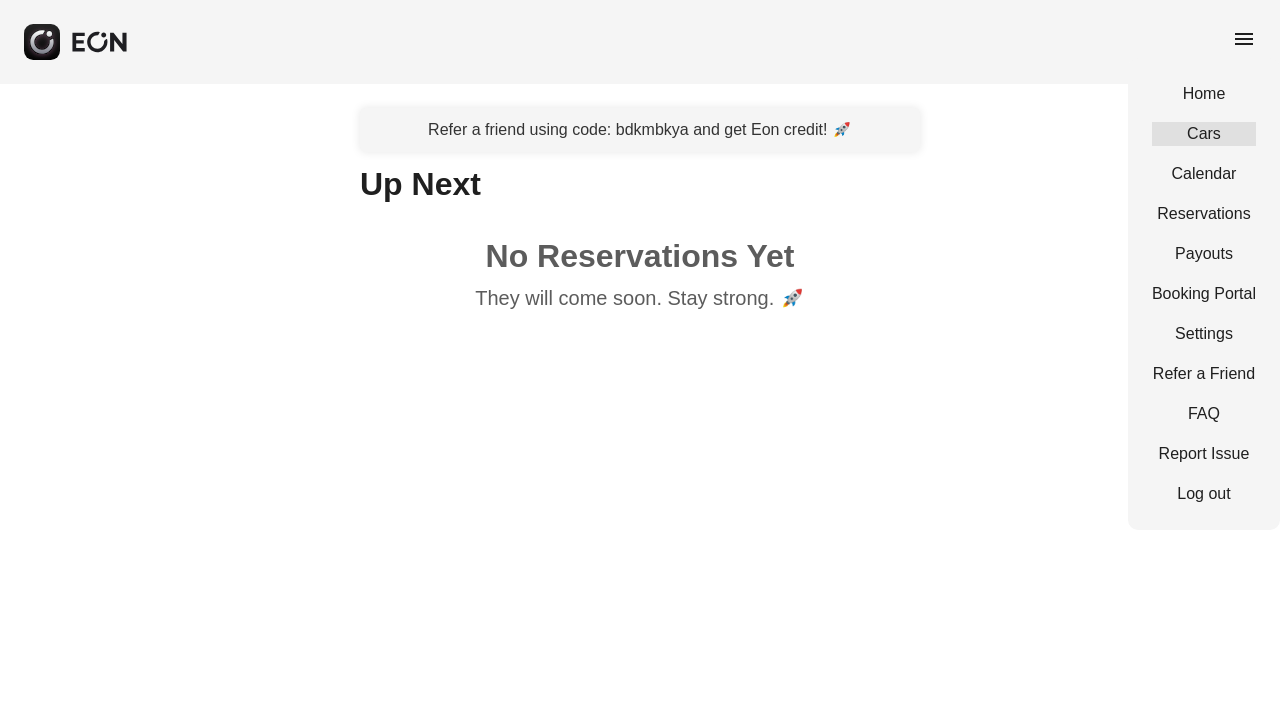 click on "Cars" at bounding box center [1204, 134] 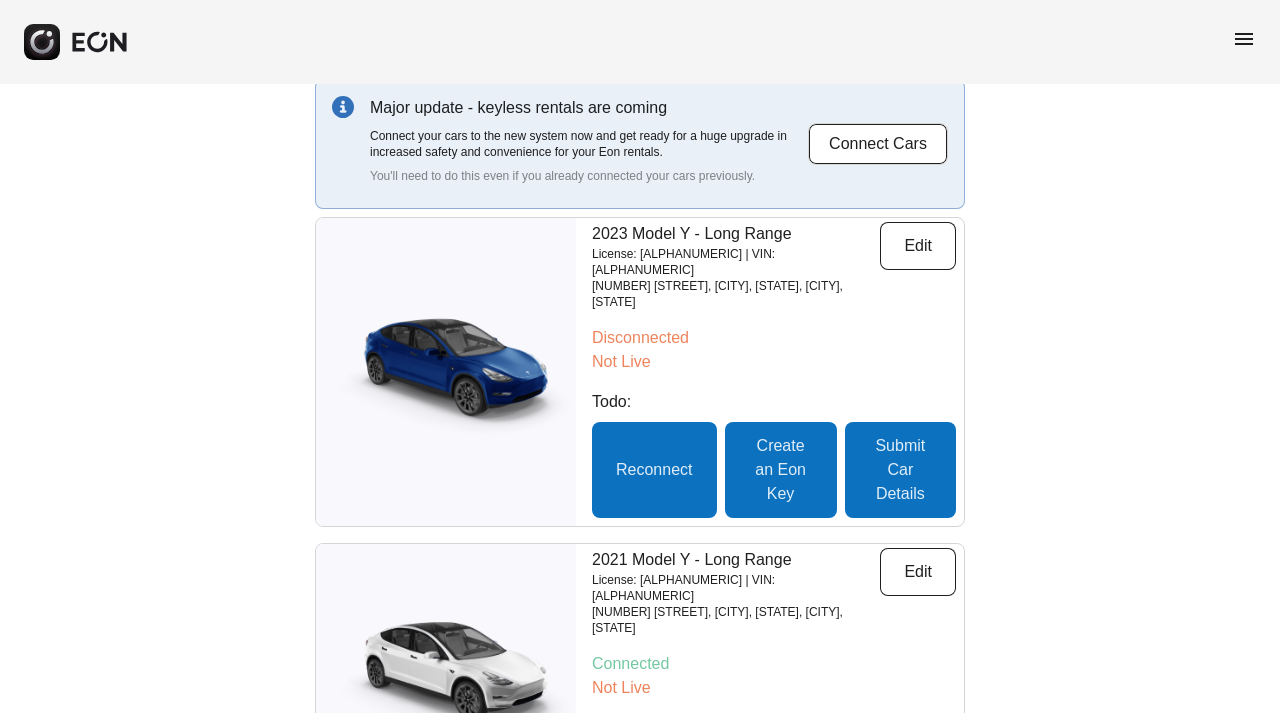 scroll, scrollTop: 73, scrollLeft: 0, axis: vertical 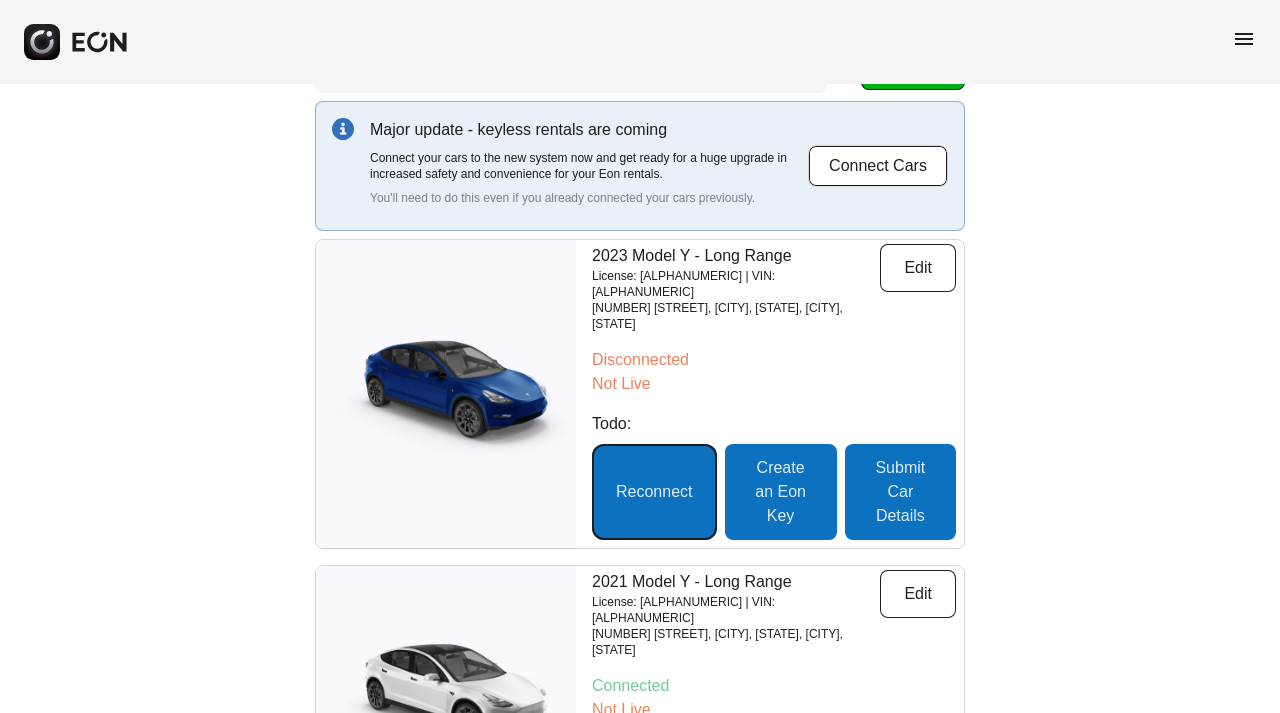 click on "Reconnect" at bounding box center (654, 492) 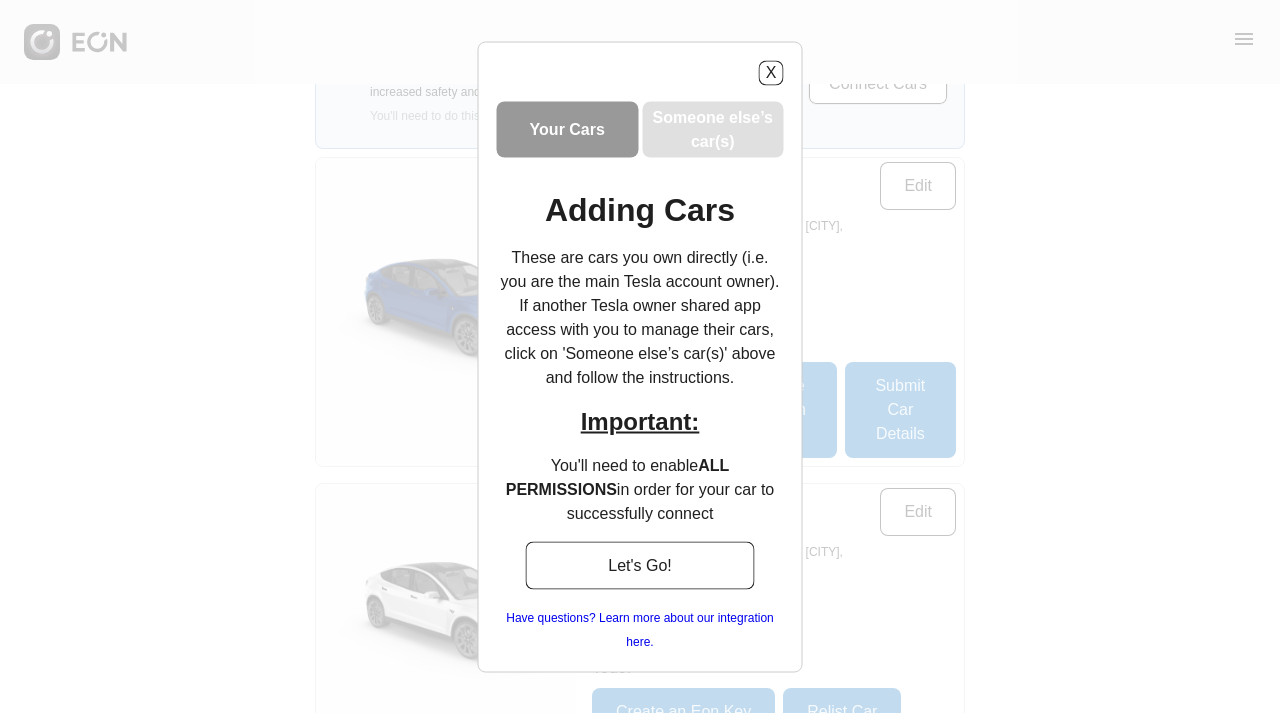 scroll, scrollTop: 166, scrollLeft: 0, axis: vertical 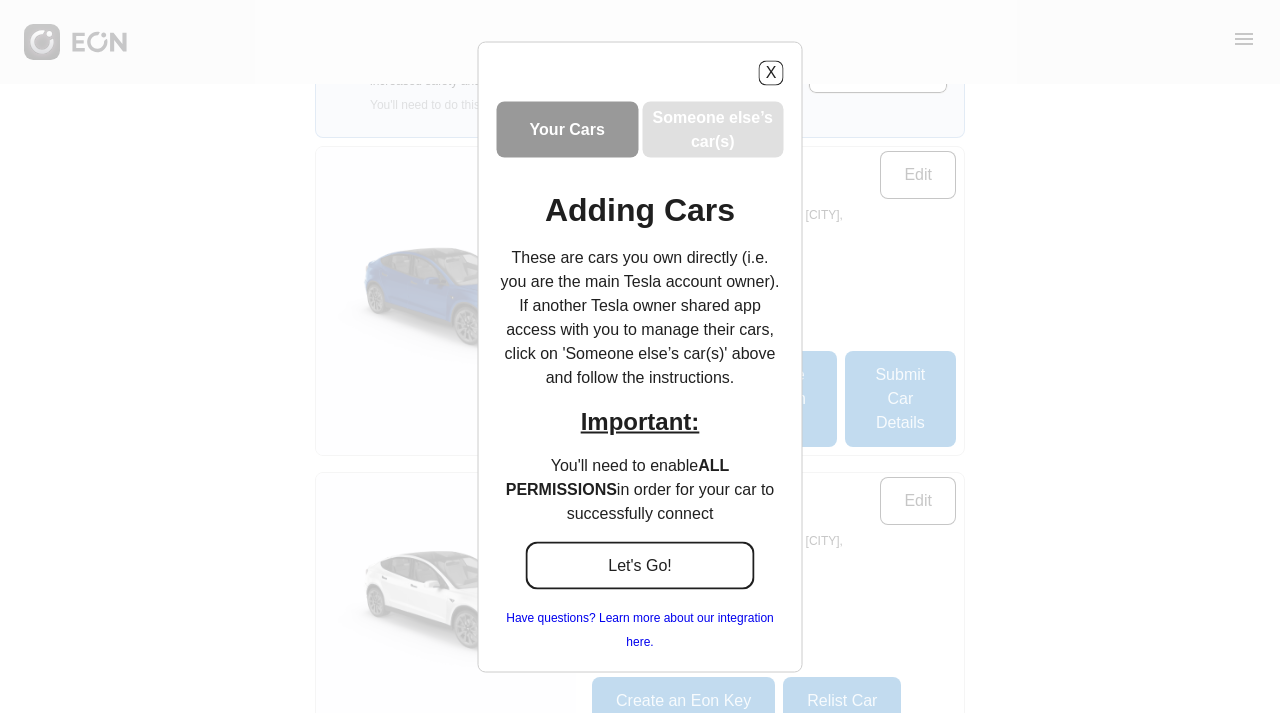 click on "Let's Go!" at bounding box center [640, 565] 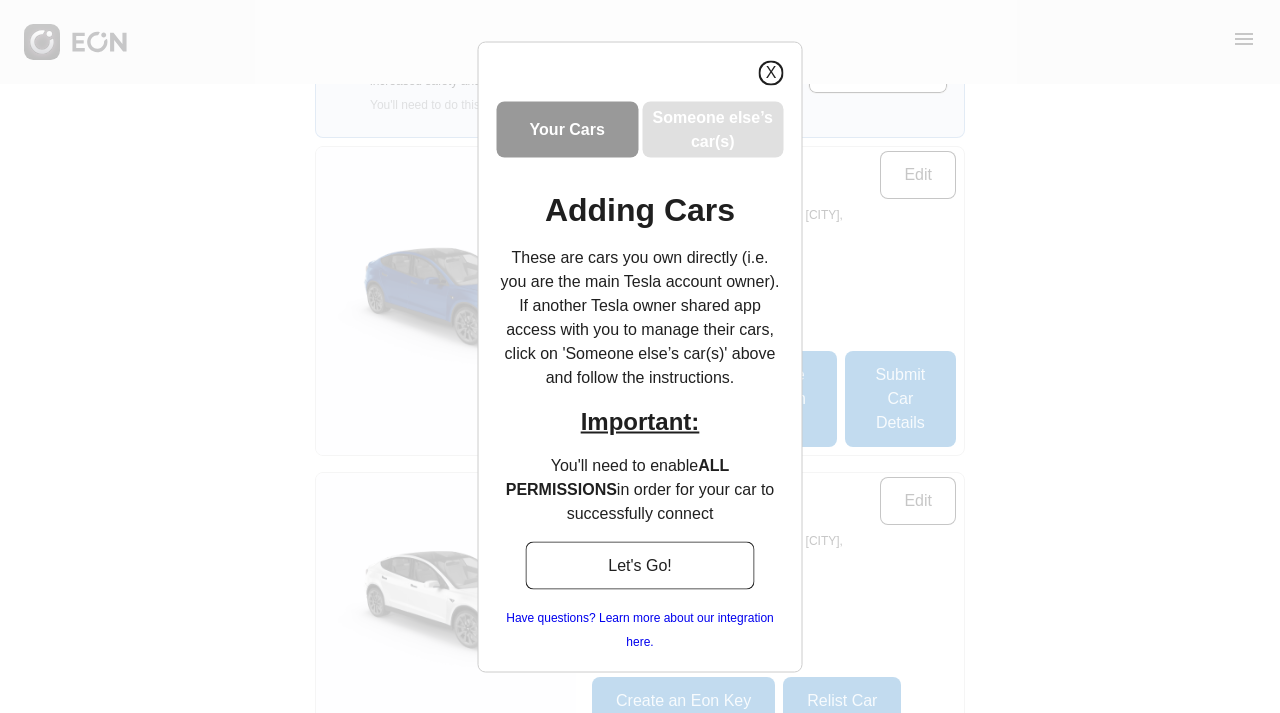 click on "X" at bounding box center [771, 72] 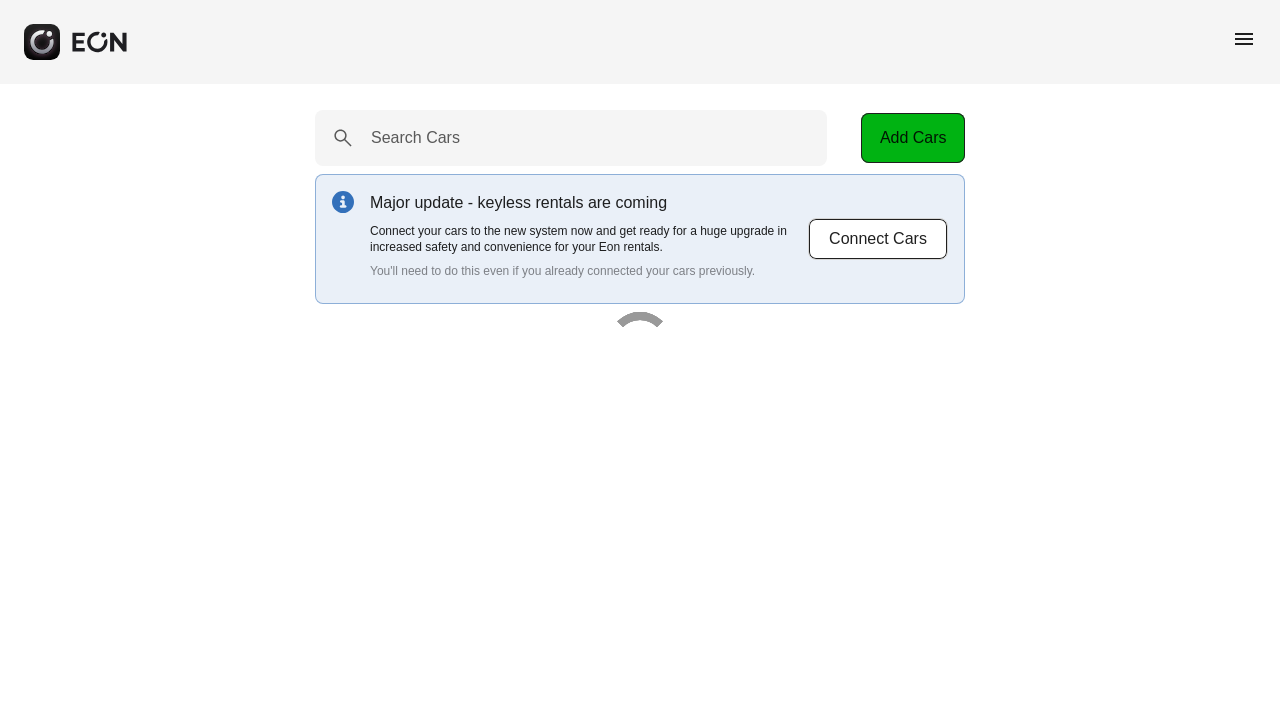 scroll, scrollTop: 0, scrollLeft: 0, axis: both 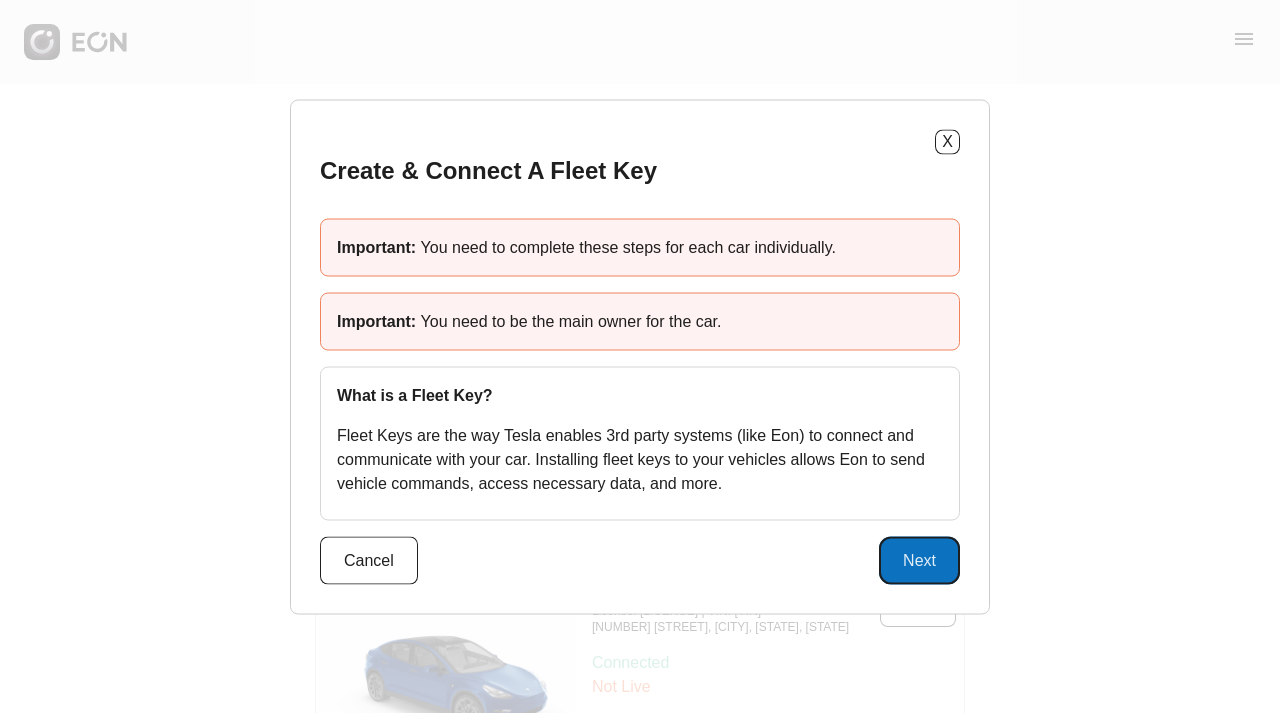 click on "Next" at bounding box center [919, 560] 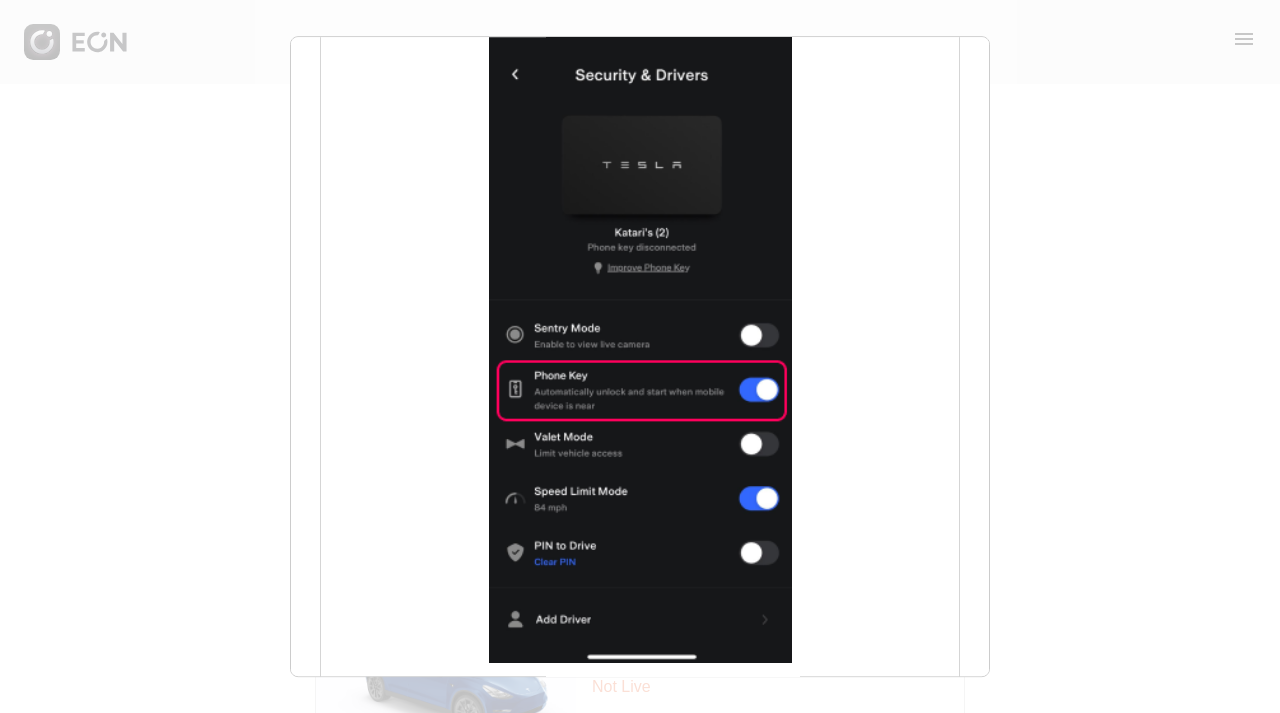 scroll, scrollTop: 654, scrollLeft: 0, axis: vertical 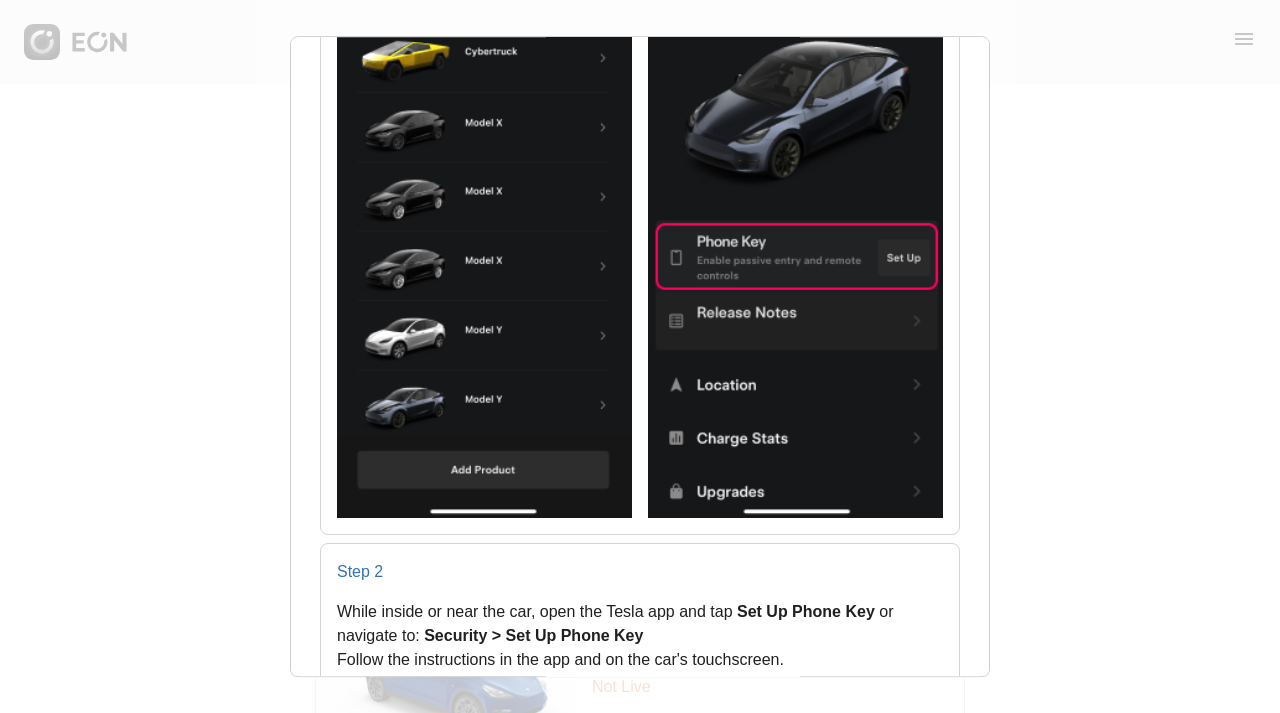 click on "X Create & Connect A Fleet Key   key Step 1: Create a Phone Key (Must be near vehicle) key Step 2: Connect to Eon Important:   You need to complete these steps for each car individually. Step 1 Open the Tesla app and log in using the account of the primary owner*. Go to 'My product' and then open the car you want to connect   (My products > Car's name). *Note: Only the main owner account (as opposed to a shared driver account) can create Phone Keys, so make sure you're signed into the primary account of the car you are connecting. Step 2 While inside or near the car, open the Tesla app and tap   Set Up Phone Key   or navigate to:   Security > Set Up Phone Key  Follow the instructions in the app and on the car's touchscreen. In-App Setup: Security > Set Up Phone Key Car setup. Note: You need to be physically near the car to enable this Step 3 To confirm your phone key is working: • Open the Tesla app and ensure you can lock and unlock the car using your phone. Back Next" at bounding box center (640, 356) 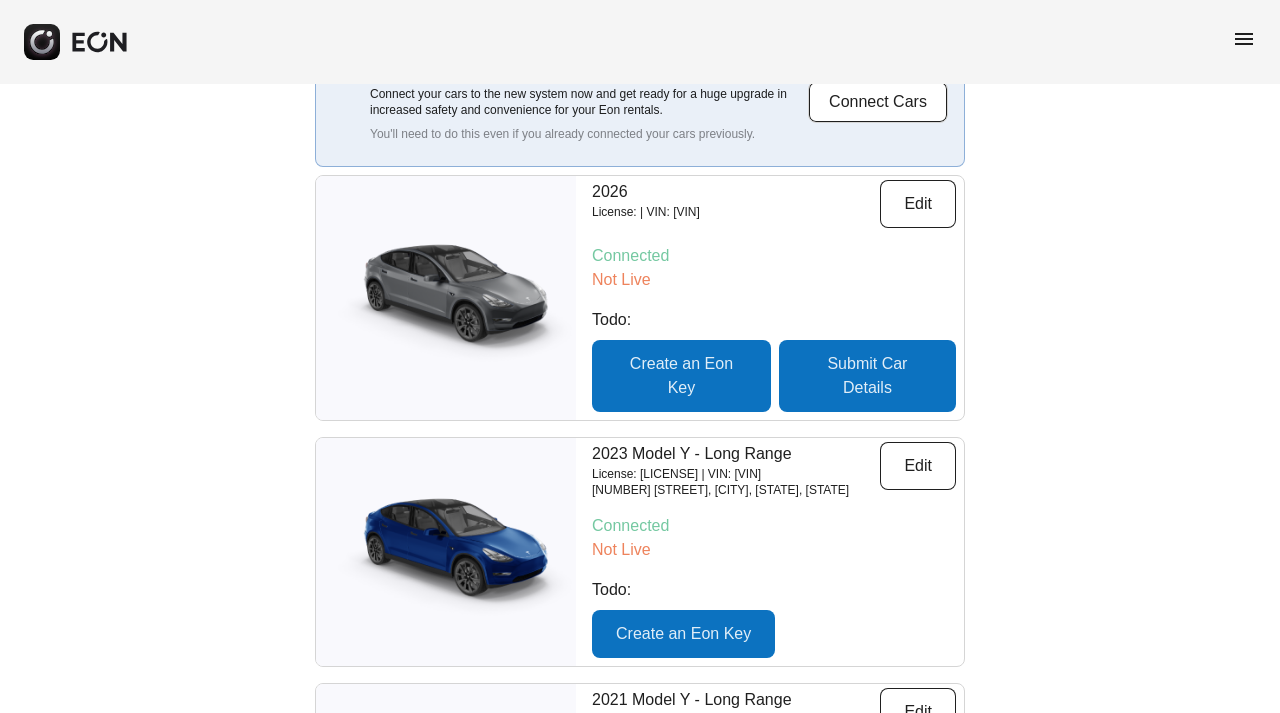 scroll, scrollTop: 0, scrollLeft: 0, axis: both 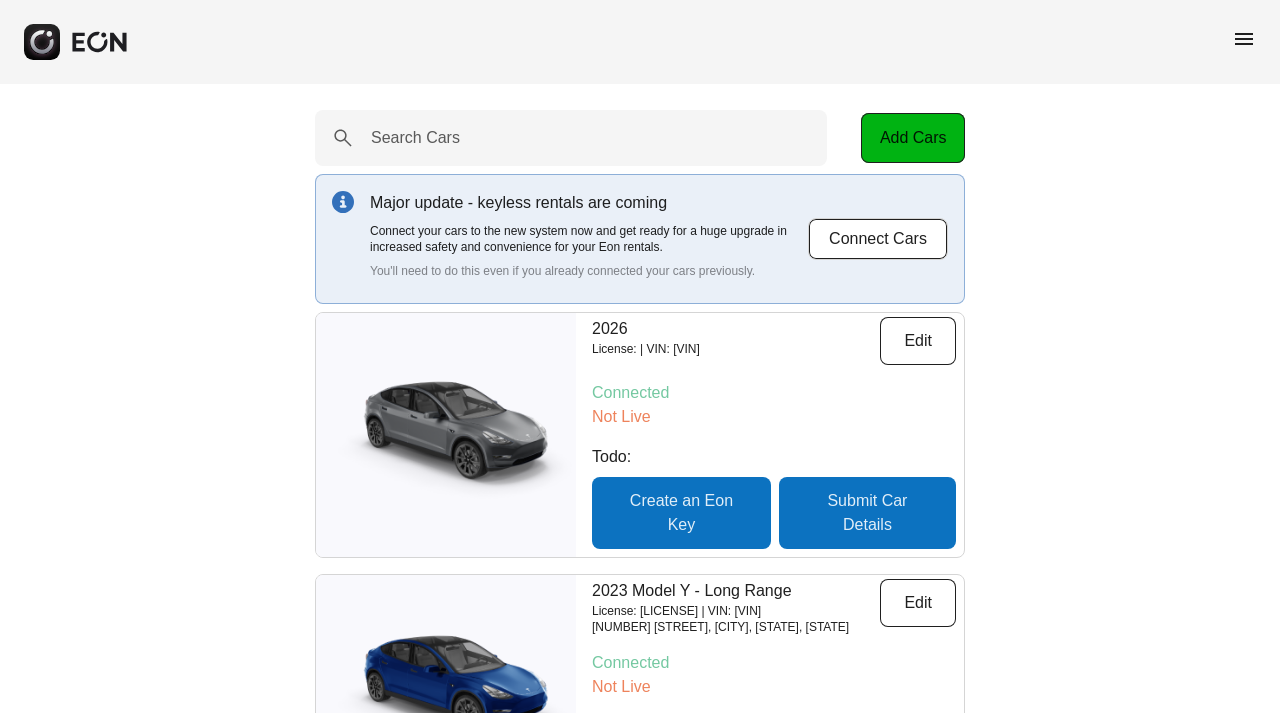 click on "menu" at bounding box center (1244, 39) 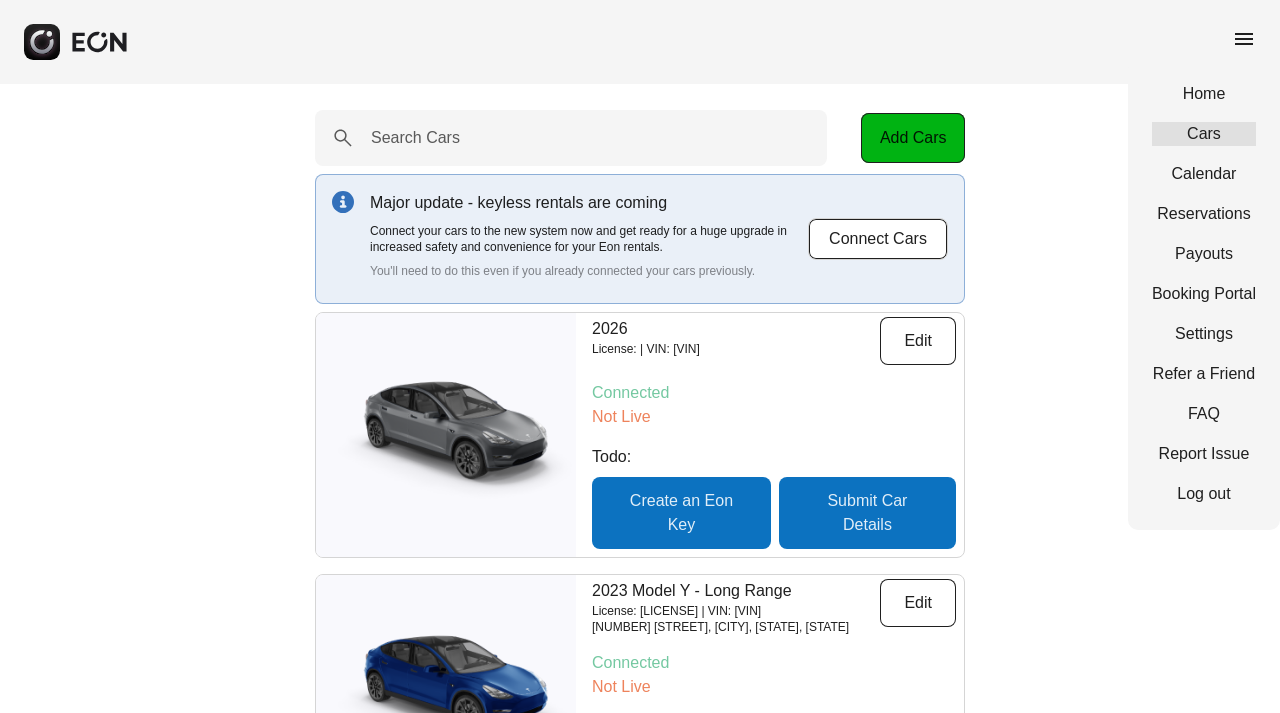 click on "Cars" at bounding box center (1204, 134) 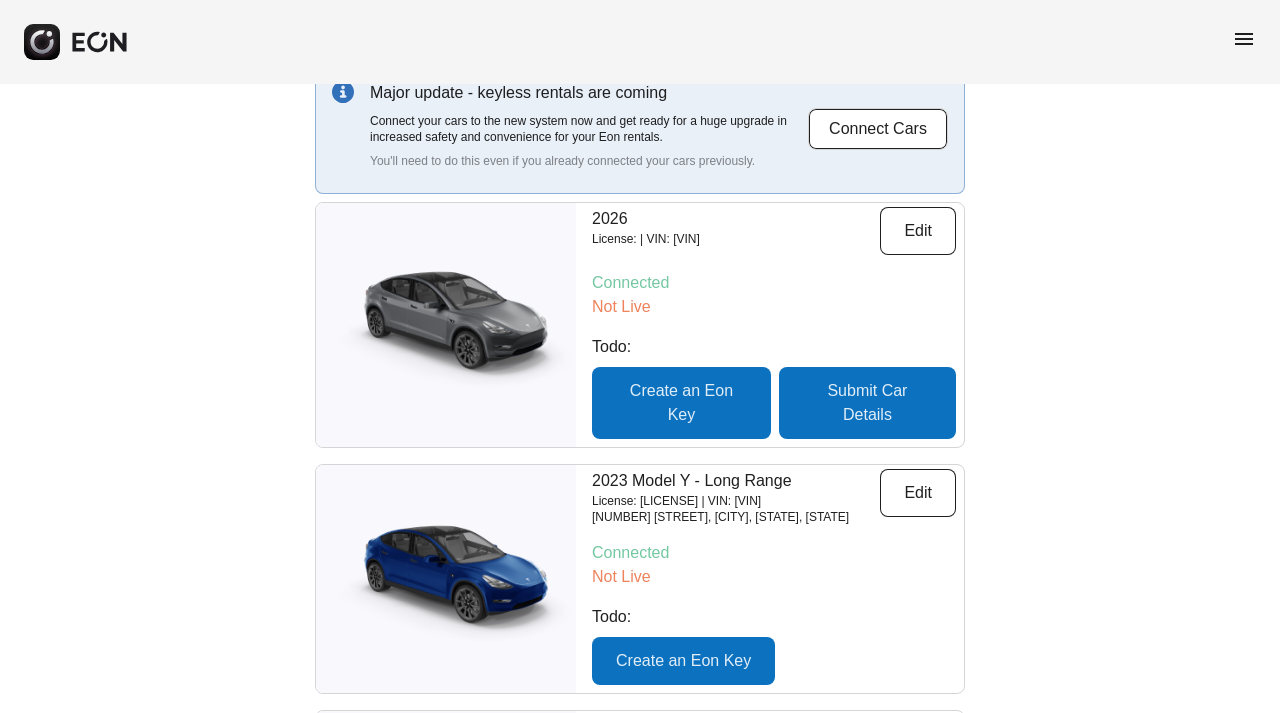 scroll, scrollTop: 0, scrollLeft: 0, axis: both 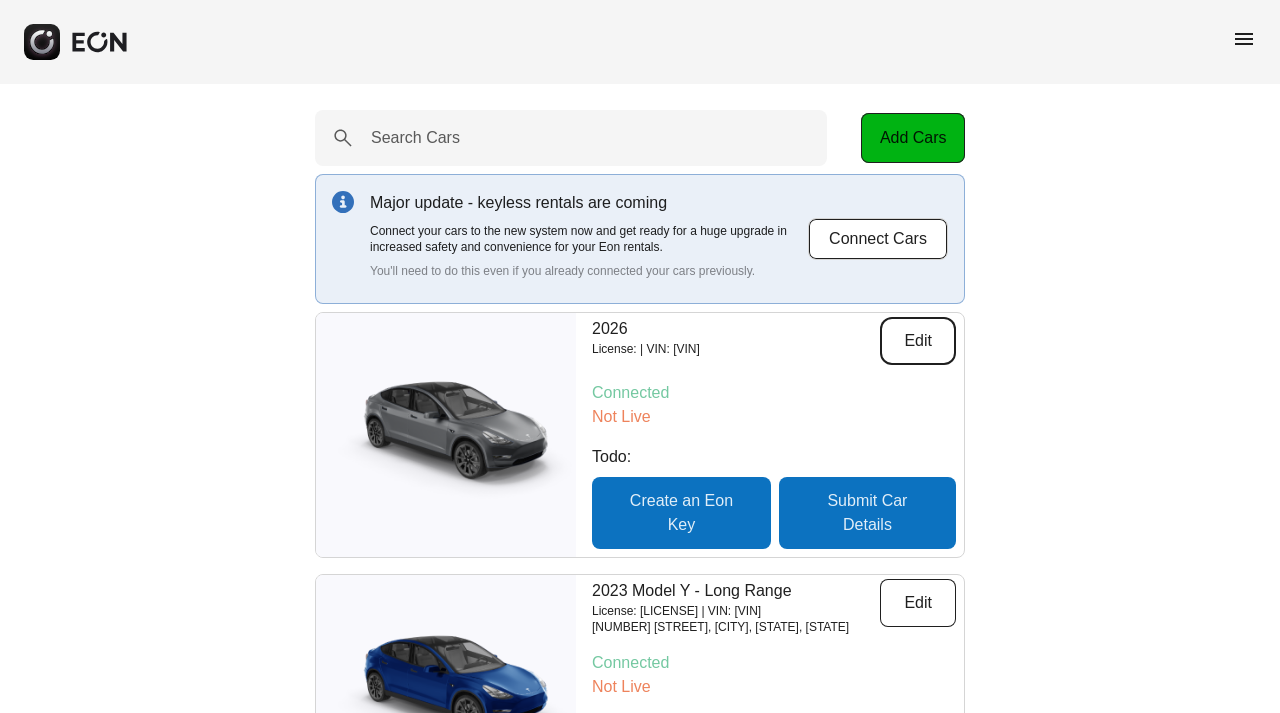 click on "Edit" at bounding box center [918, 341] 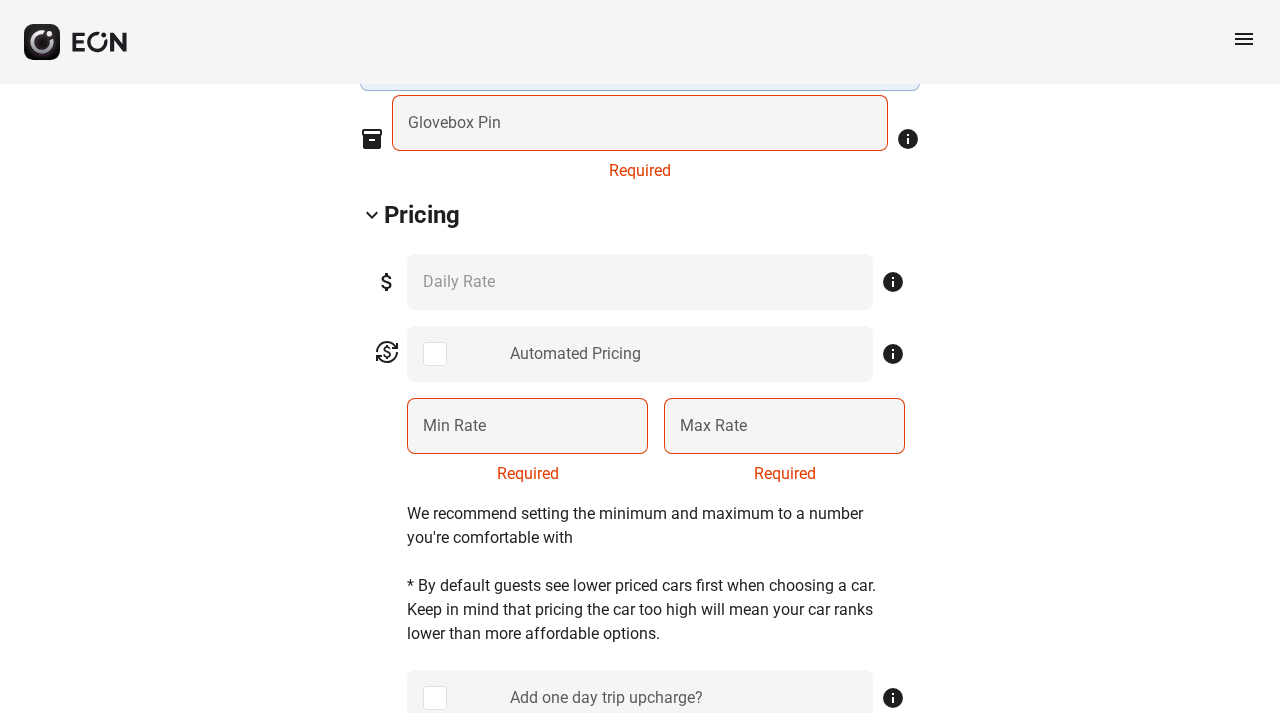 scroll, scrollTop: 835, scrollLeft: 0, axis: vertical 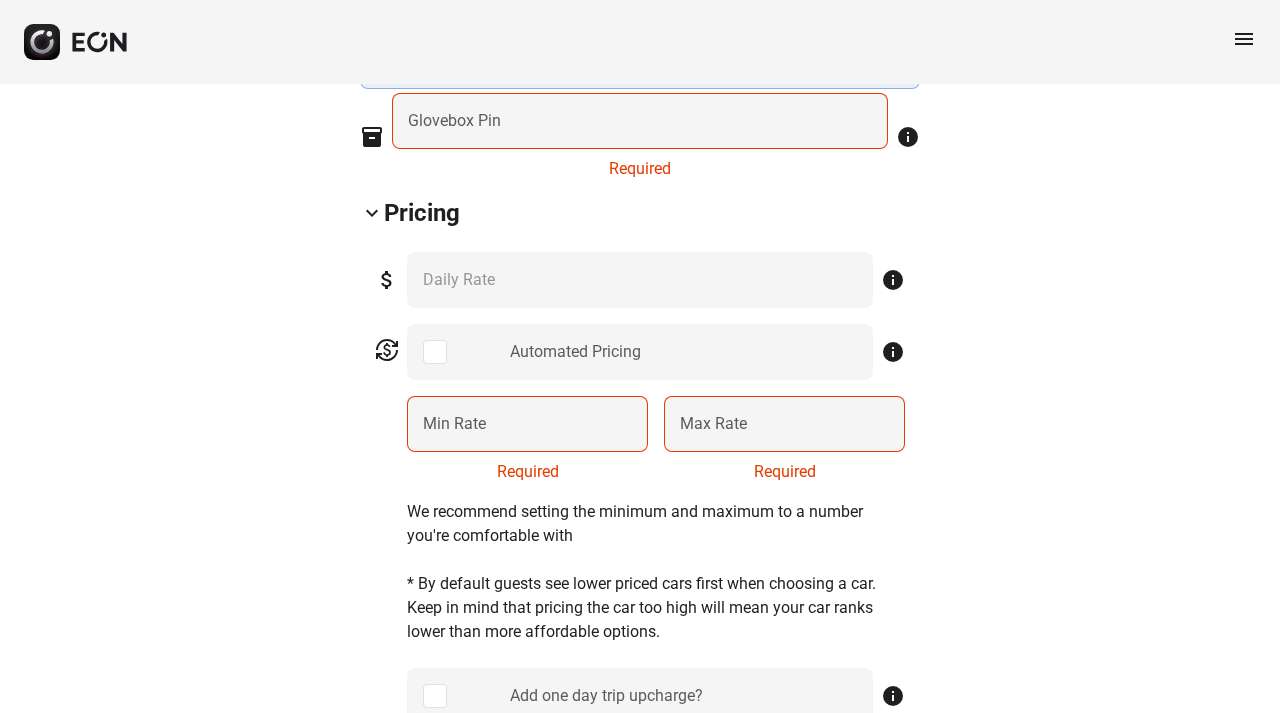click on "attach_money *** Daily Rate info" at bounding box center [640, 280] 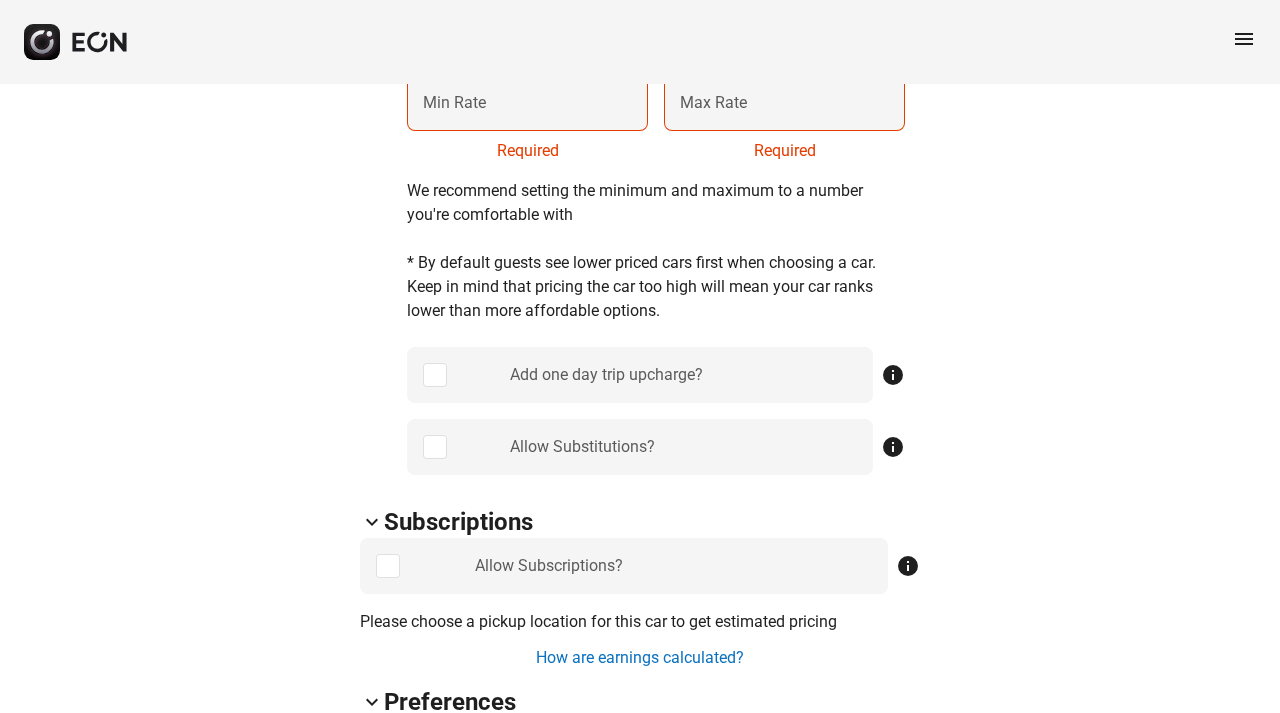 scroll, scrollTop: 1160, scrollLeft: 0, axis: vertical 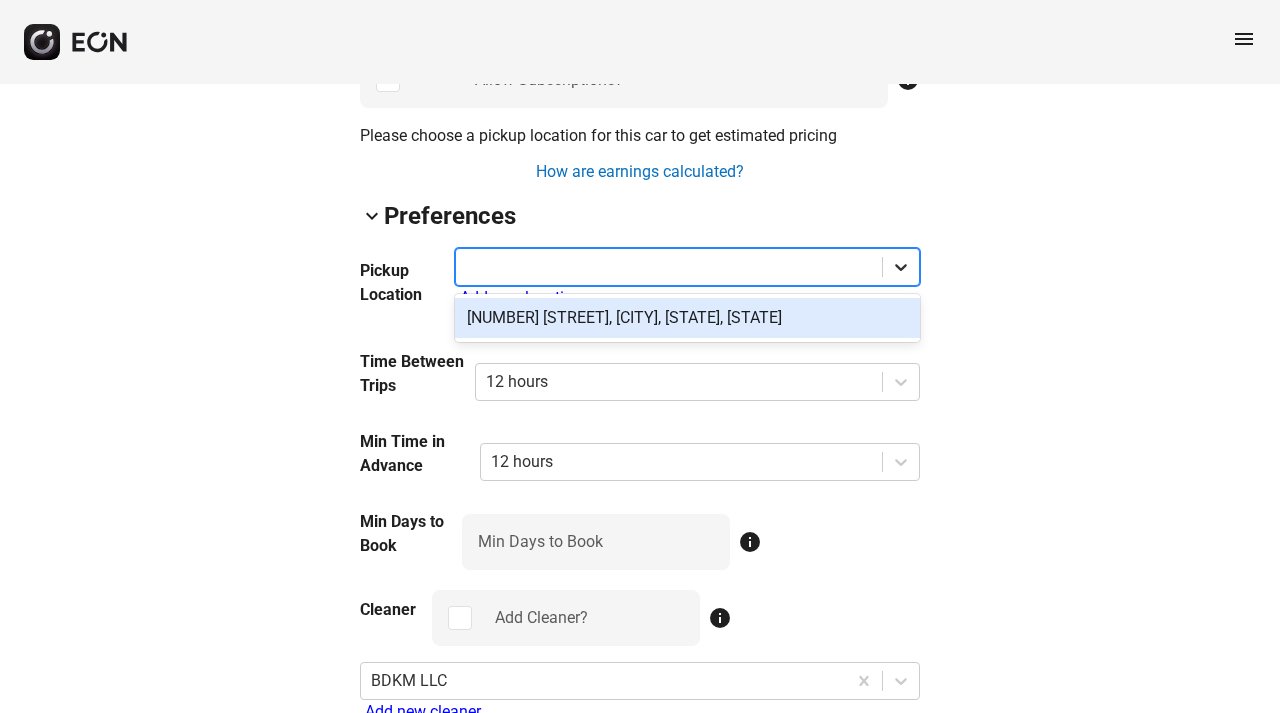 click 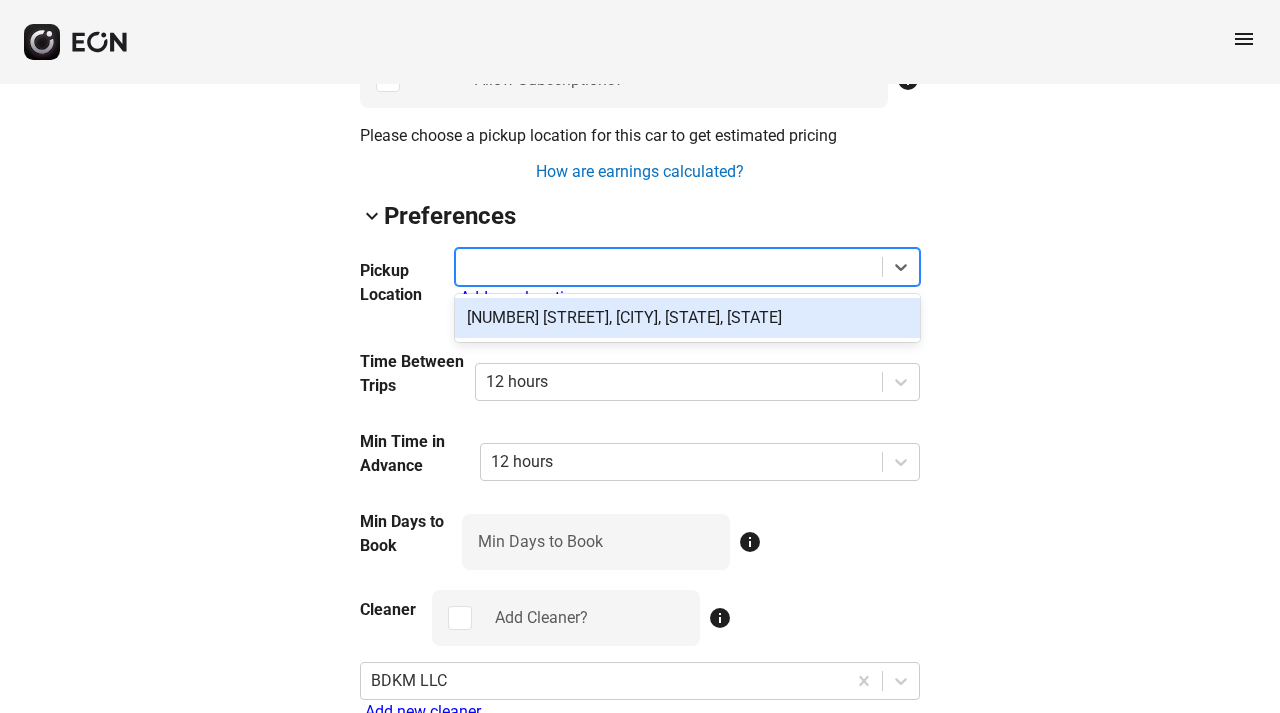 click on "[NUMBER] [STREET], [CITY], [STATE], [STATE]" at bounding box center (687, 318) 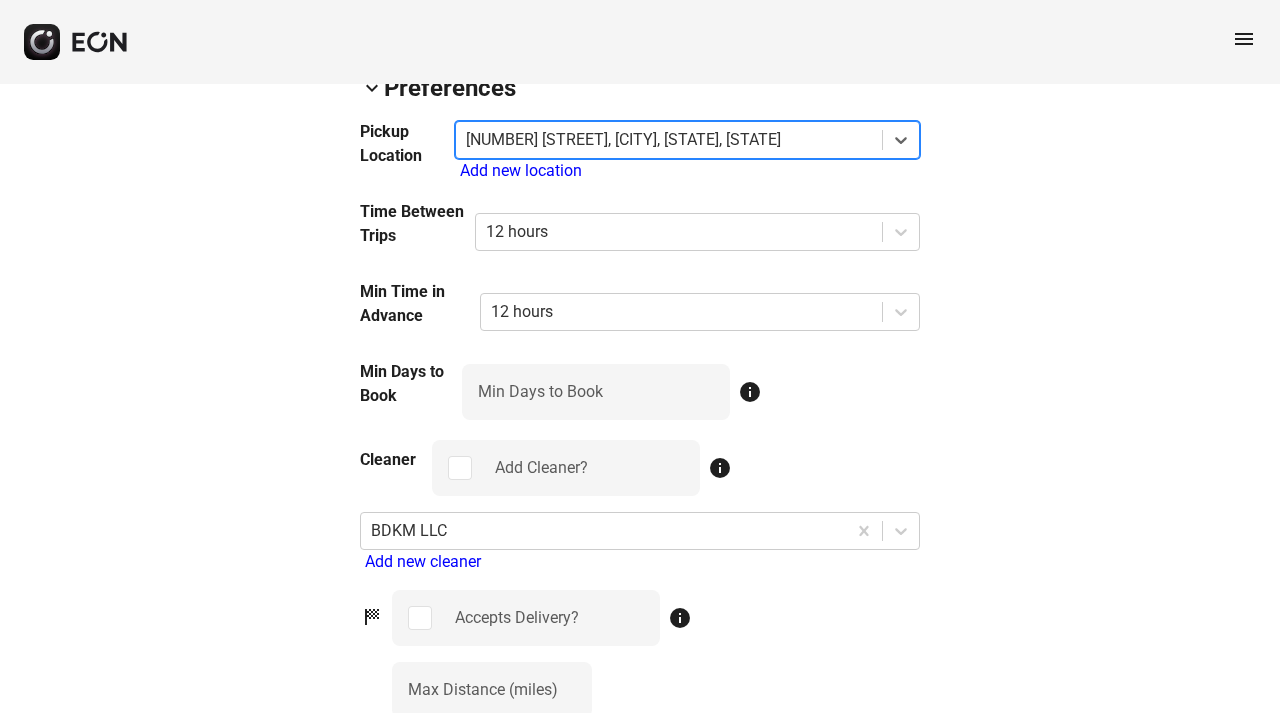 scroll, scrollTop: 1777, scrollLeft: 0, axis: vertical 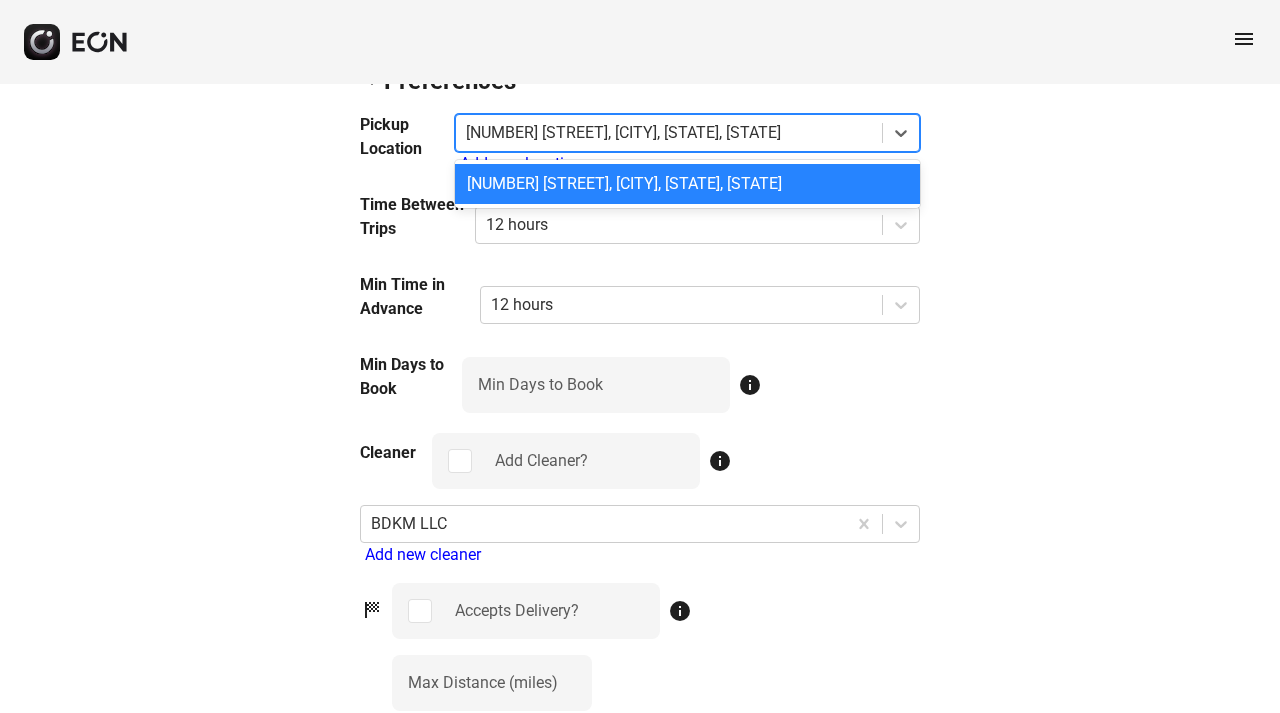 click at bounding box center [669, 133] 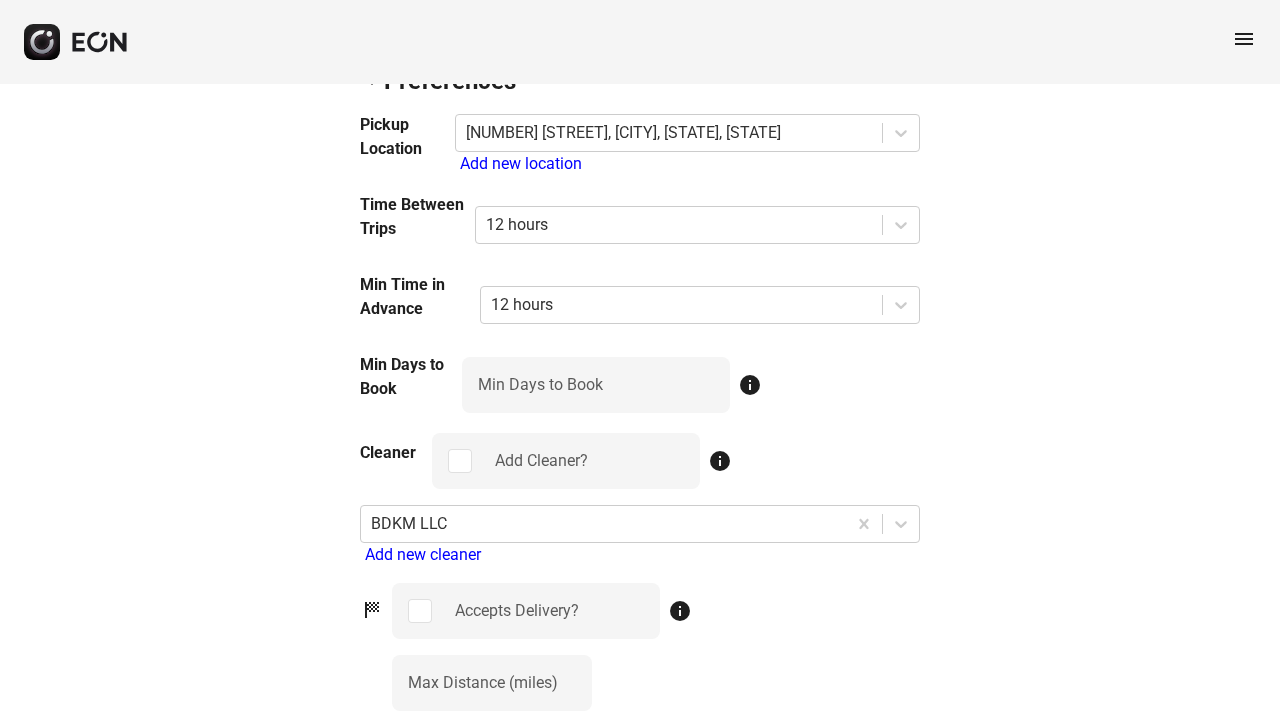 click on "Add new location" at bounding box center (690, 164) 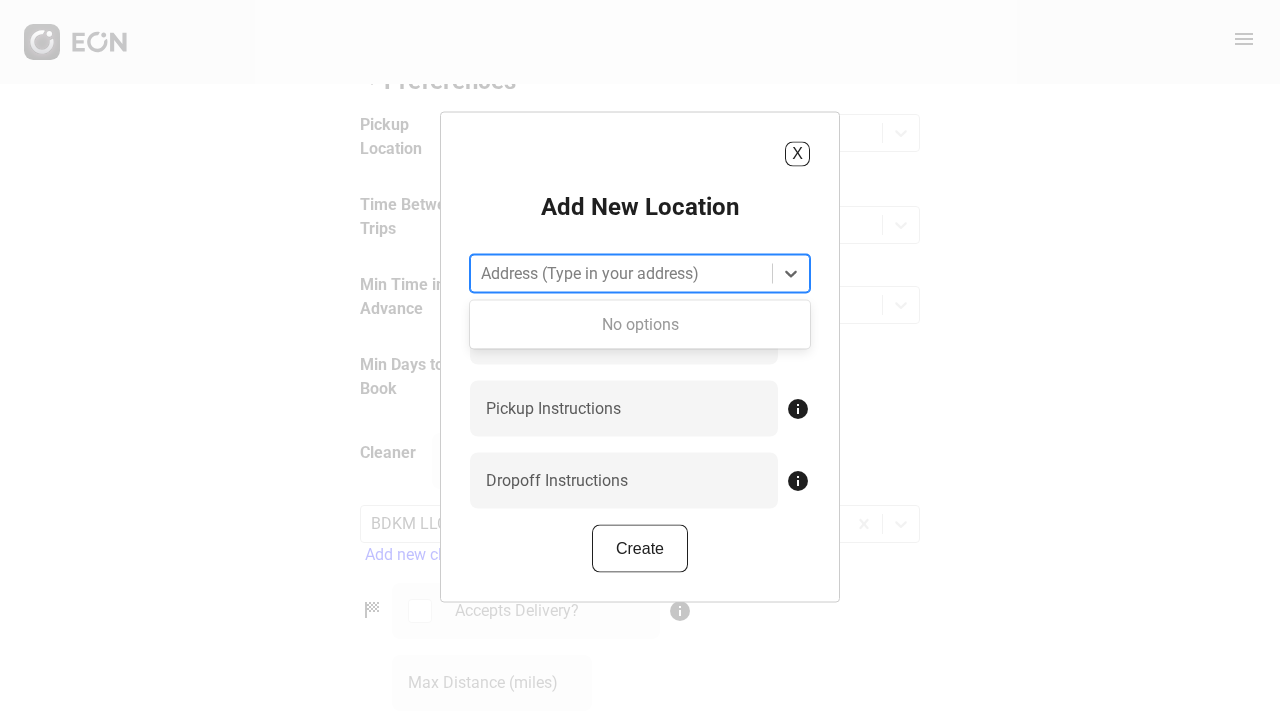 click at bounding box center (621, 273) 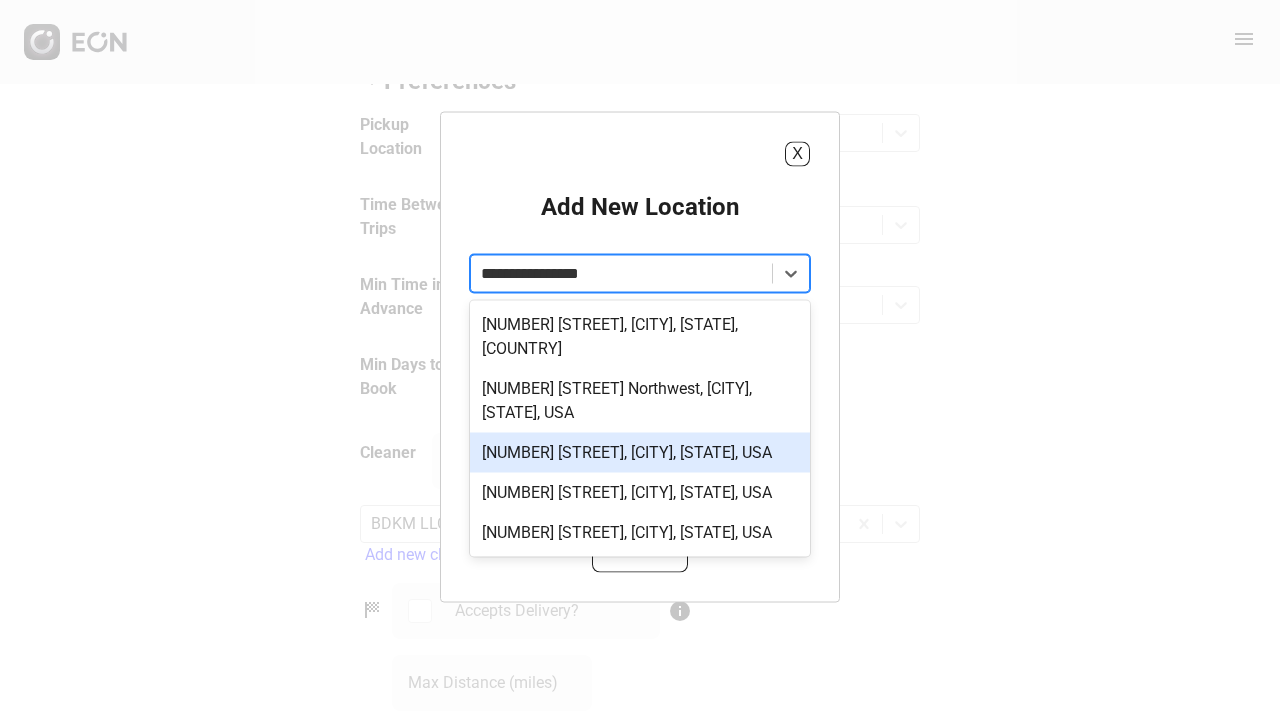 type on "**********" 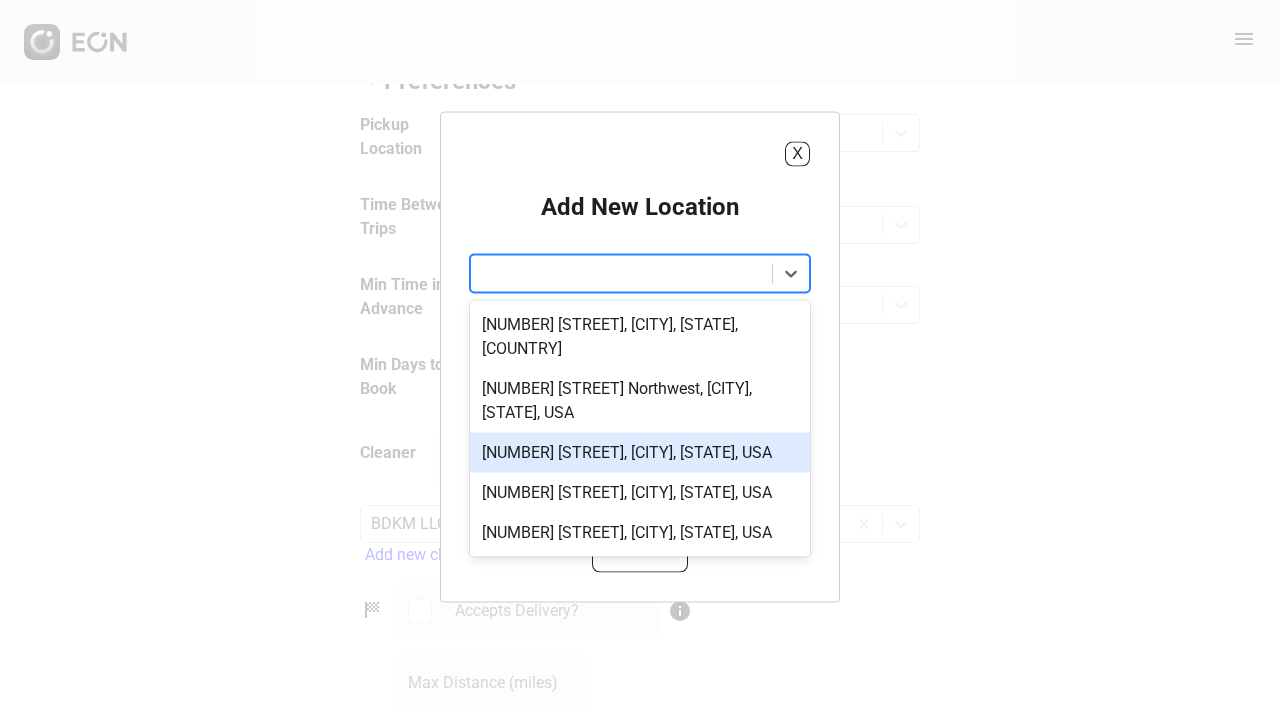 click on "X Add New Location [NUMBER] [STREET], [CITY], [STATE], USA, 3 of 5. 5 results available for search term [NUMBER] [STREET]. Use Up and Down to choose options, press Enter to select the currently focused option, press Escape to exit the menu, press Tab to select the option and exit the menu. [NUMBER] [STREET], [CITY], [STATE], USA [NUMBER] [STREET] Northwest, [CITY], [STATE], USA [NUMBER] [STREET], [CITY], [STATE], USA [NUMBER] [STREET], [CITY], [STATE], USA [NUMBER] [STREET], [CITY], [STATE], USA Neighborhood Name info Pickup Instructions info Dropoff Instructions info Create" at bounding box center (640, 356) 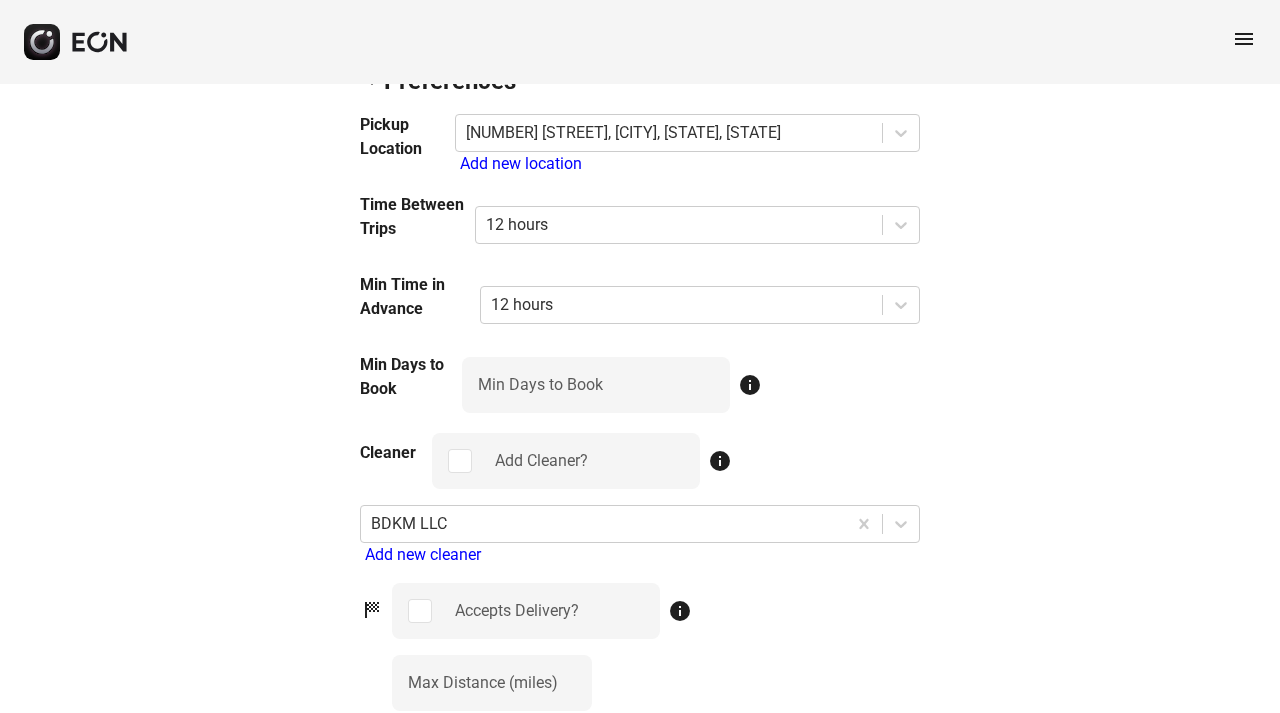 click on "Add new location" at bounding box center [690, 164] 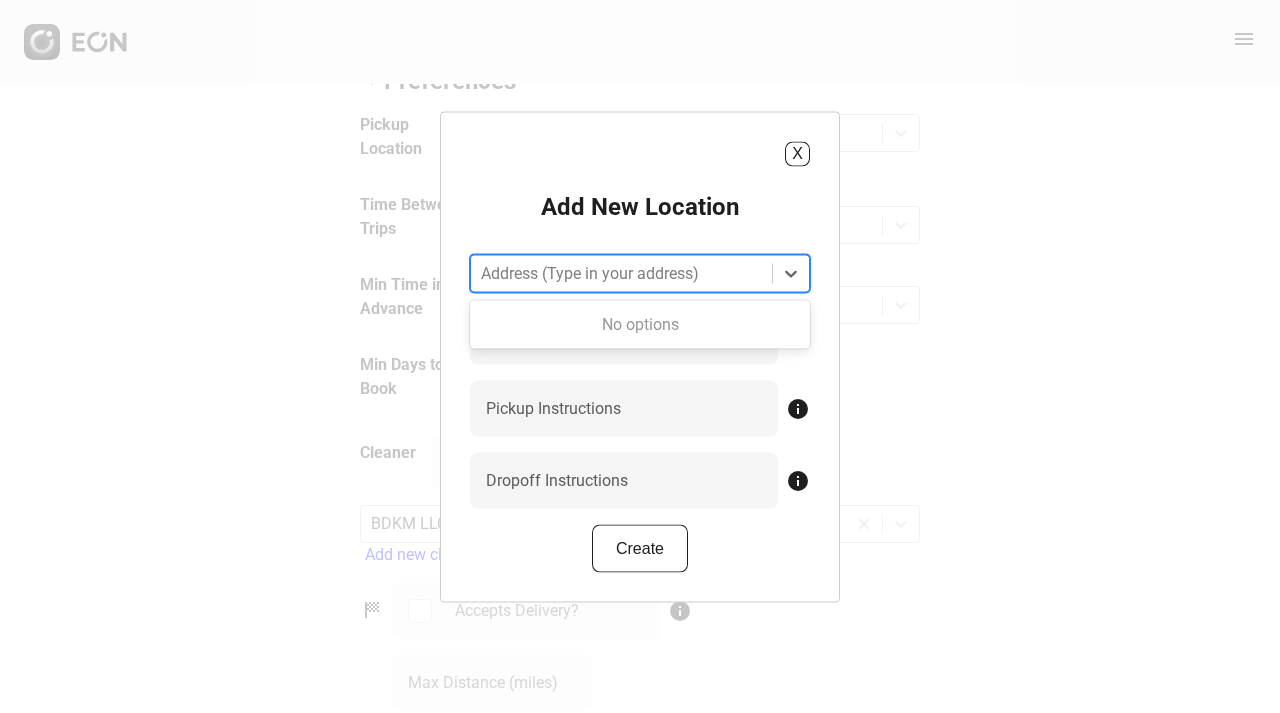 click at bounding box center (621, 273) 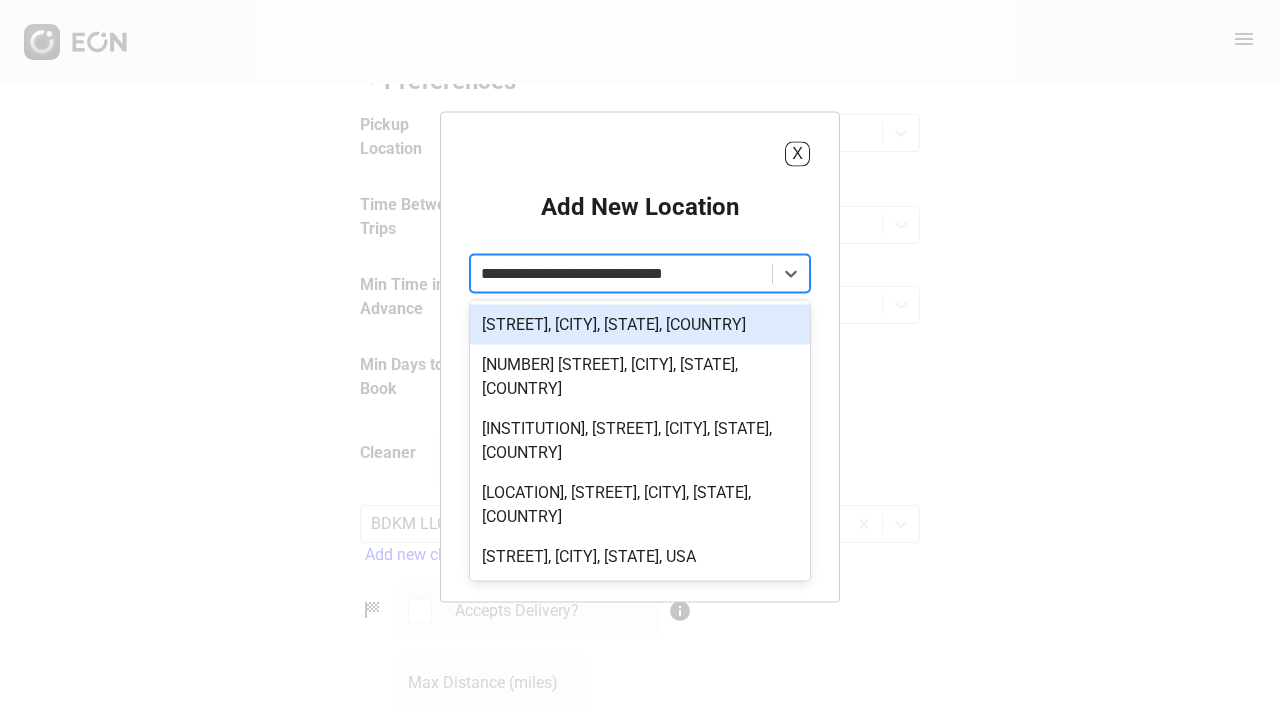 scroll, scrollTop: 0, scrollLeft: 0, axis: both 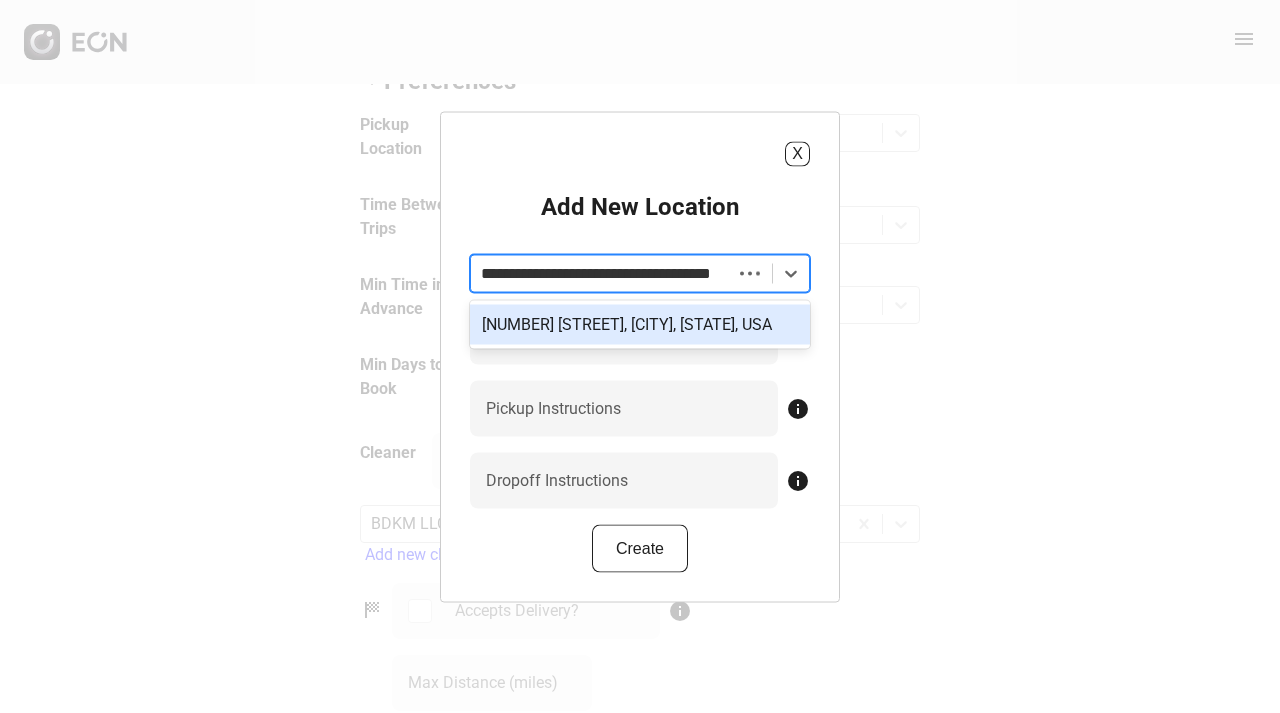 type on "**********" 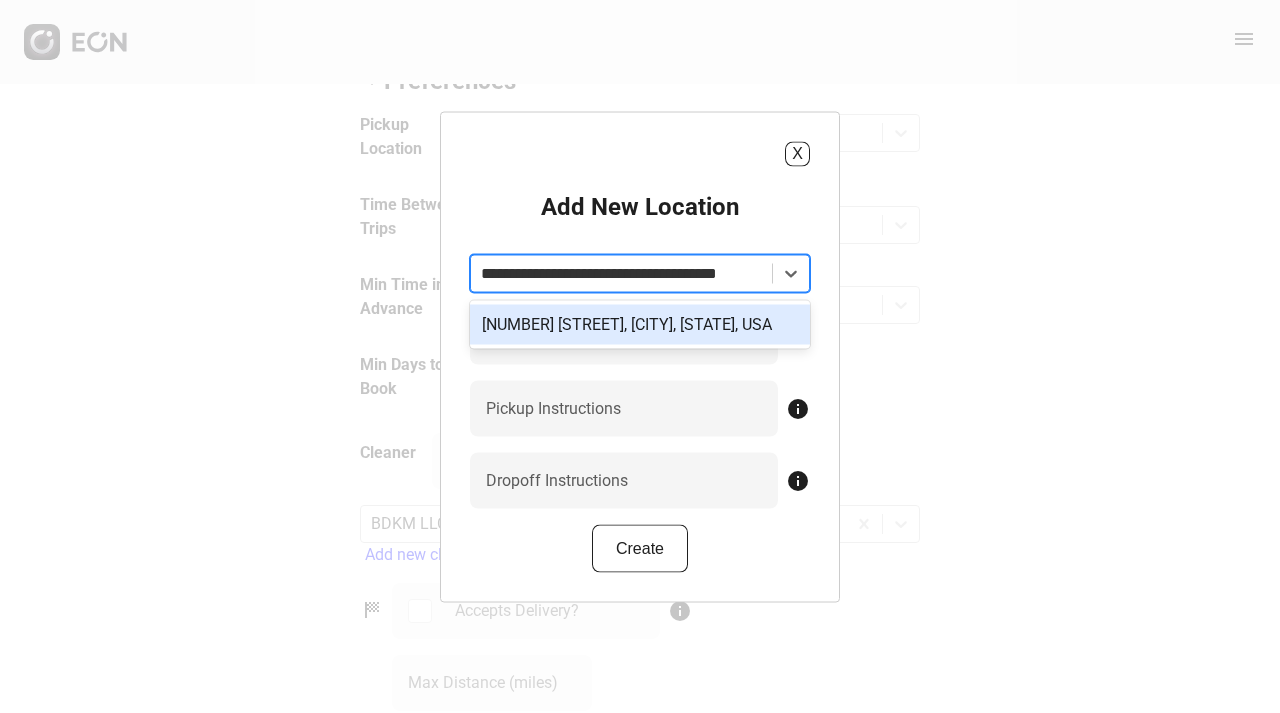 click on "[NUMBER] [STREET], [CITY], [STATE], USA" at bounding box center [640, 324] 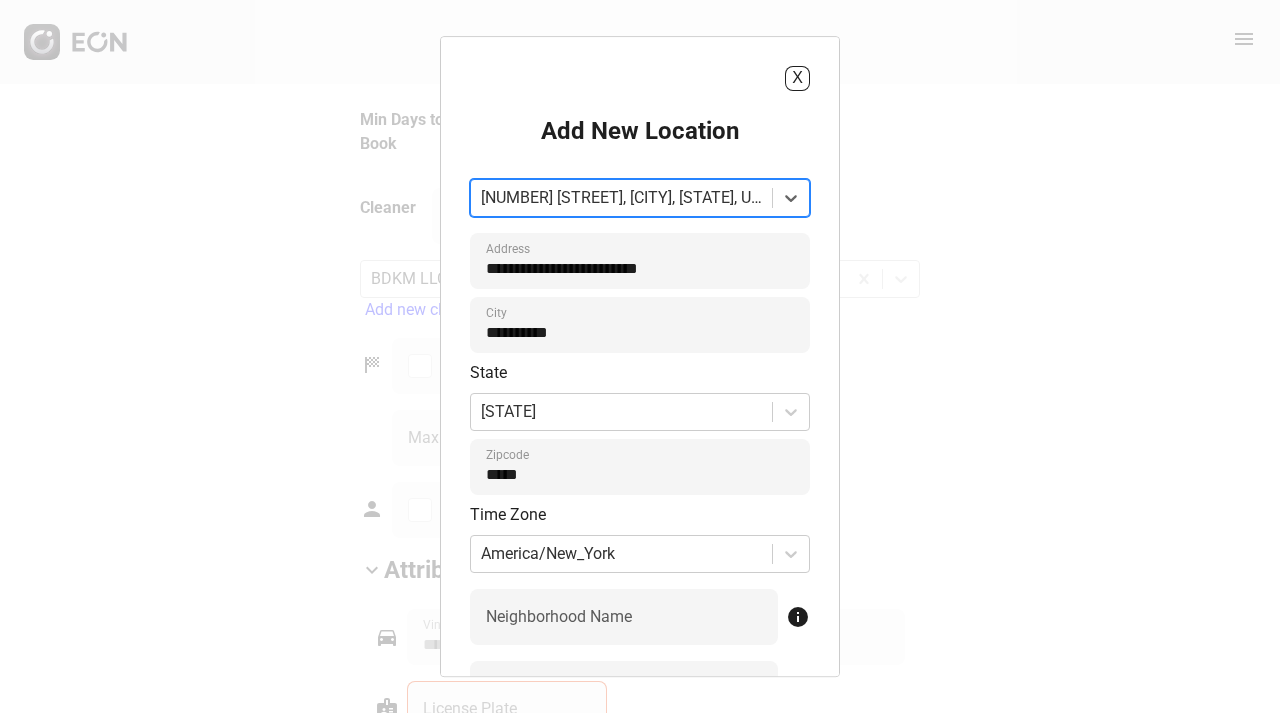 scroll, scrollTop: 2024, scrollLeft: 0, axis: vertical 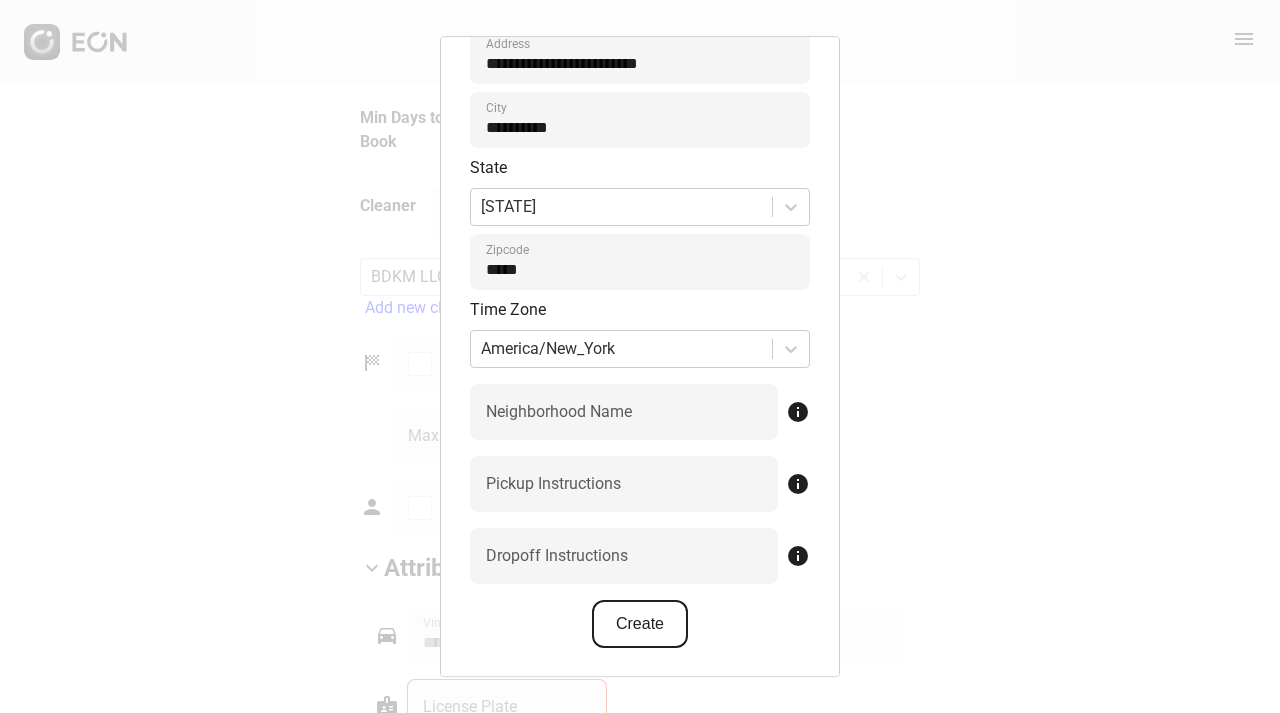 click on "Create" at bounding box center (640, 624) 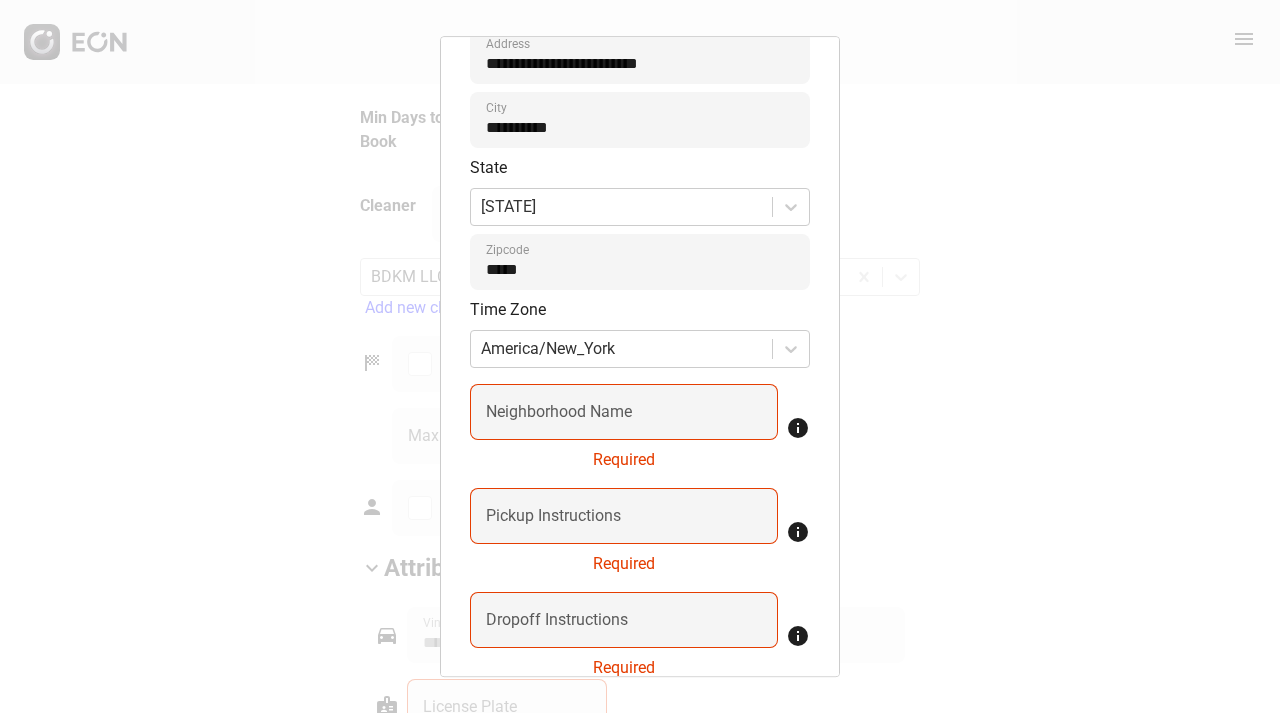 click on "Neighborhood Name" at bounding box center (559, 412) 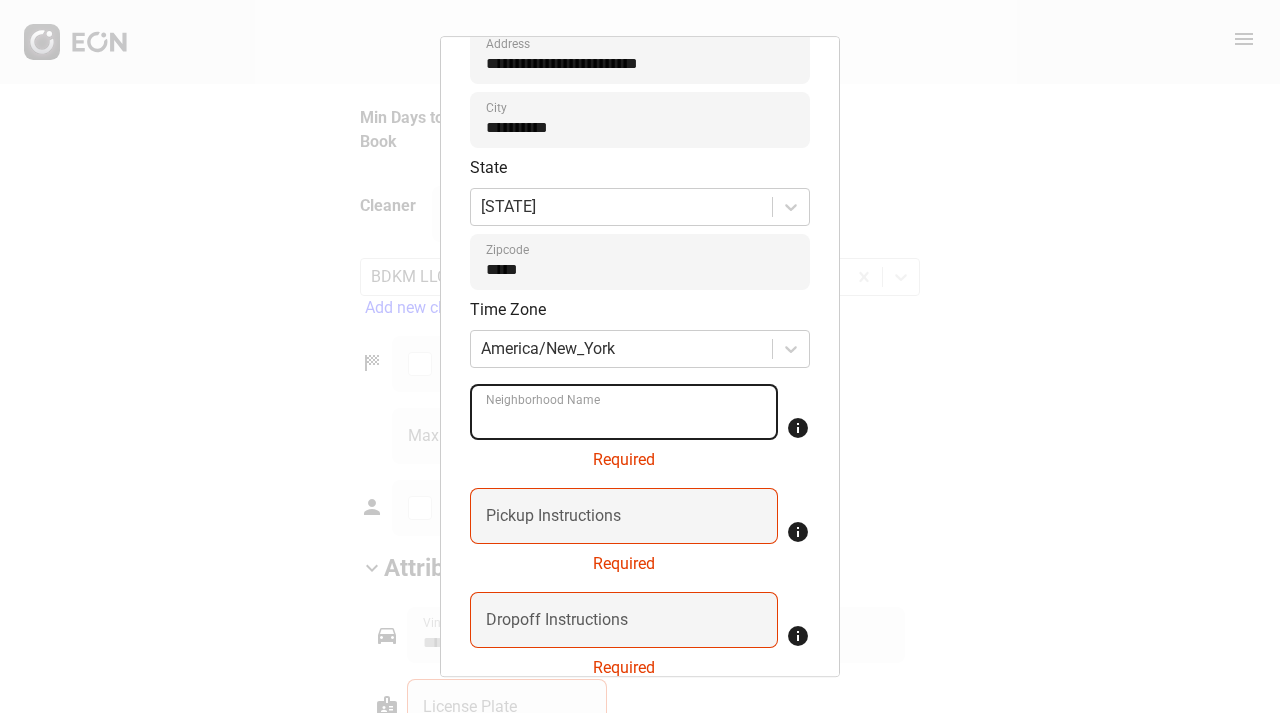click on "Neighborhood Name" at bounding box center (624, 412) 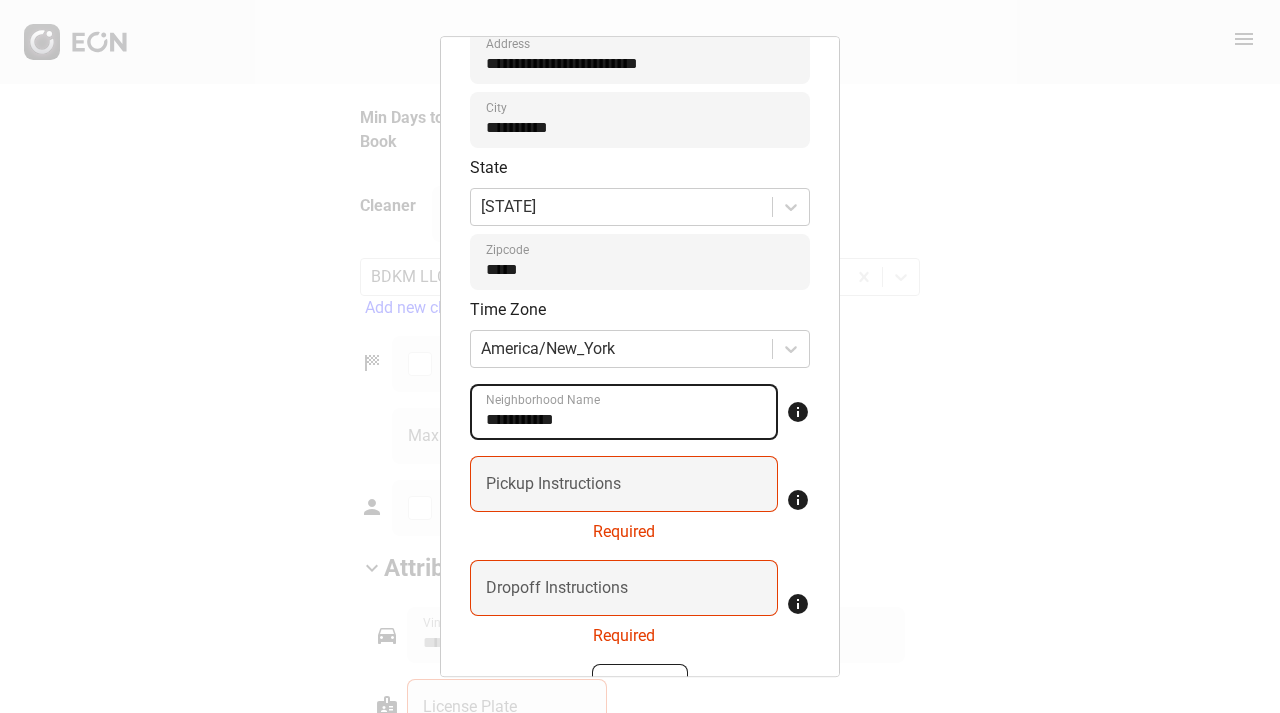type on "**********" 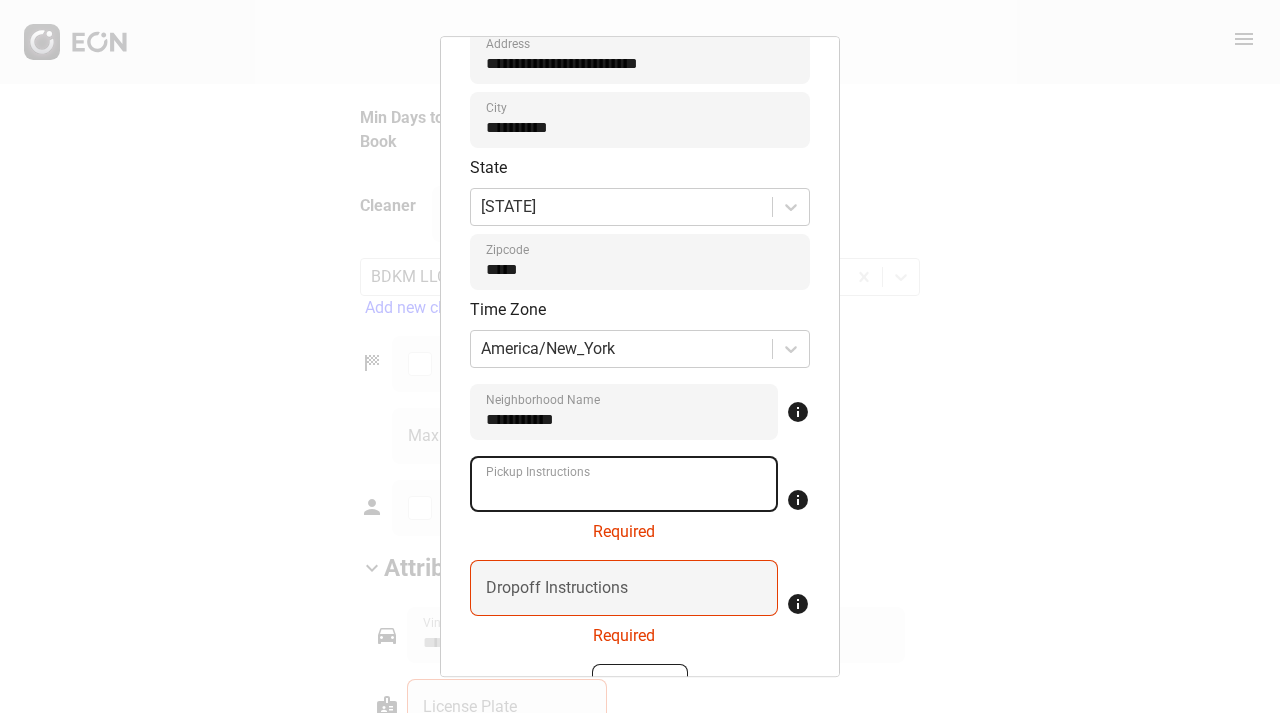 click on "Pickup Instructions" at bounding box center [624, 484] 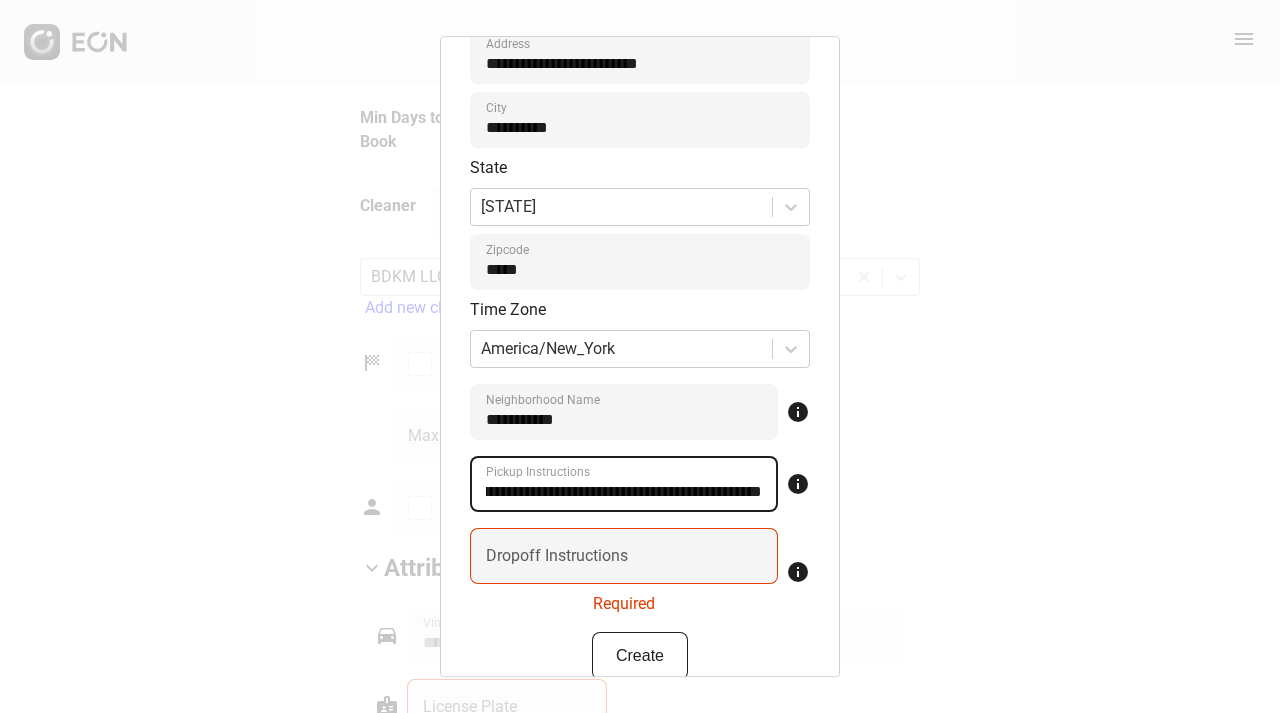 scroll, scrollTop: 0, scrollLeft: 412, axis: horizontal 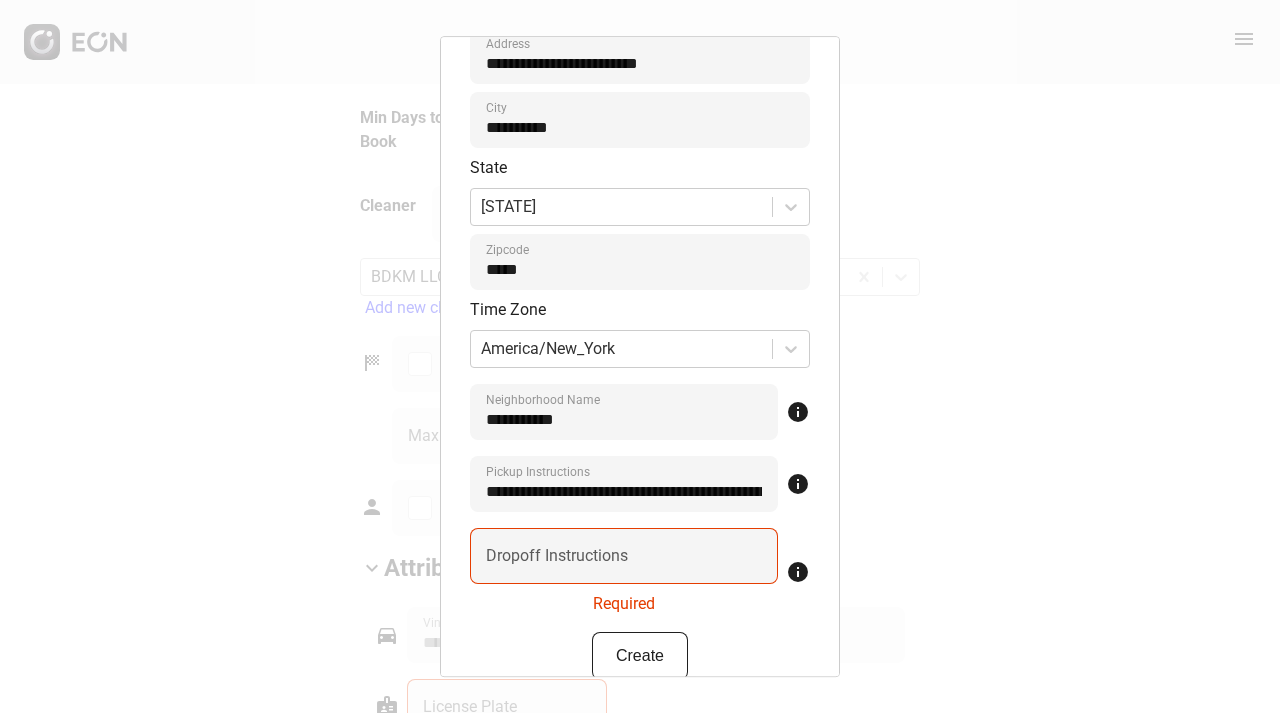 click on "Dropoff Instructions" at bounding box center (557, 556) 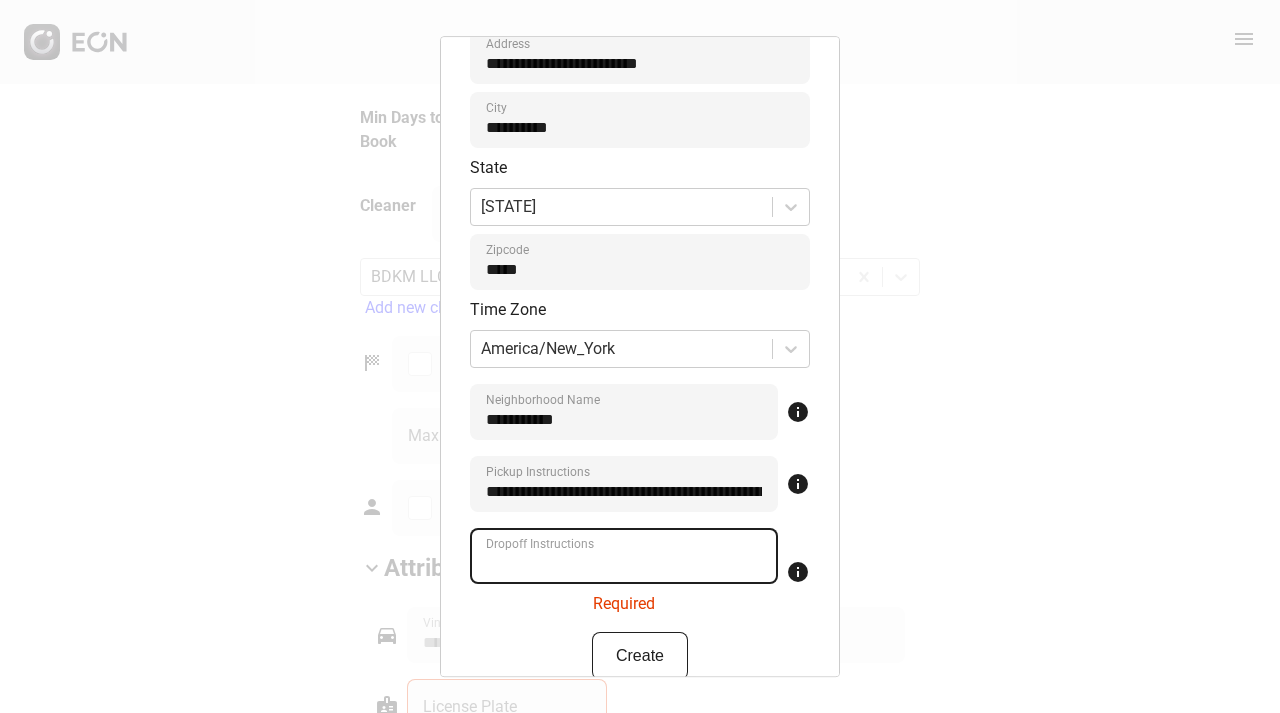 click on "Dropoff Instructions" at bounding box center (624, 556) 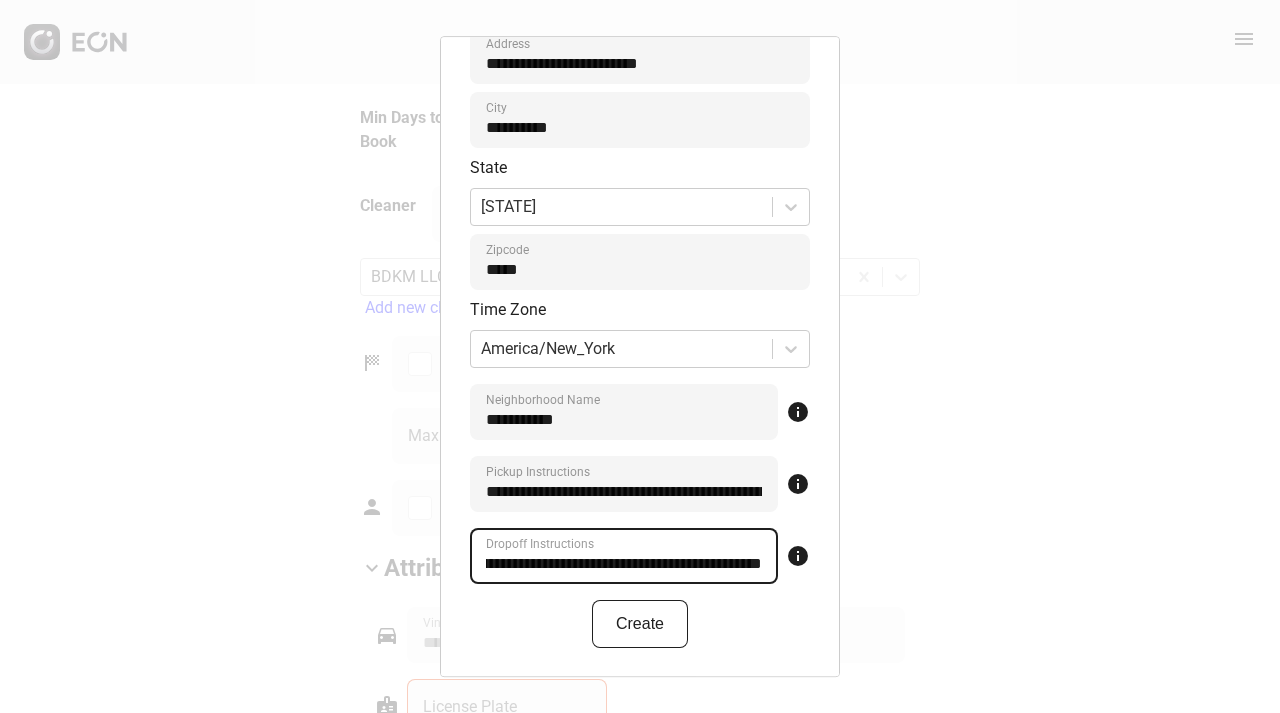 scroll, scrollTop: 0, scrollLeft: 397, axis: horizontal 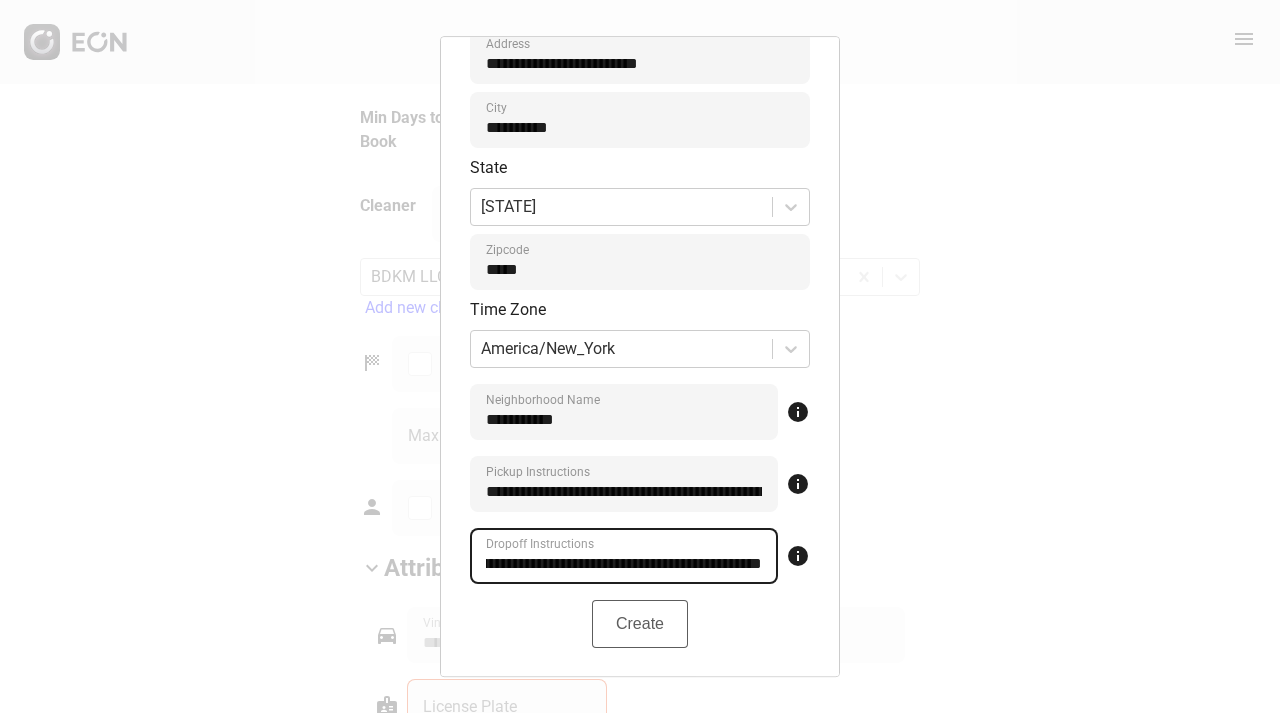 type on "**********" 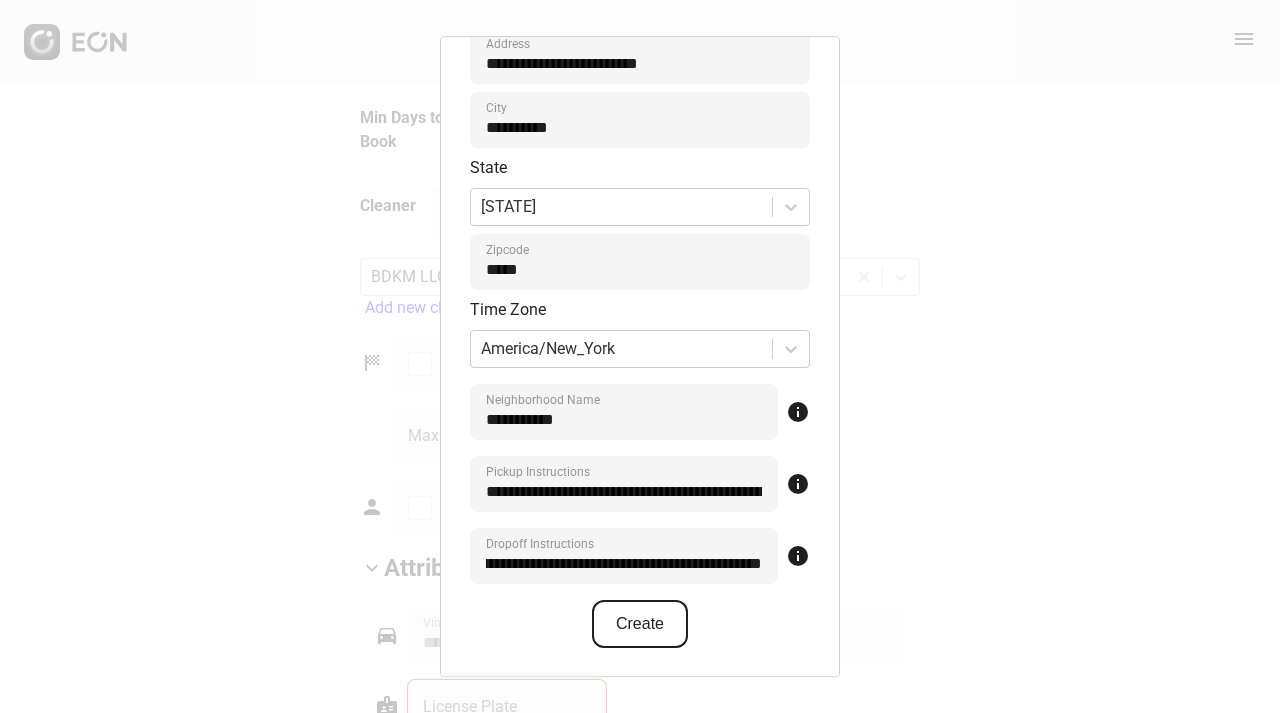 scroll, scrollTop: 0, scrollLeft: 0, axis: both 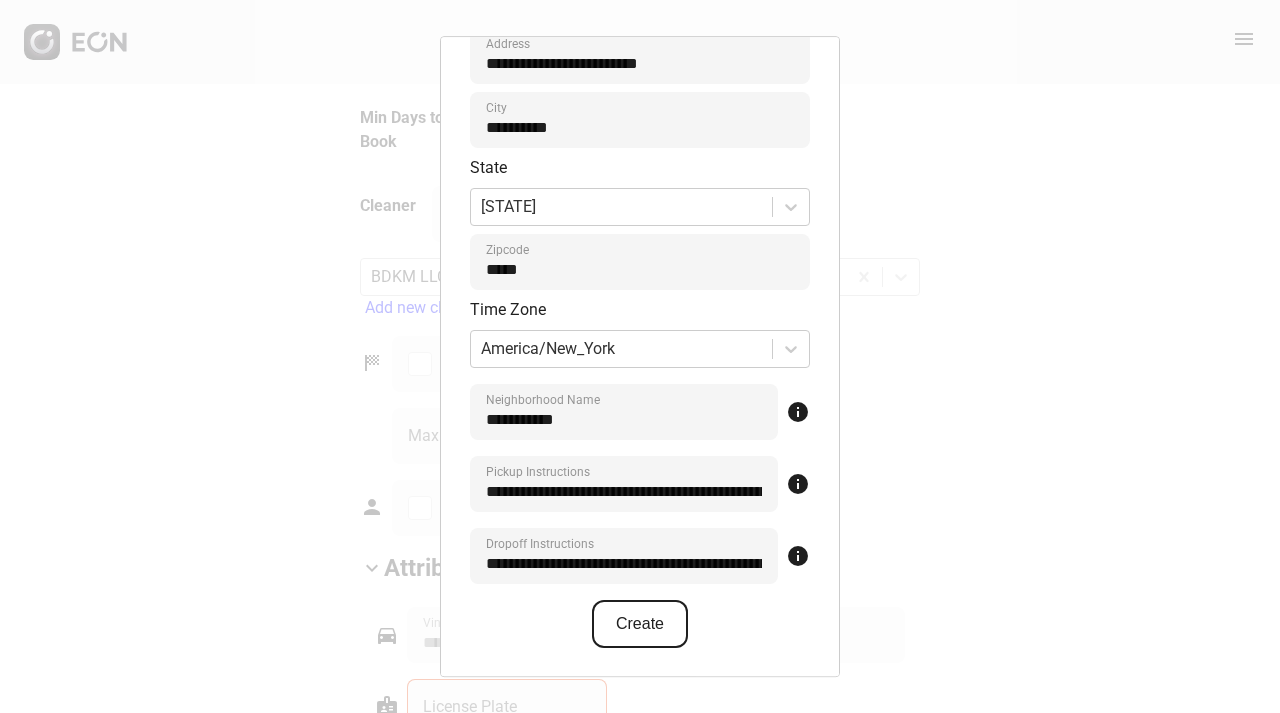 click on "Create" at bounding box center [640, 624] 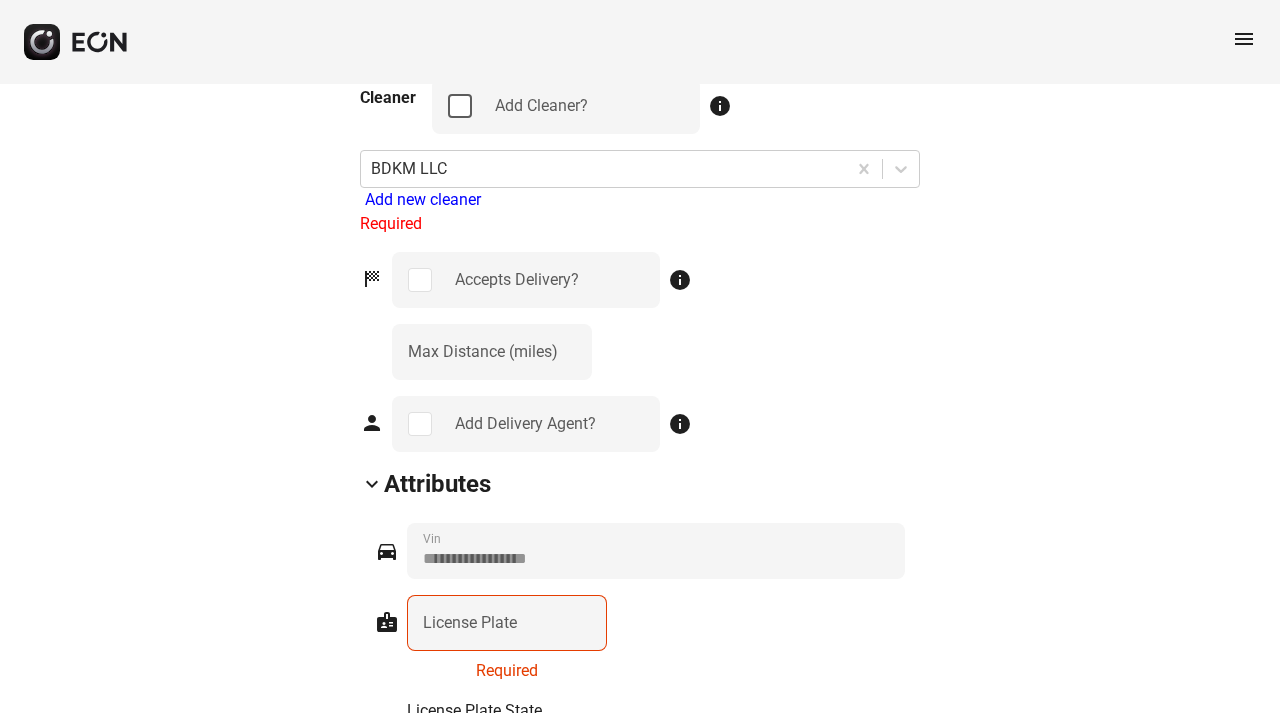 scroll, scrollTop: 2149, scrollLeft: 0, axis: vertical 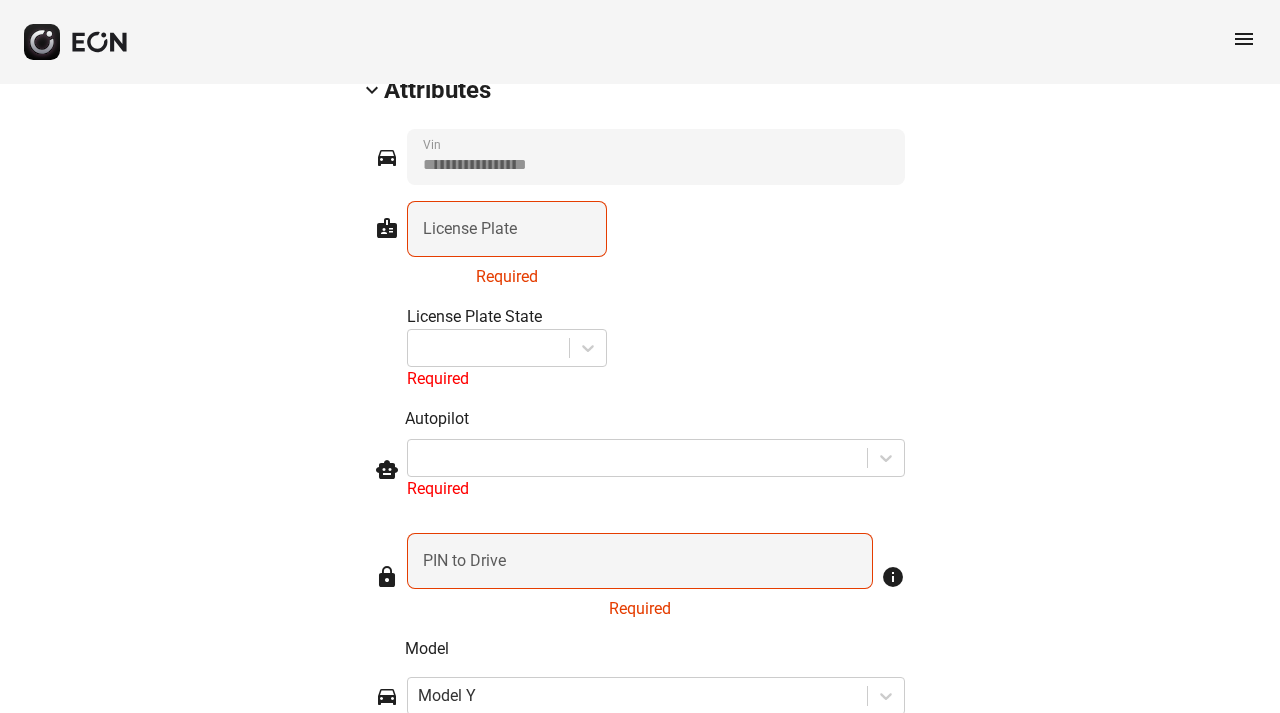 click on "License Plate" at bounding box center [470, 229] 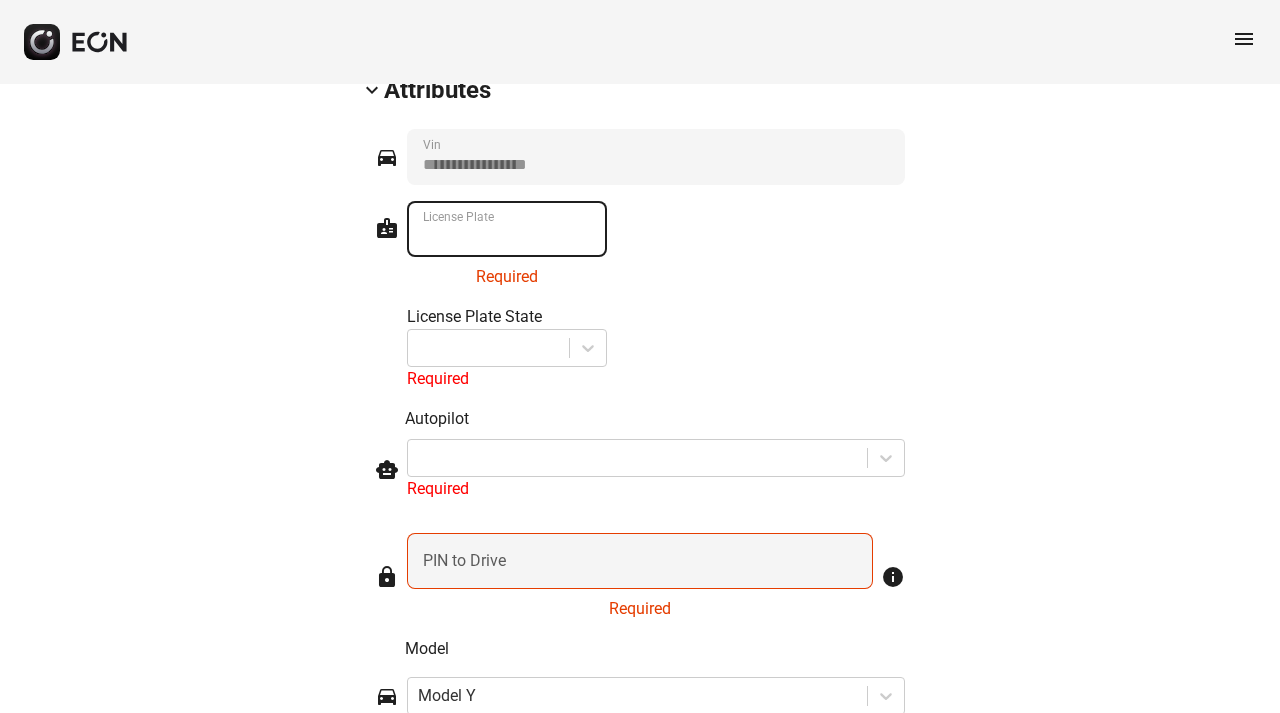 click on "License Plate" at bounding box center [507, 229] 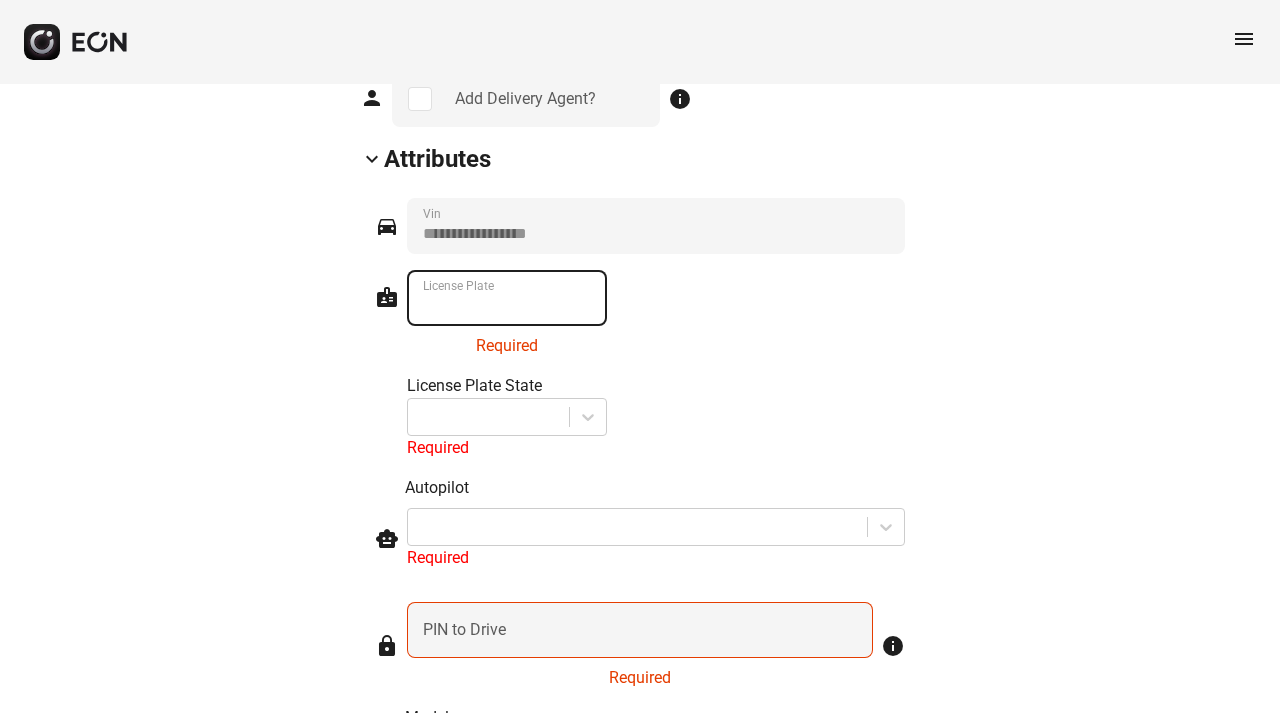 scroll, scrollTop: 2381, scrollLeft: 0, axis: vertical 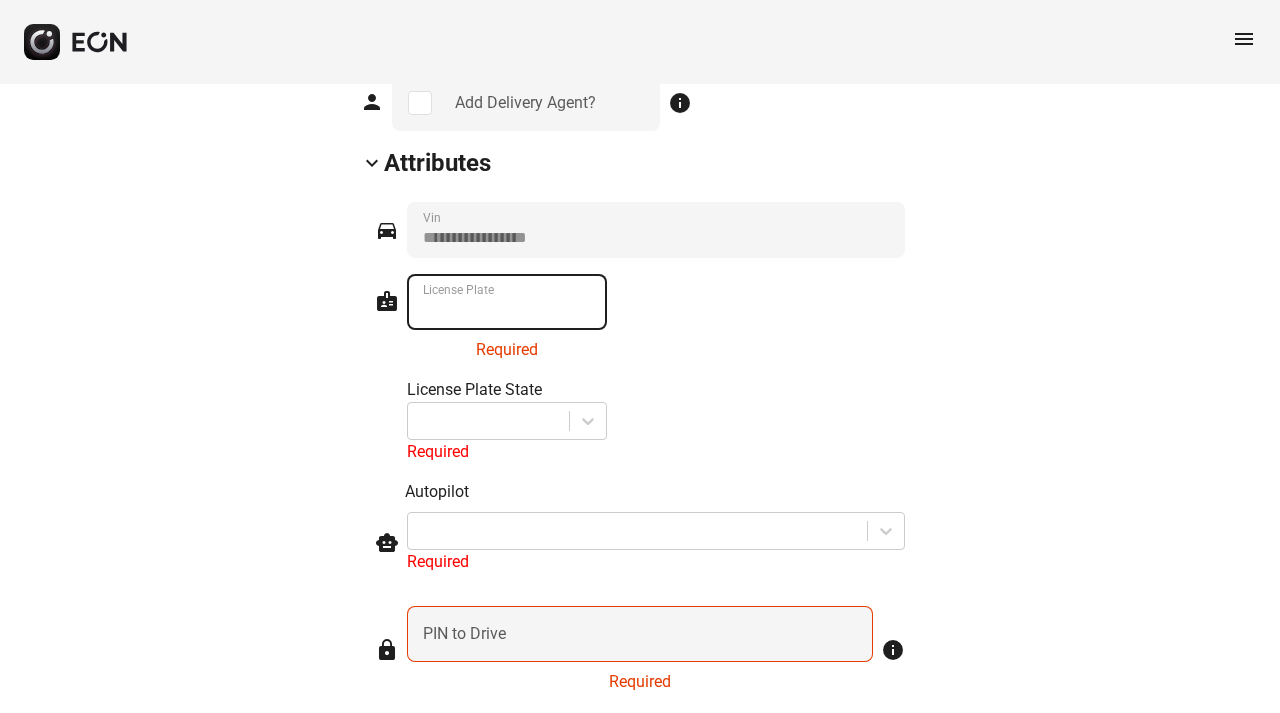 click on "License Plate" at bounding box center [507, 302] 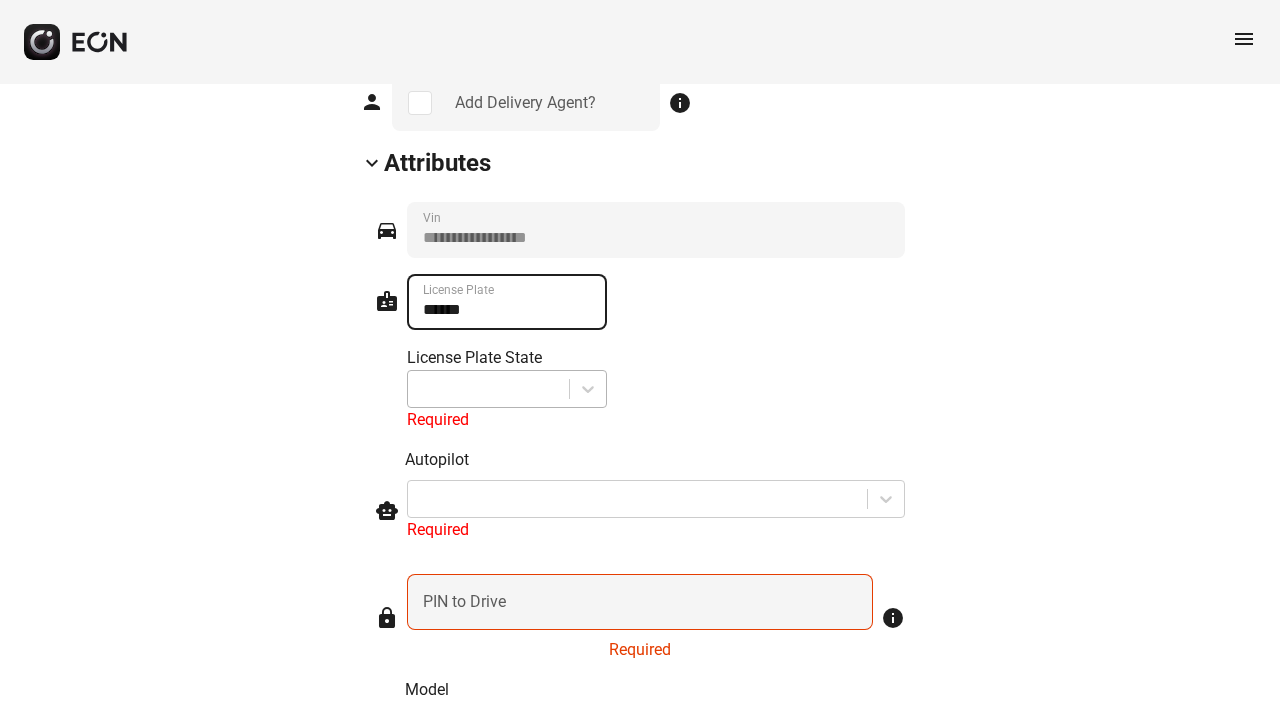 type on "******" 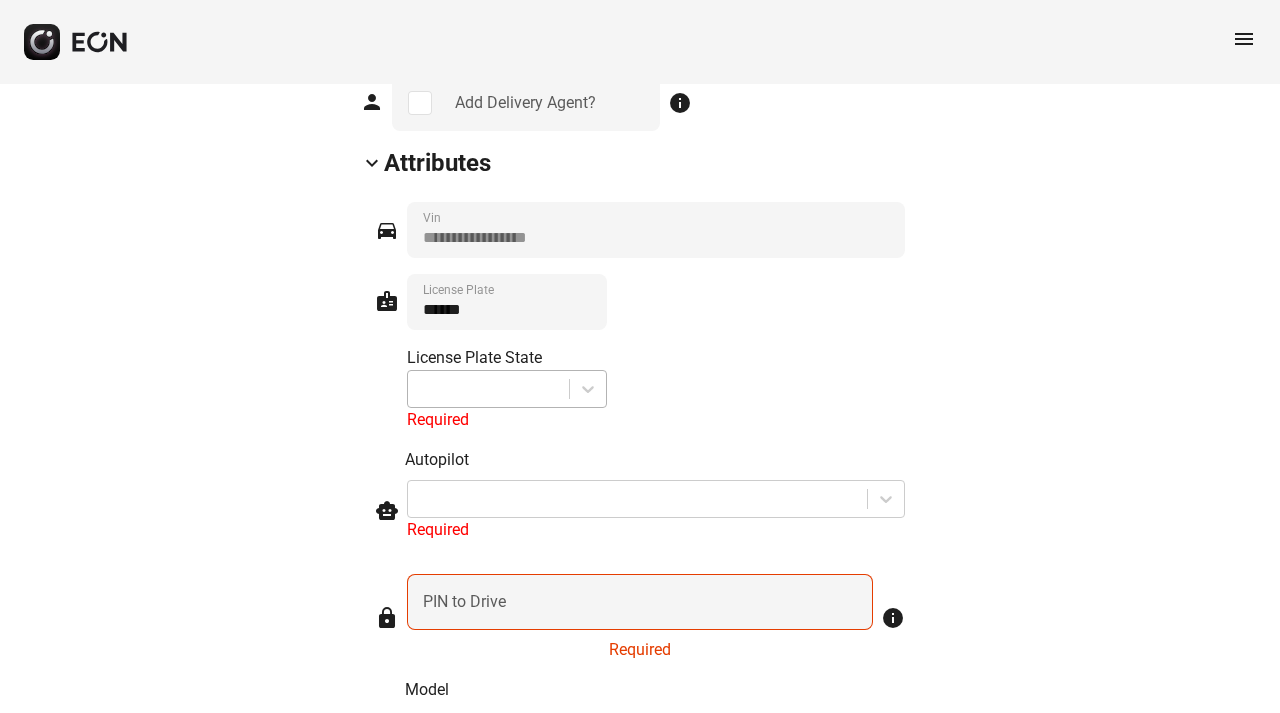 click at bounding box center [488, 389] 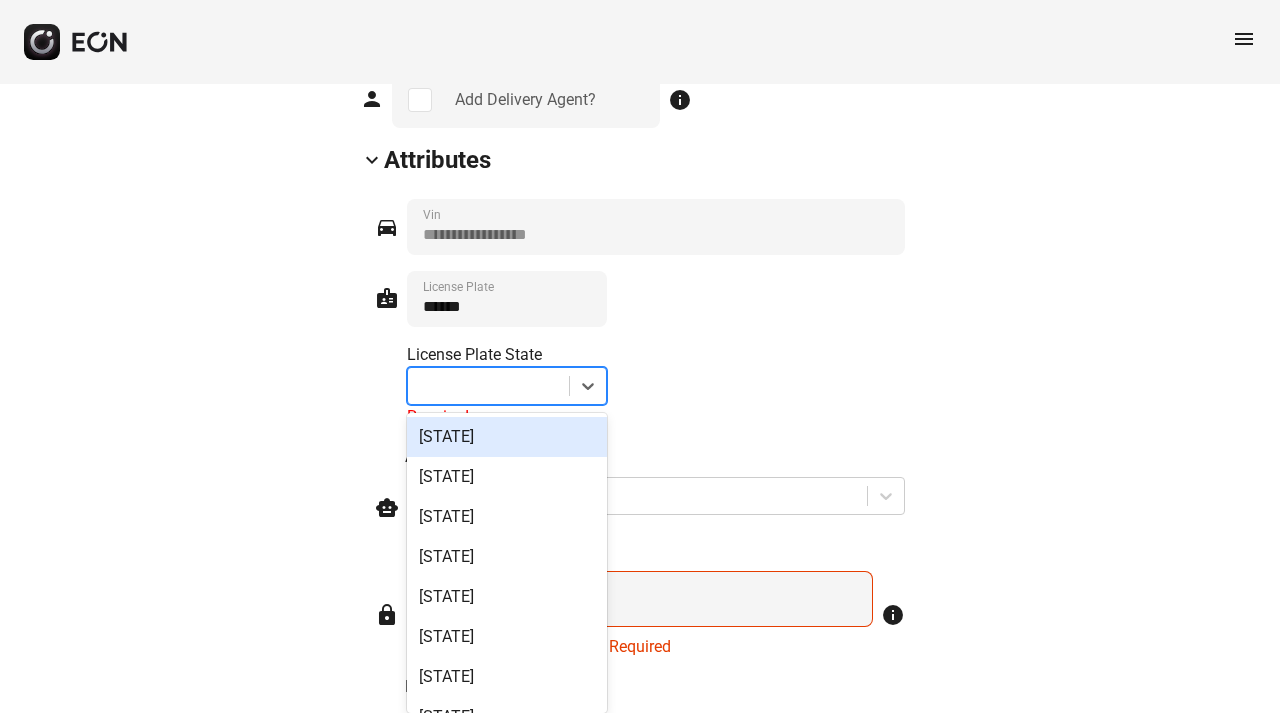 scroll, scrollTop: 2391, scrollLeft: 0, axis: vertical 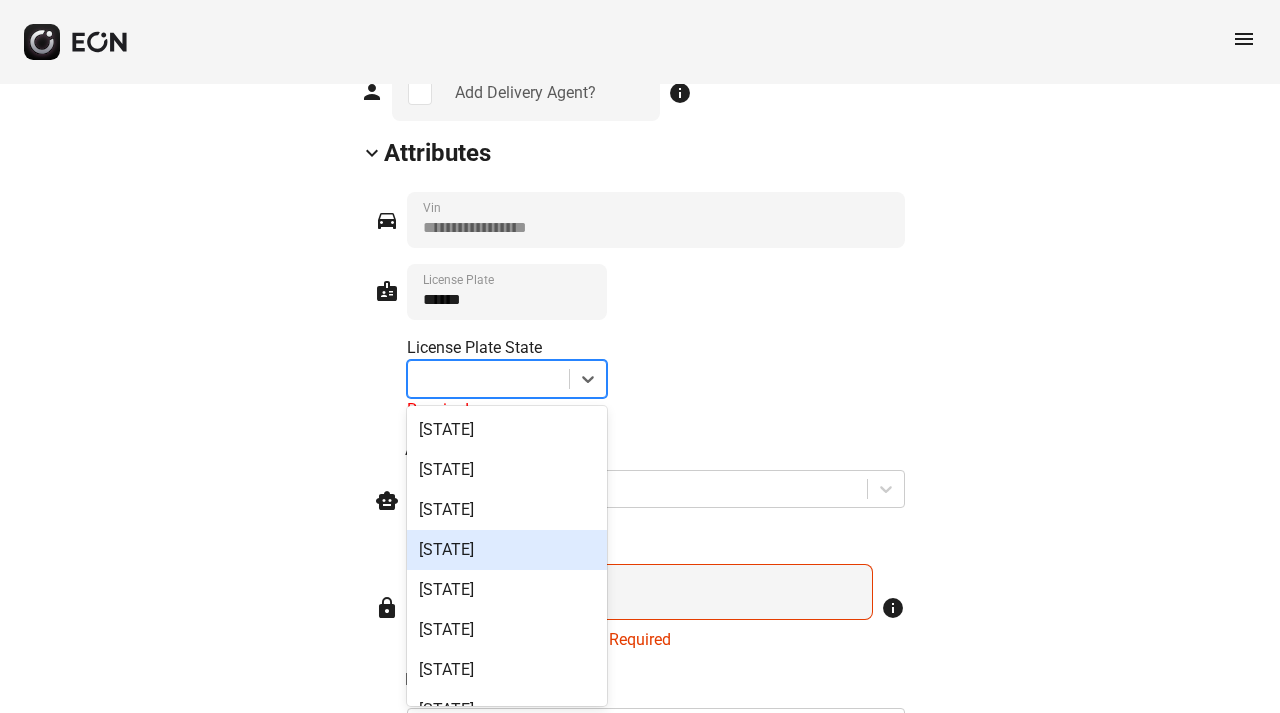 type on "*" 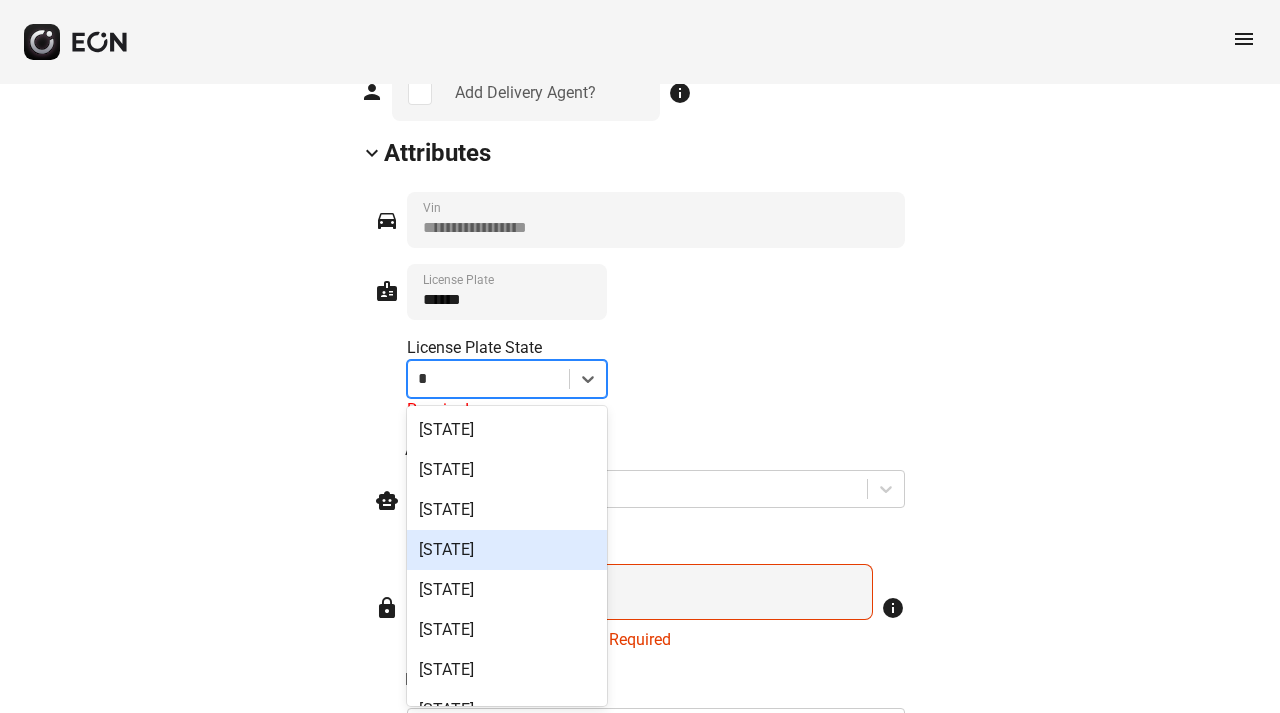 click on "[STATE]" at bounding box center [507, 550] 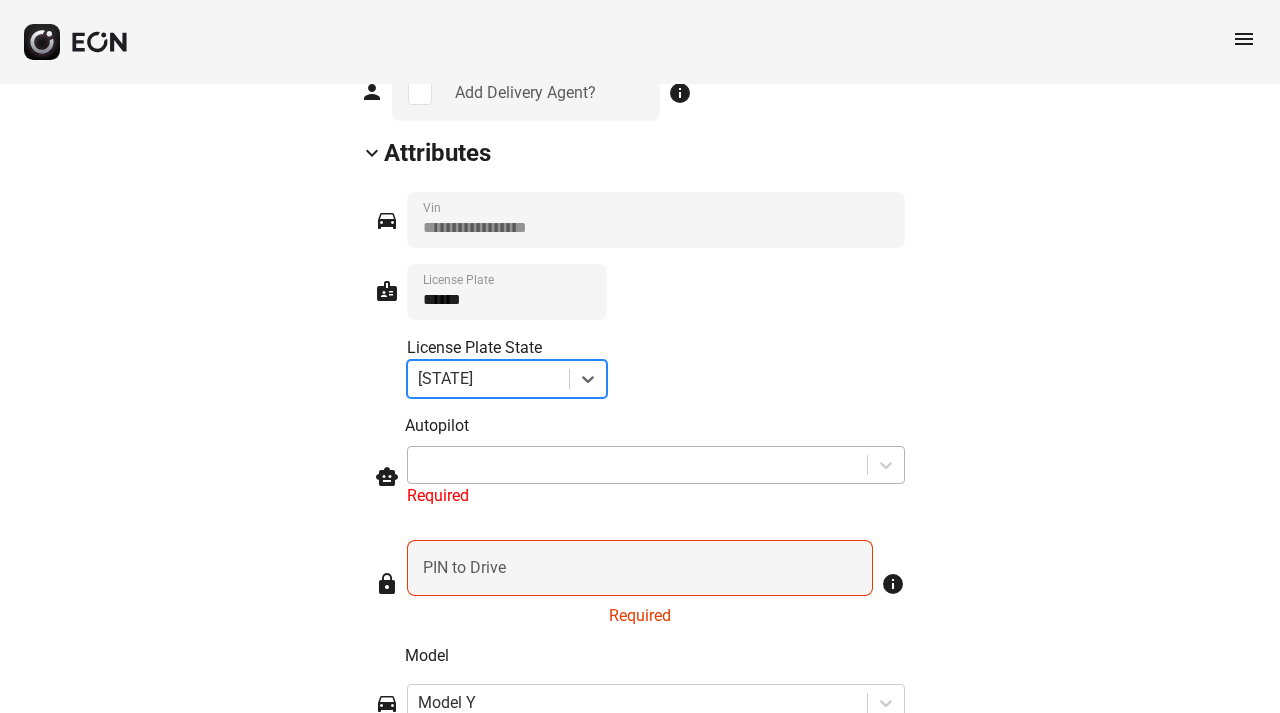 click at bounding box center (637, 465) 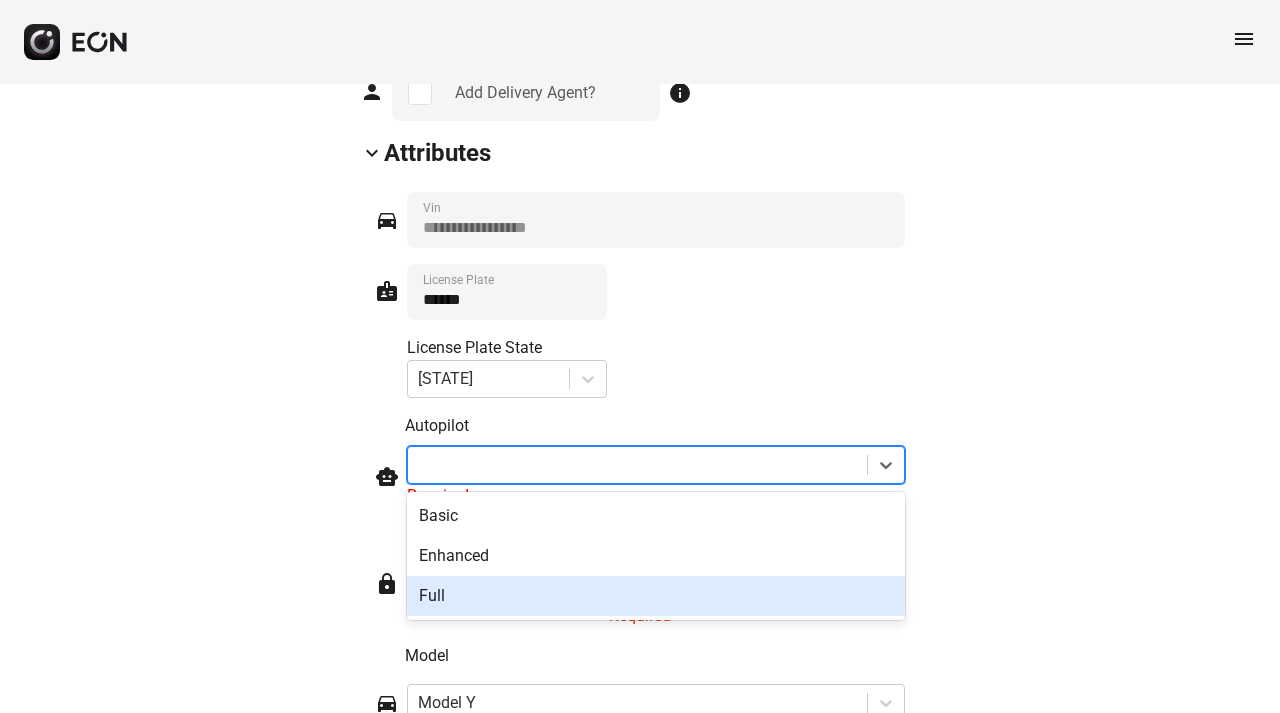 click on "Full" at bounding box center (656, 596) 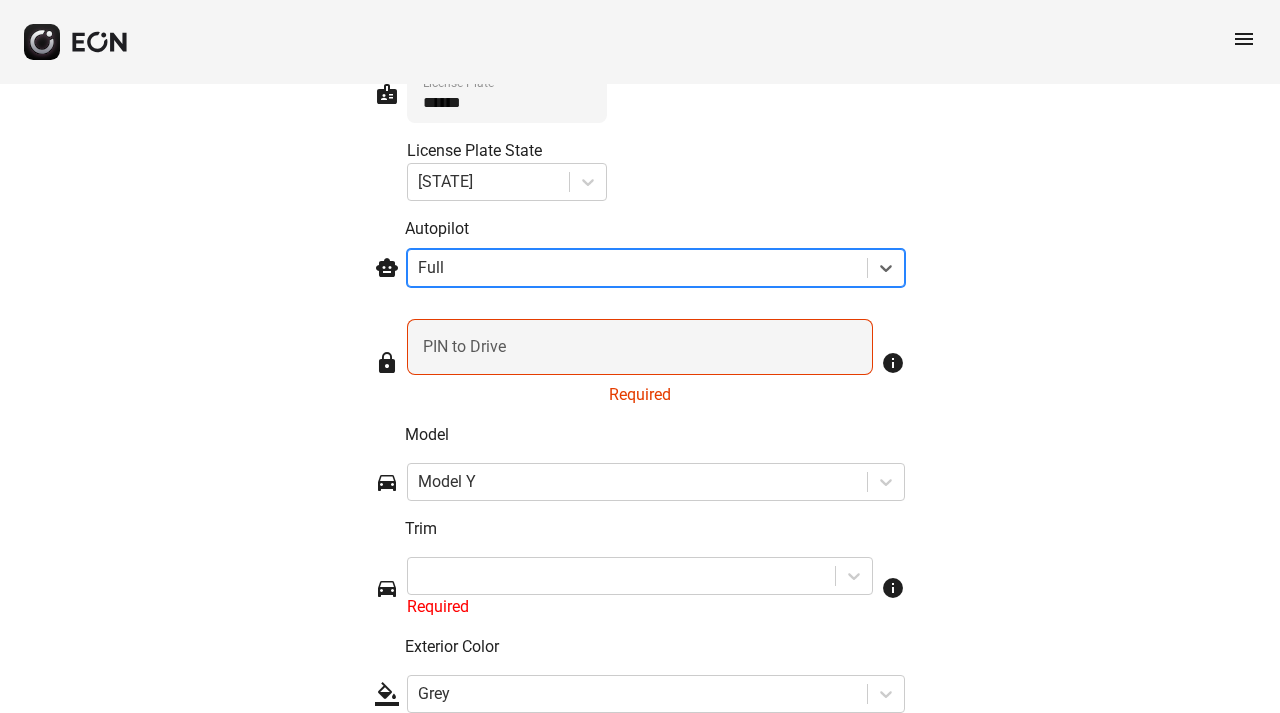 scroll, scrollTop: 2598, scrollLeft: 0, axis: vertical 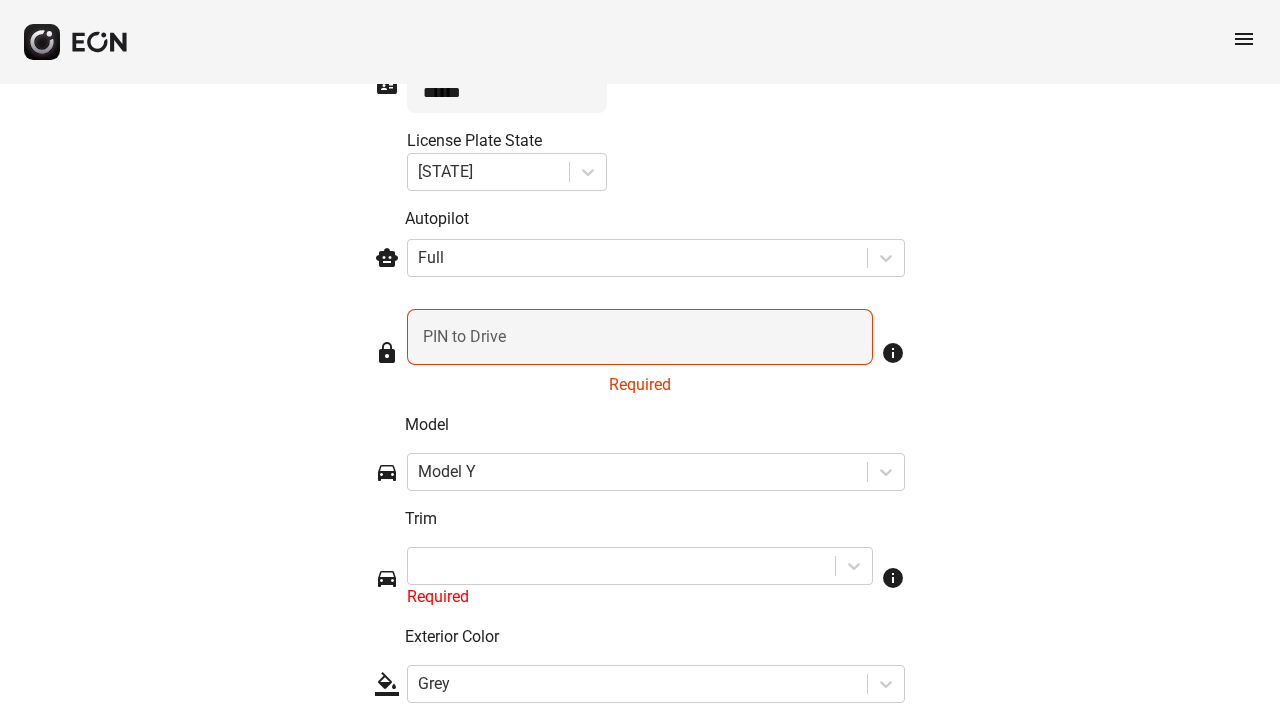 click on "PIN to Drive" at bounding box center [464, 337] 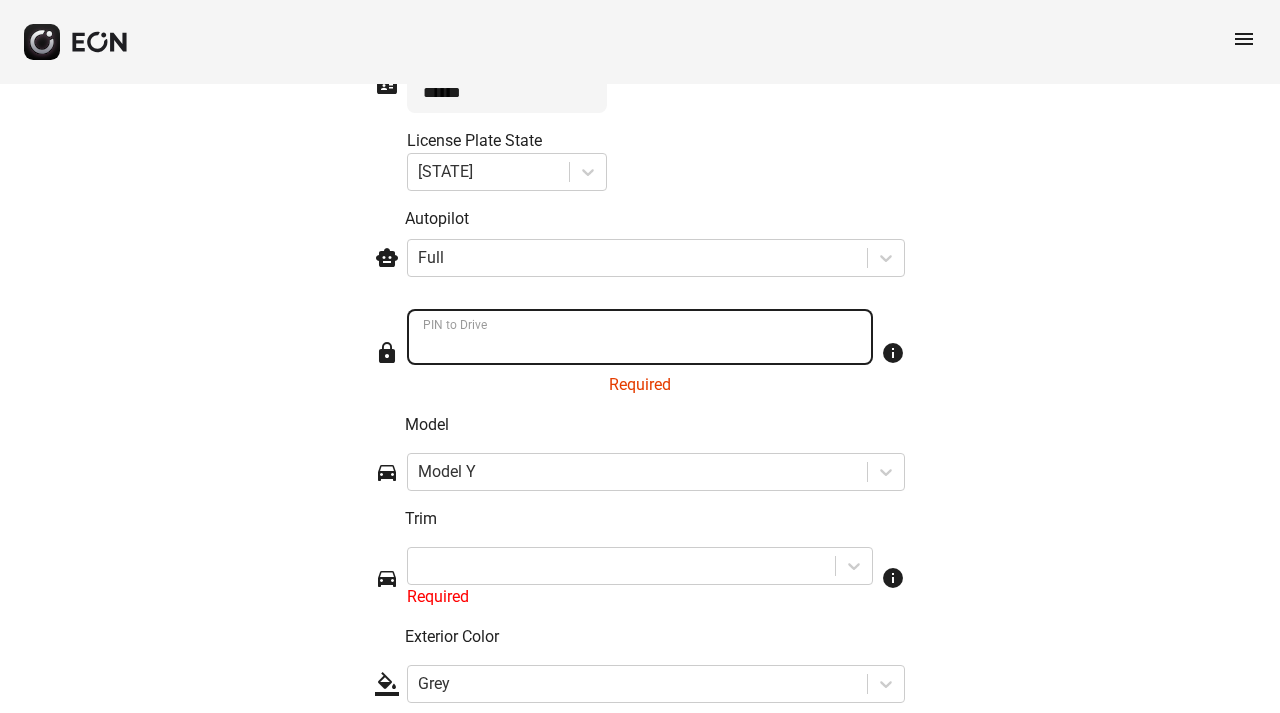 click on "PIN to Drive" at bounding box center (640, 337) 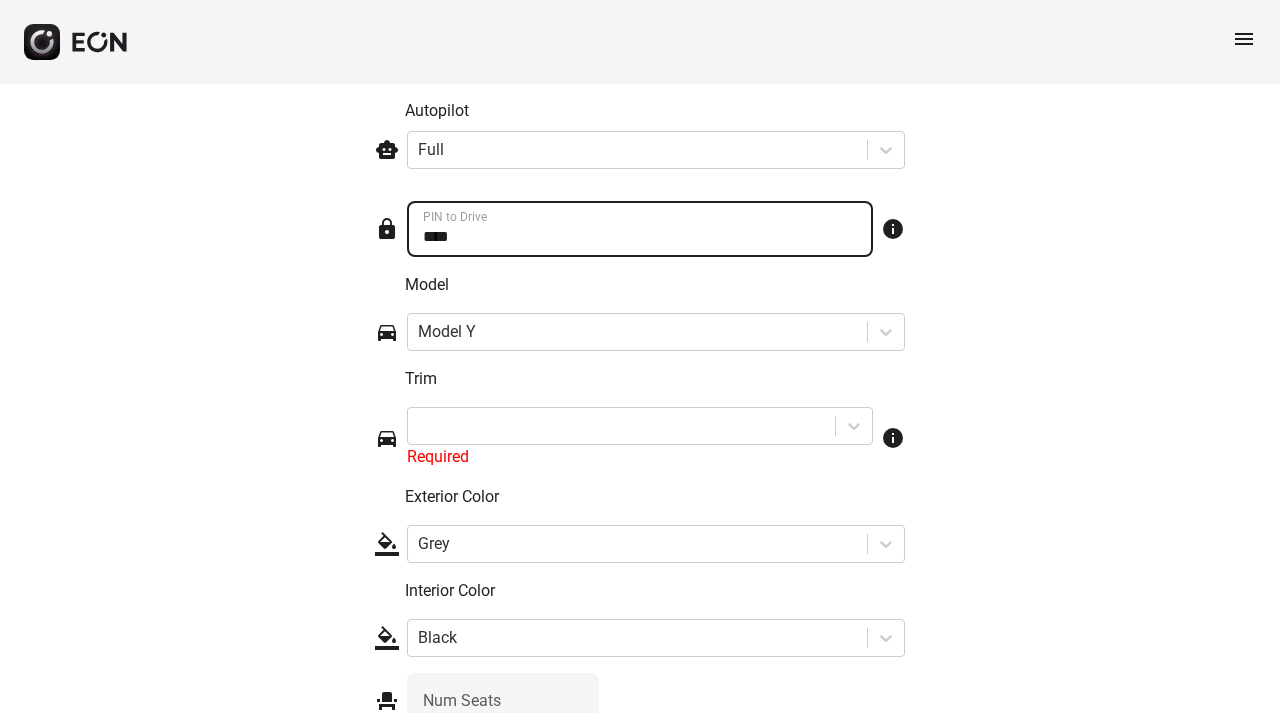 scroll, scrollTop: 2798, scrollLeft: 0, axis: vertical 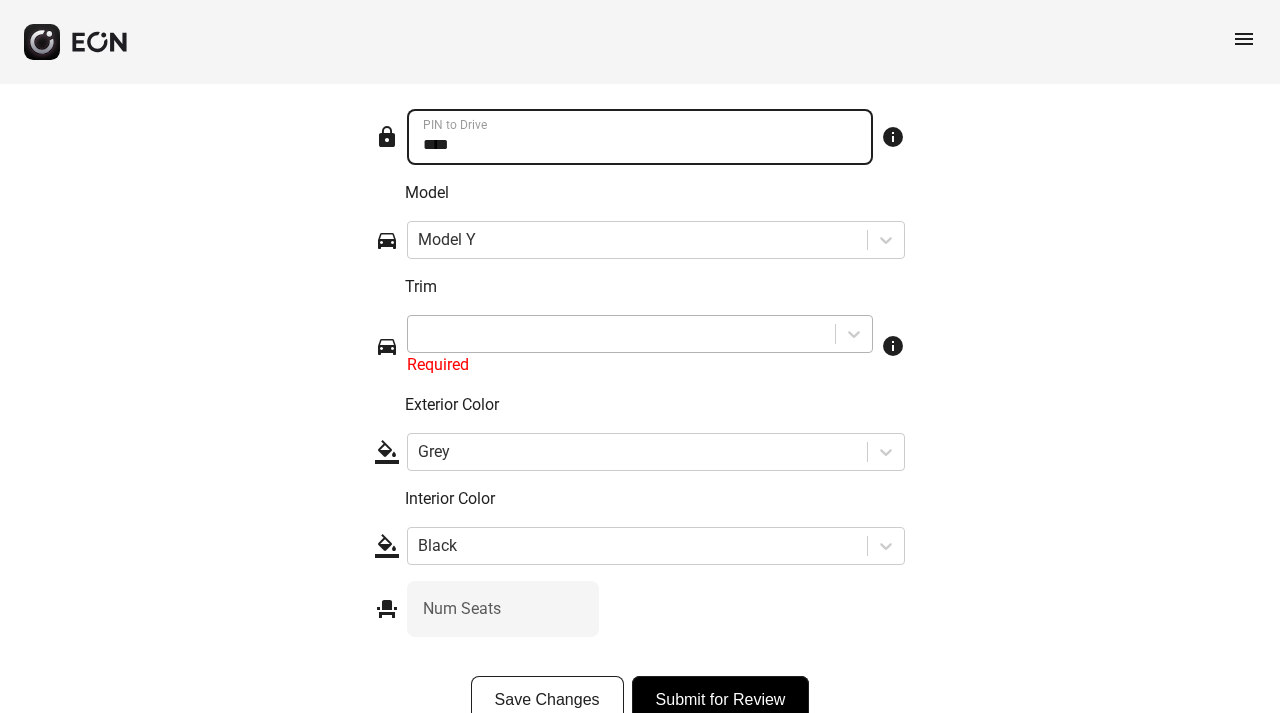 type on "****" 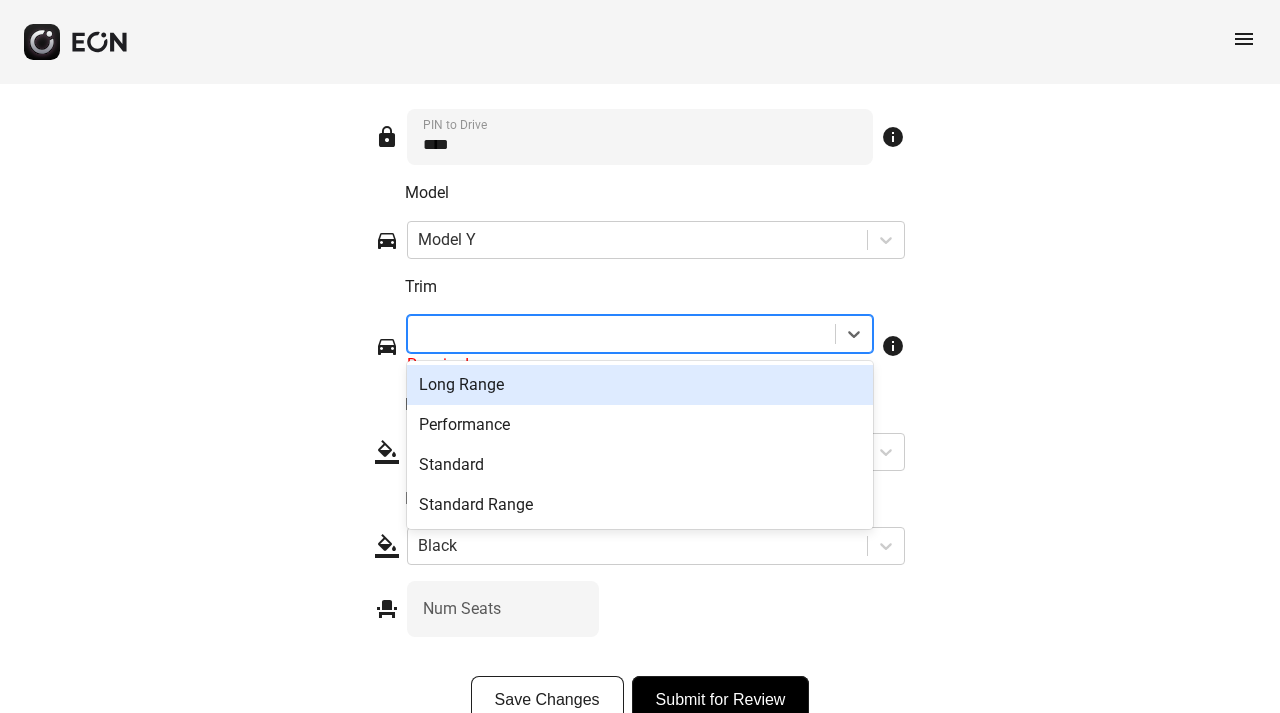 click at bounding box center [621, 334] 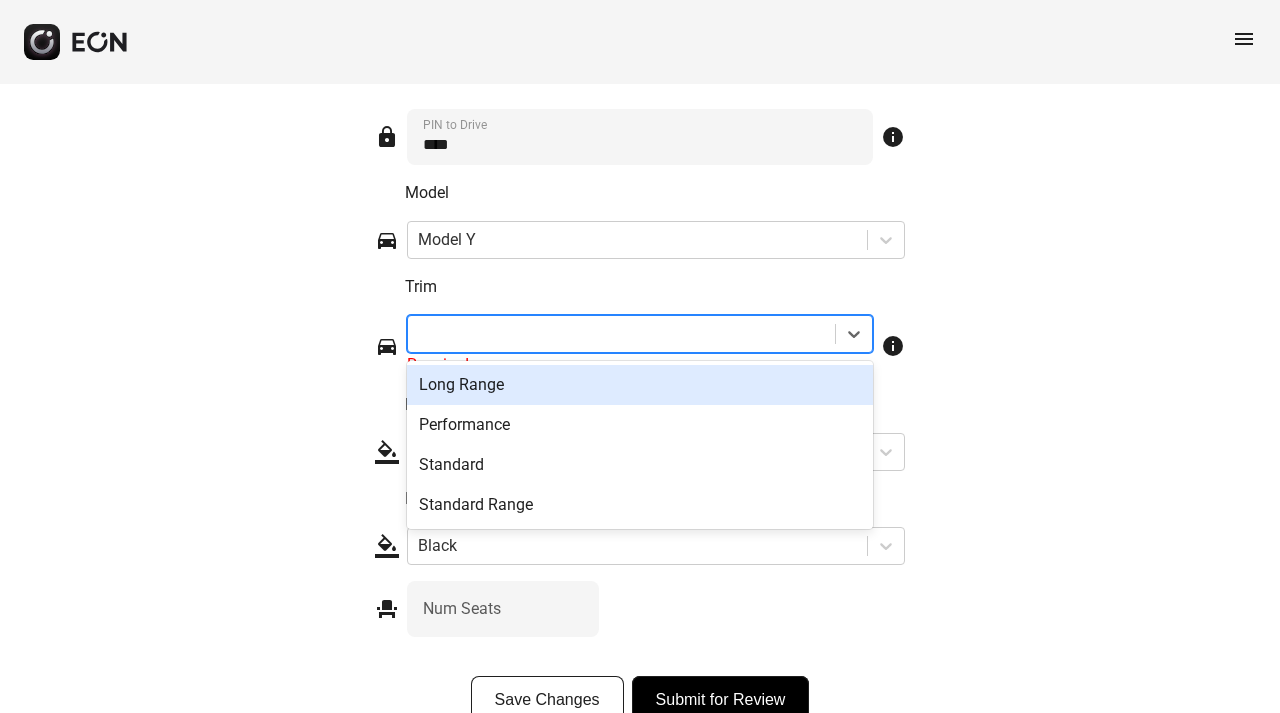 click on "Long Range" at bounding box center (640, 385) 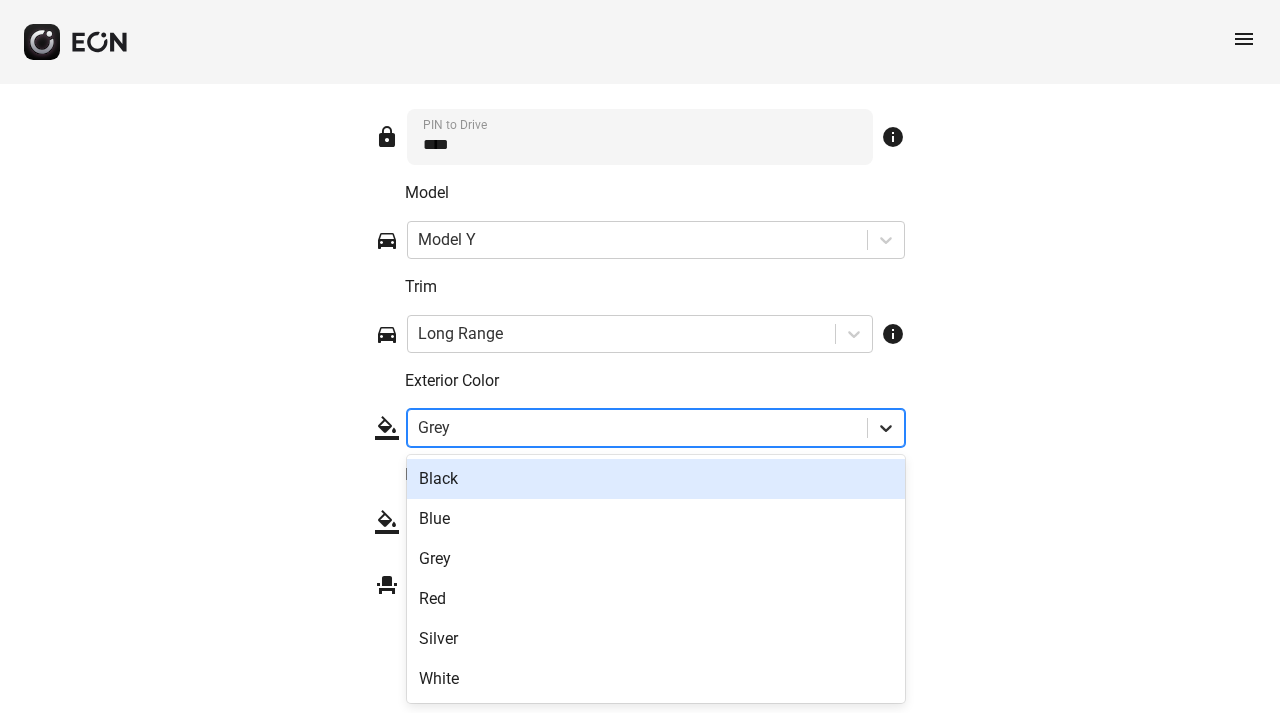 click 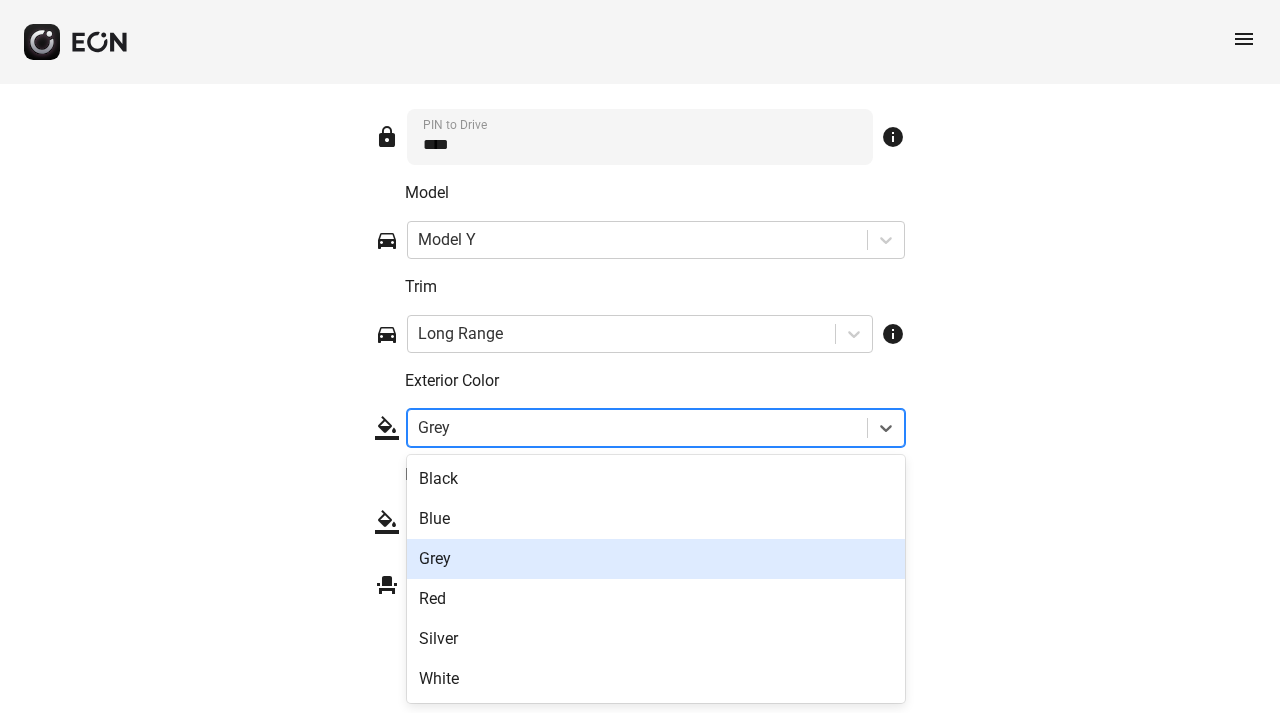 click on "Grey" at bounding box center (656, 559) 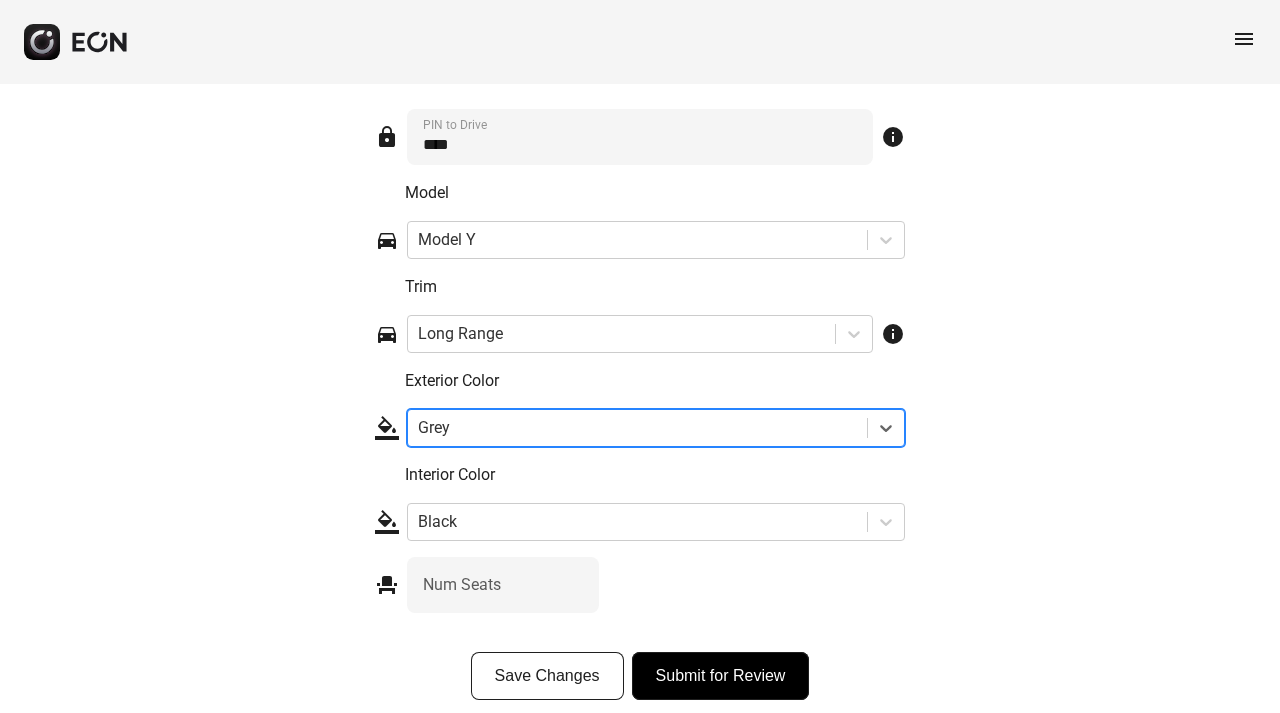 scroll, scrollTop: 2852, scrollLeft: 0, axis: vertical 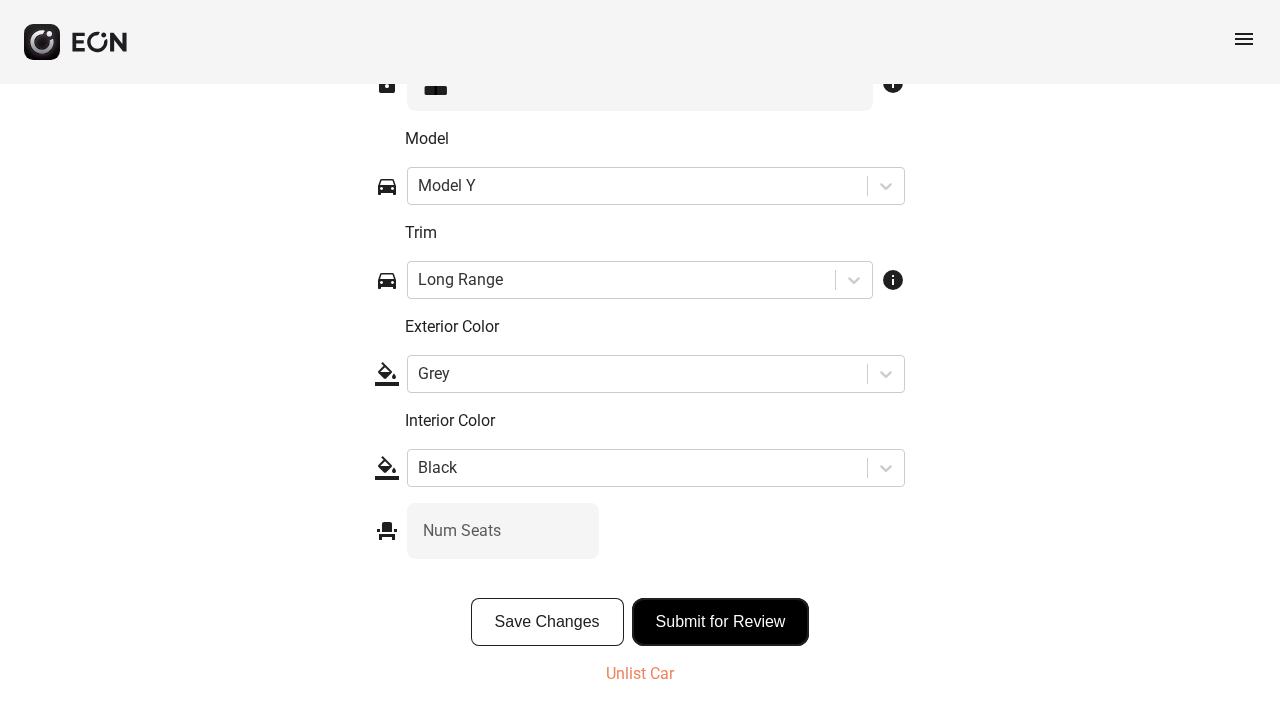 click on "Submit for Review" at bounding box center (721, 622) 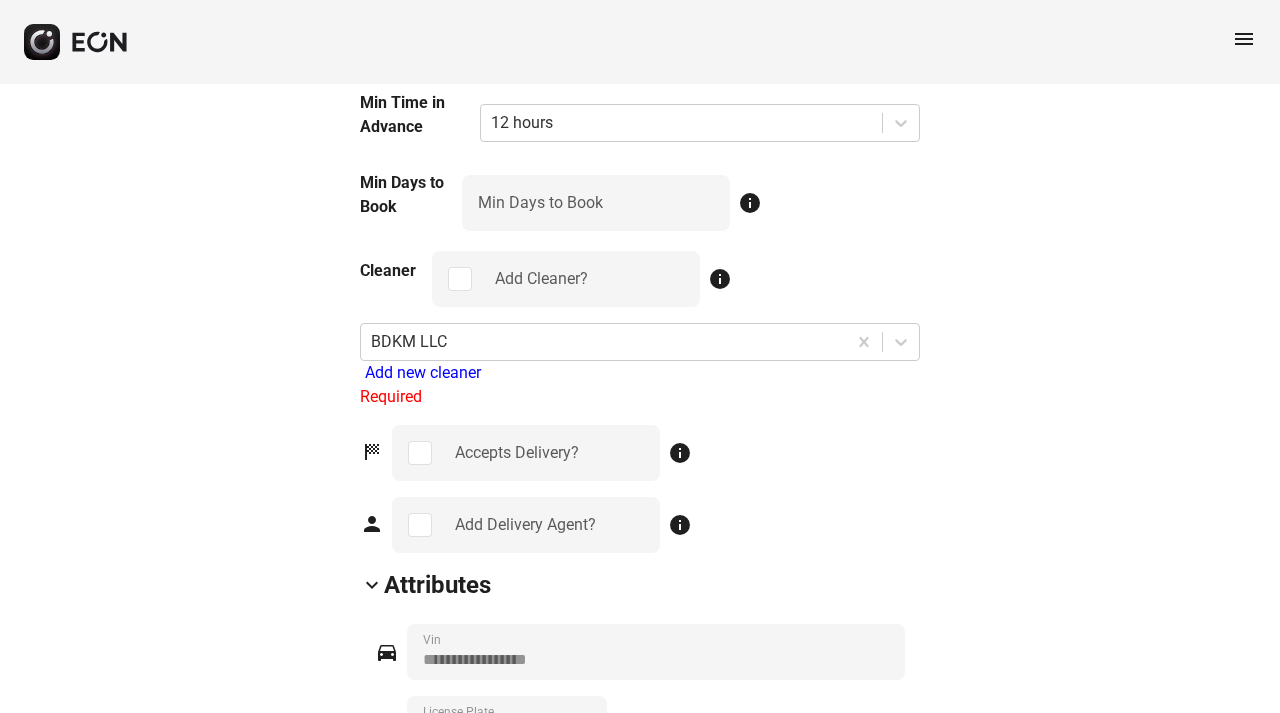 scroll, scrollTop: 1960, scrollLeft: 0, axis: vertical 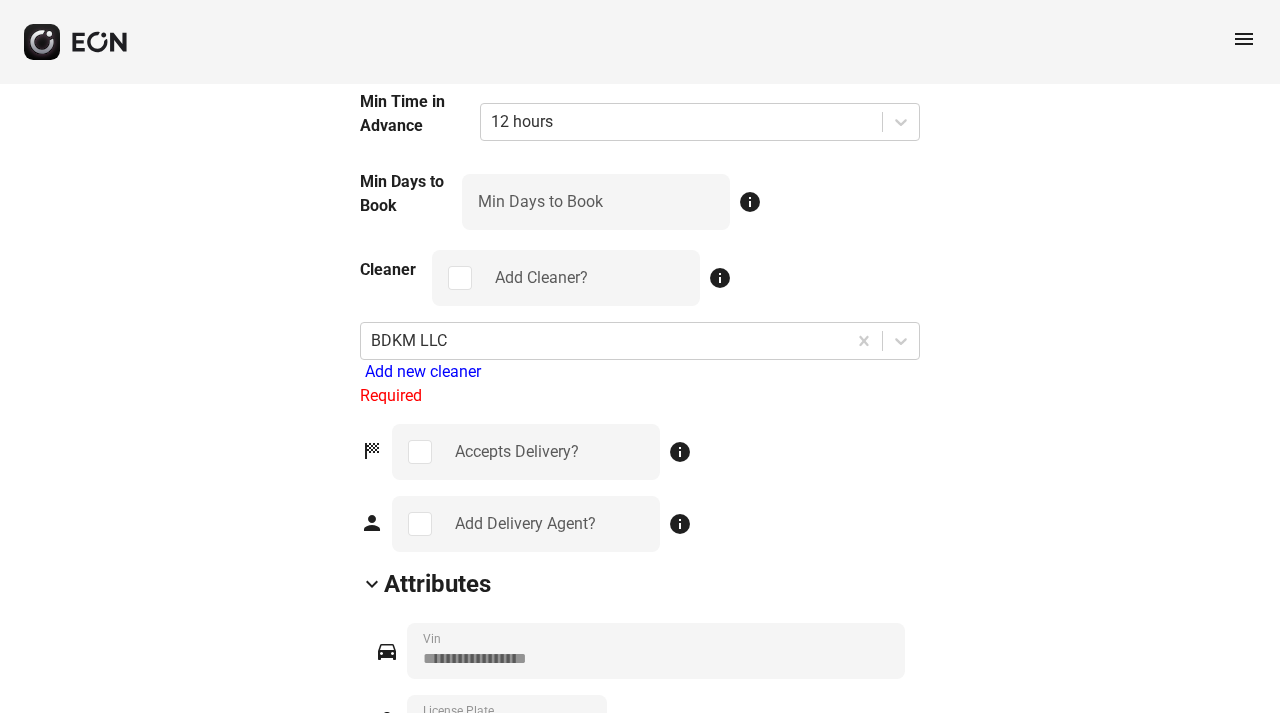 click on "Add new cleaner" at bounding box center (642, 372) 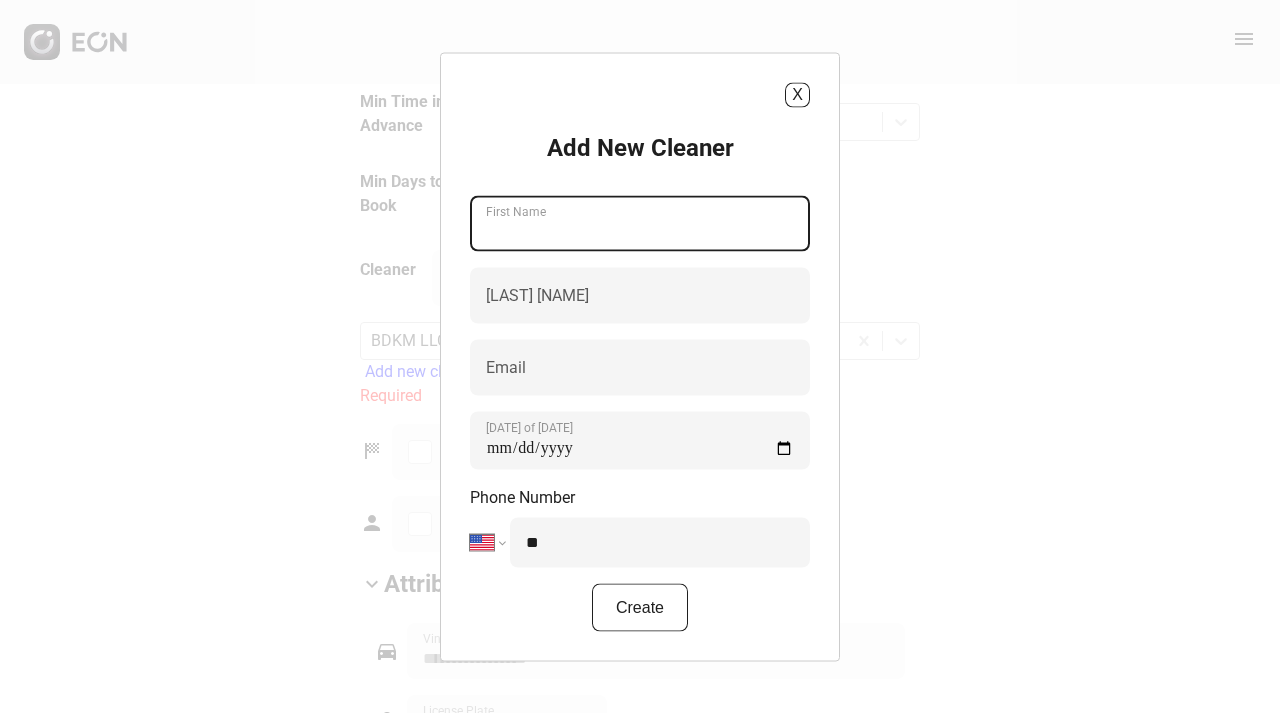 click on "First Name" at bounding box center (640, 223) 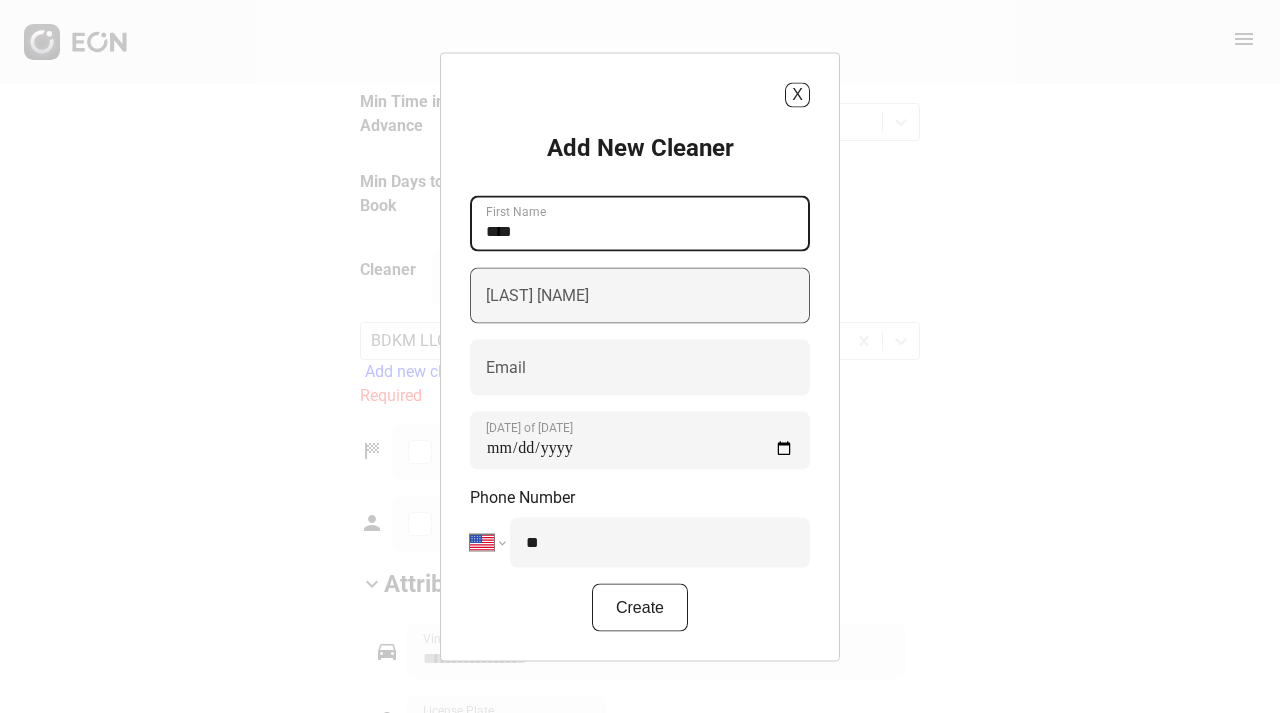 type on "****" 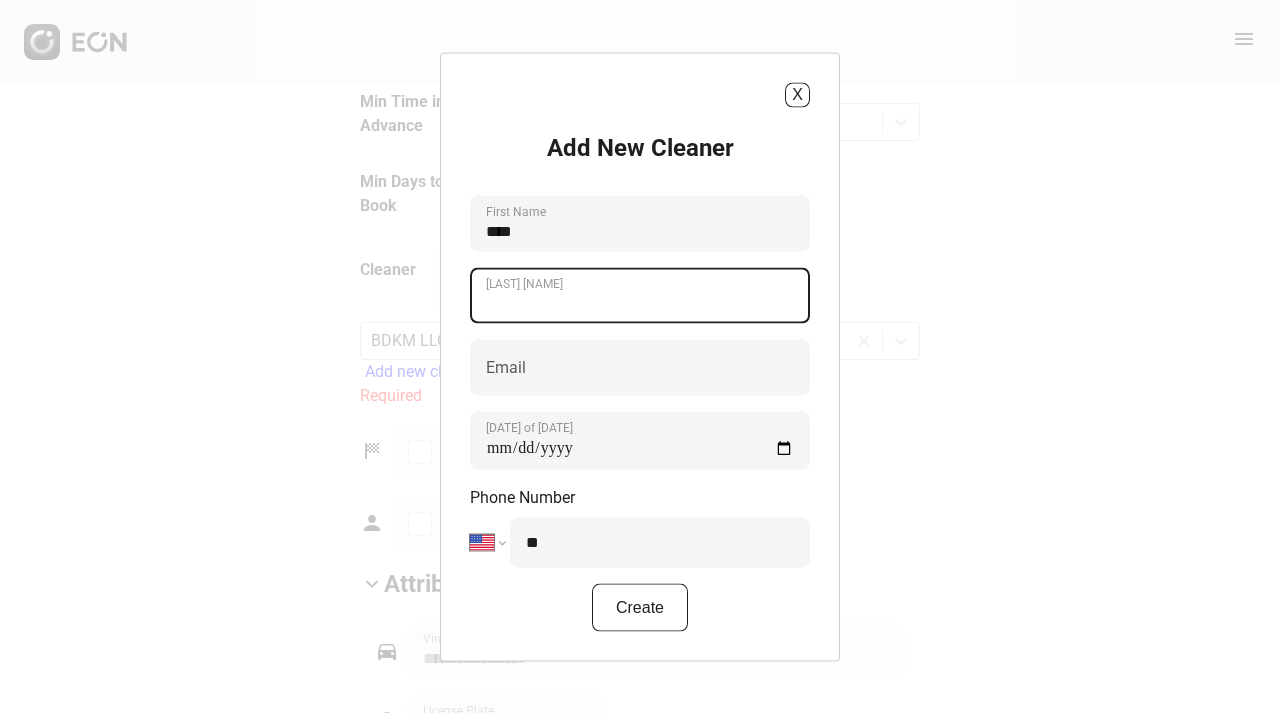 click on "[LAST] [NAME]" at bounding box center [640, 295] 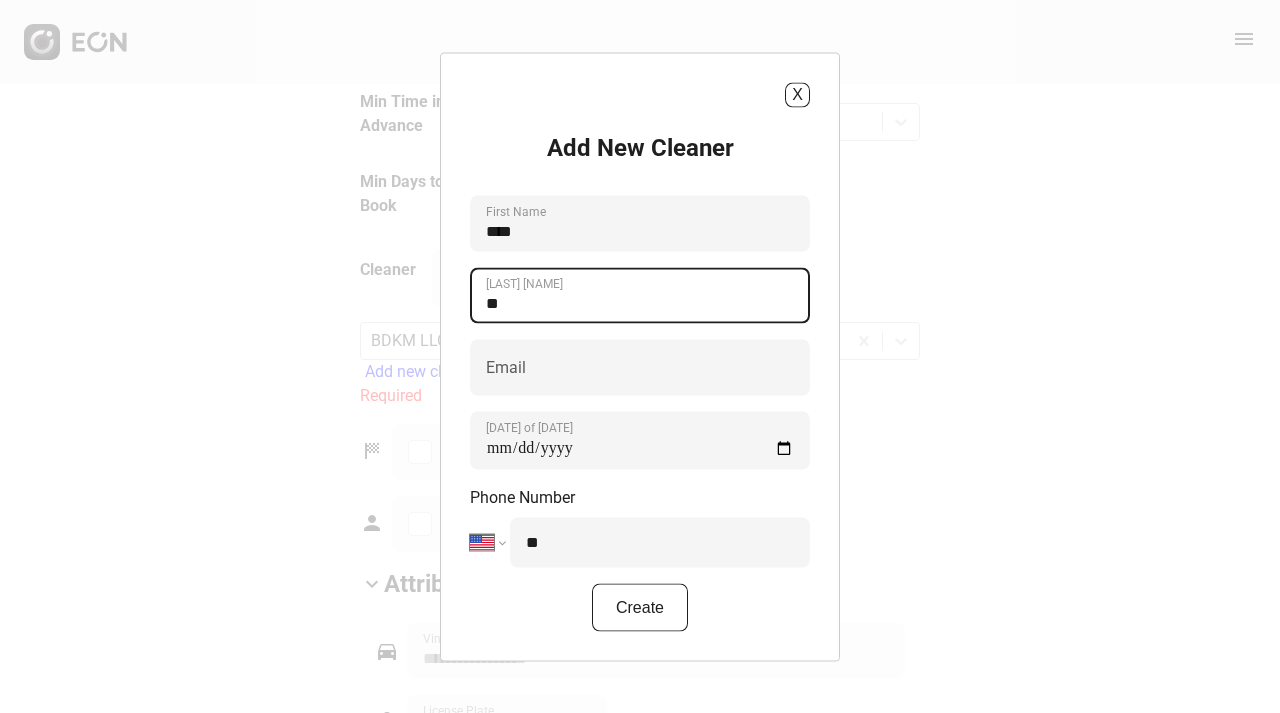 type on "*" 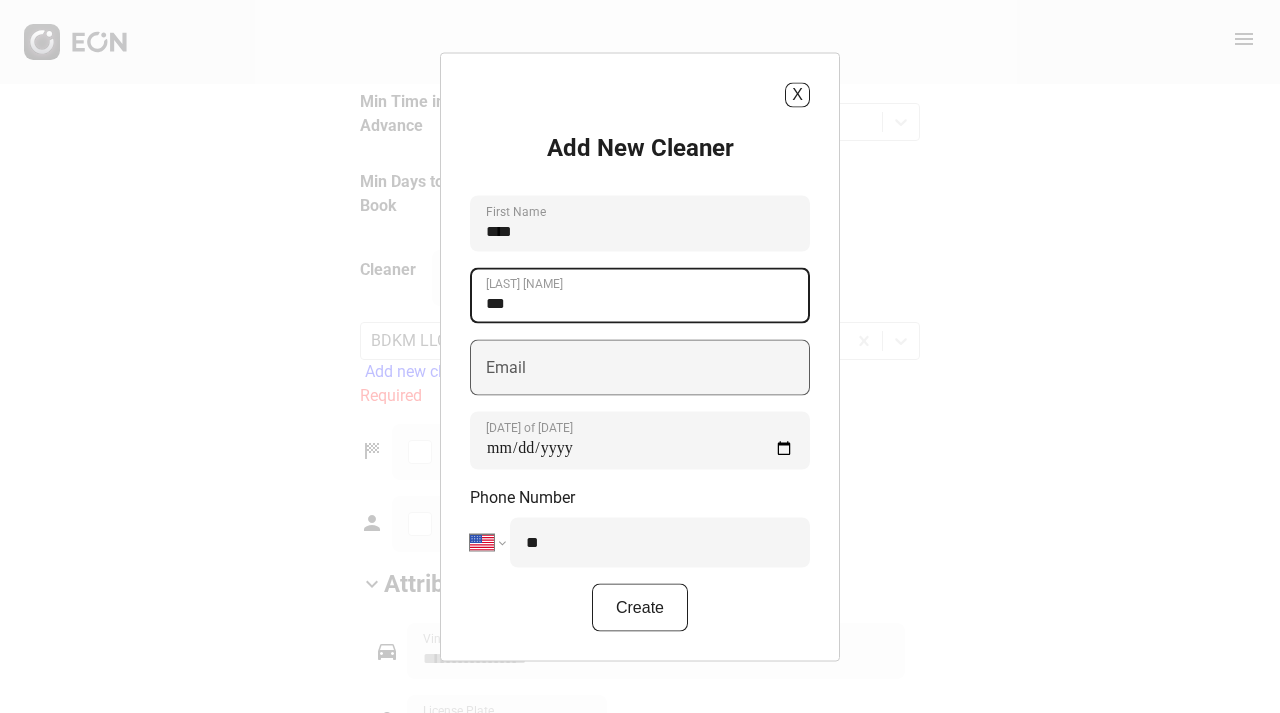 type on "***" 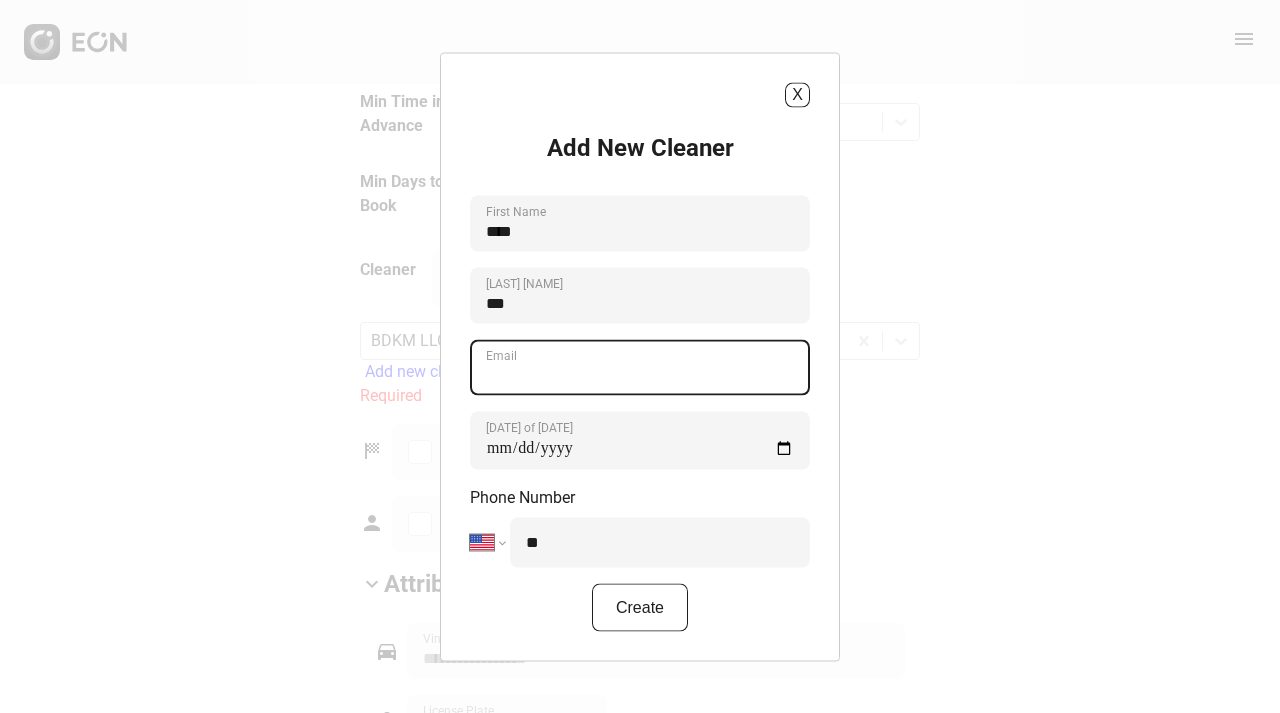 click on "Email" at bounding box center (640, 367) 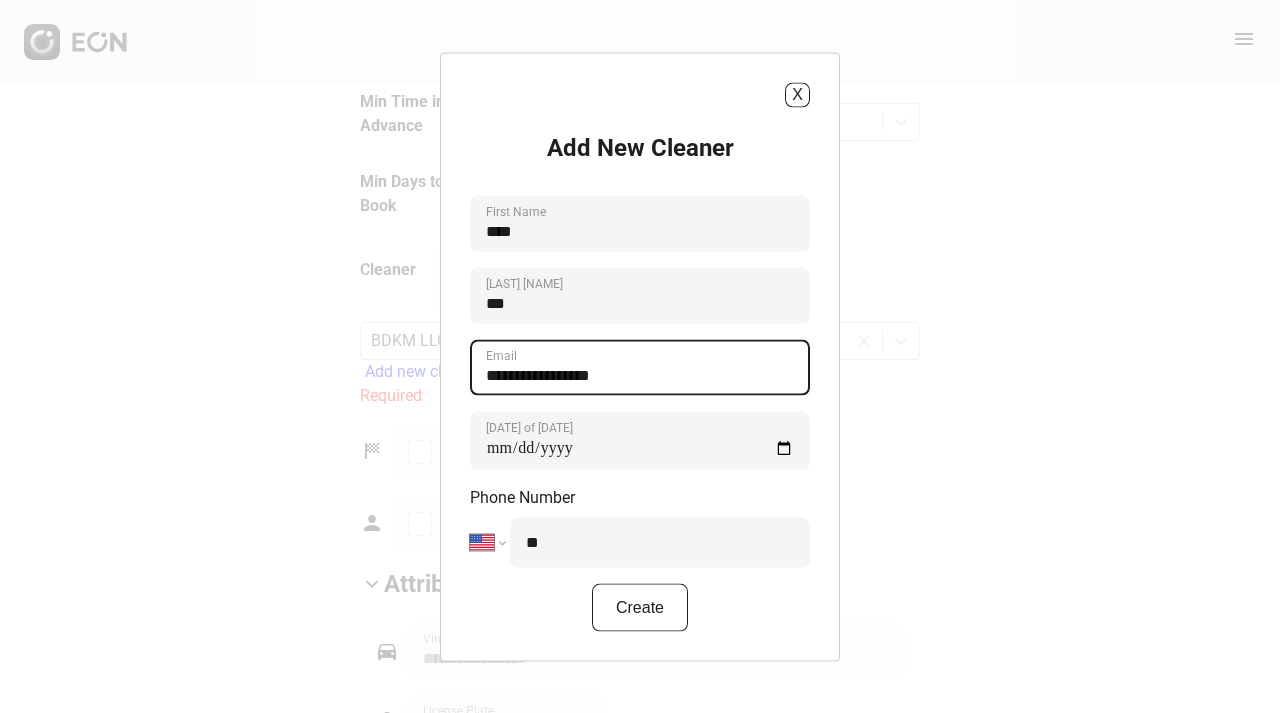 type on "**********" 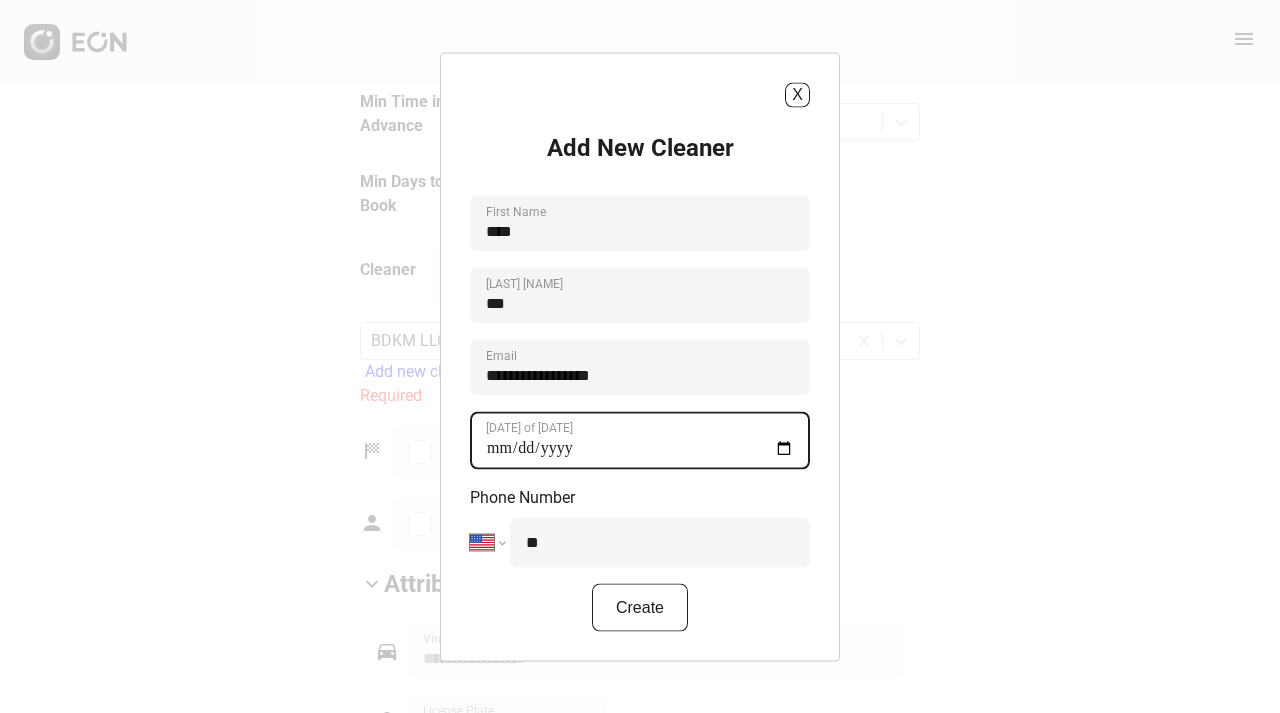 type on "**********" 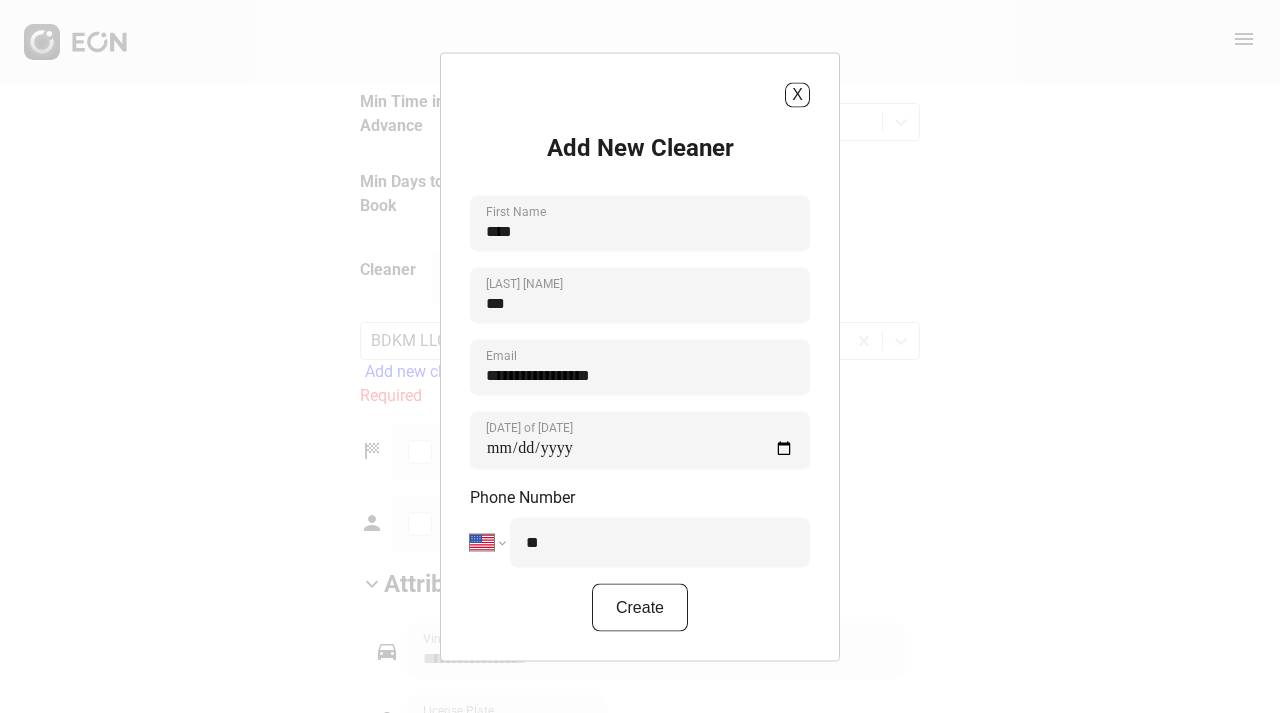 click on "**" at bounding box center [660, 542] 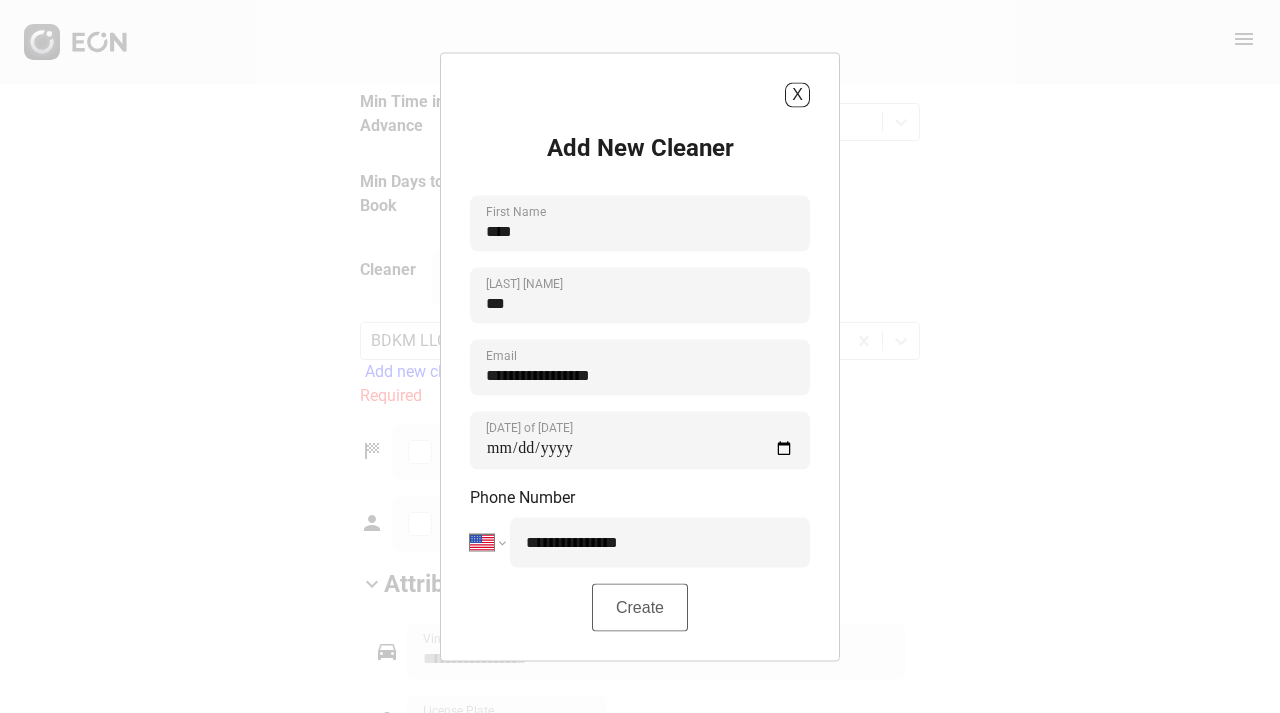 type on "**********" 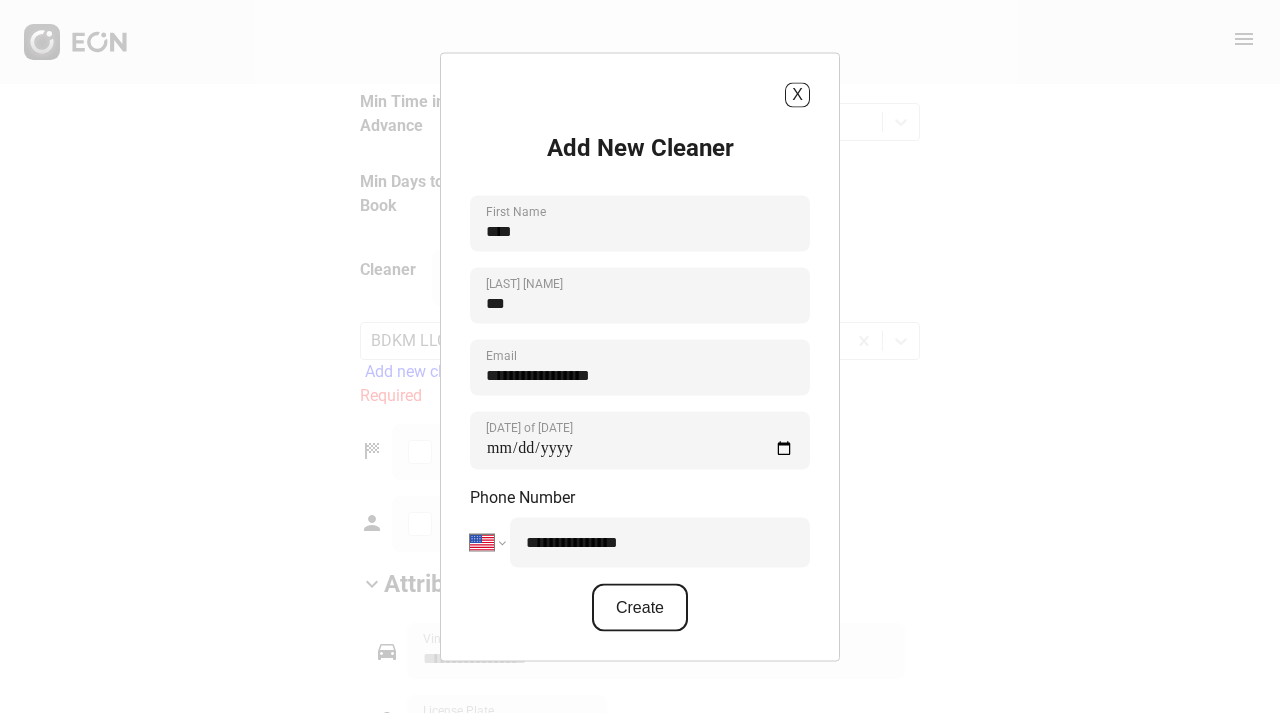 click on "Create" at bounding box center [640, 607] 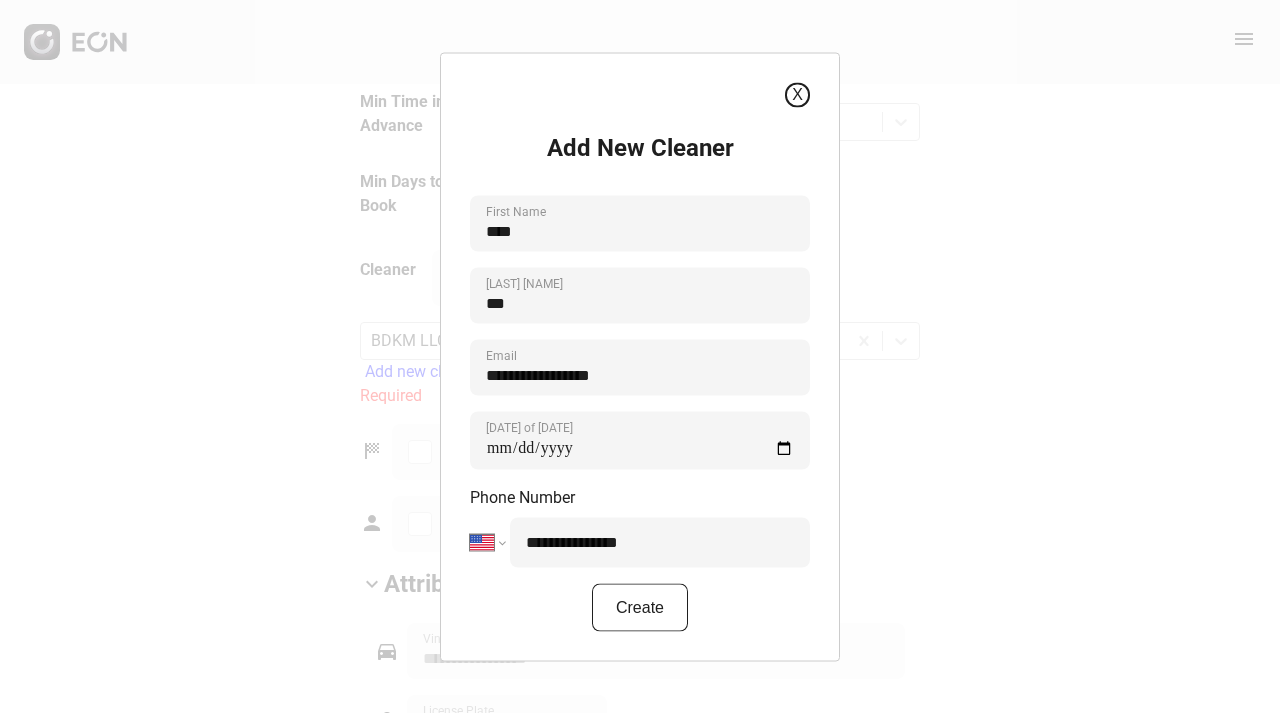 click on "X" at bounding box center (797, 94) 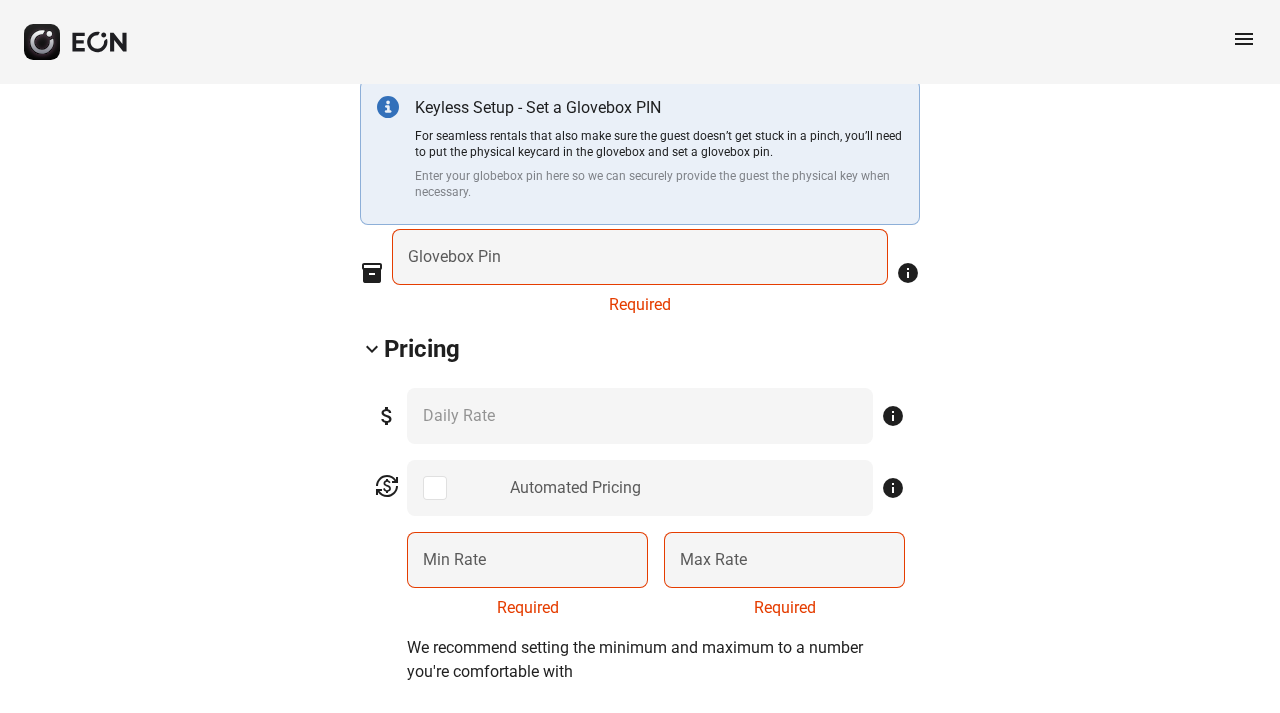 scroll, scrollTop: 701, scrollLeft: 0, axis: vertical 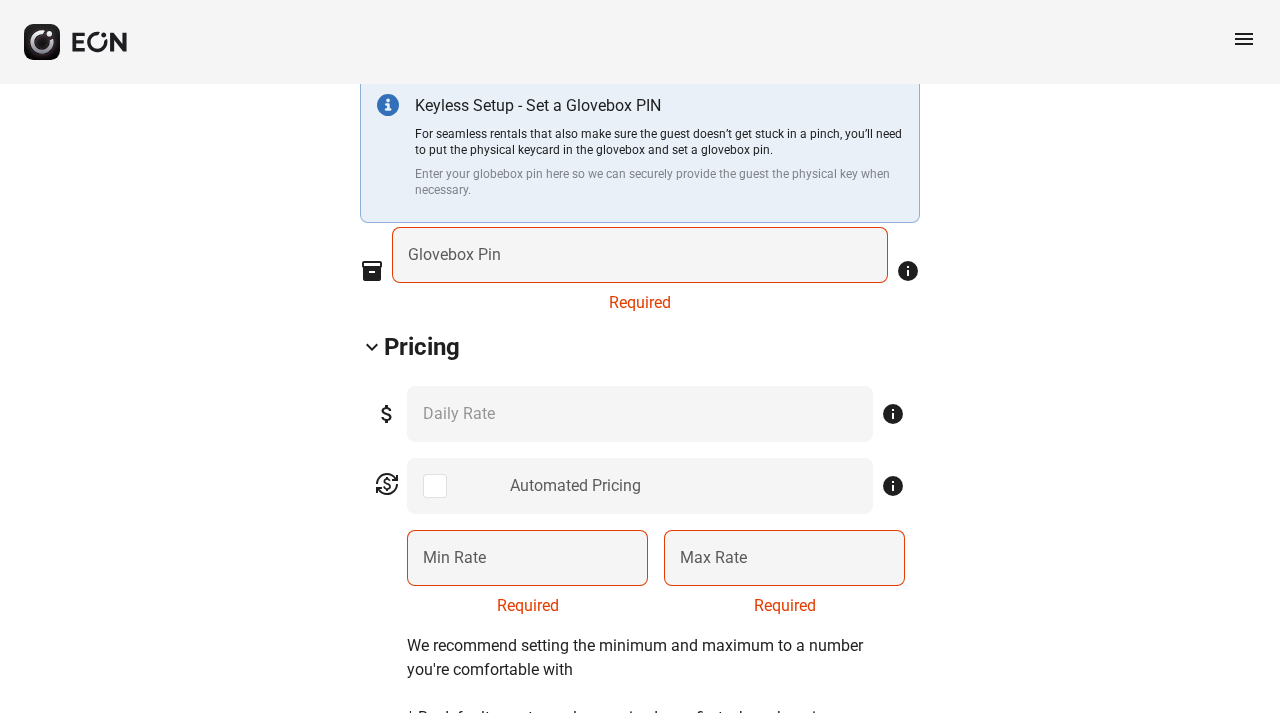 click on "Glovebox Pin" at bounding box center (454, 255) 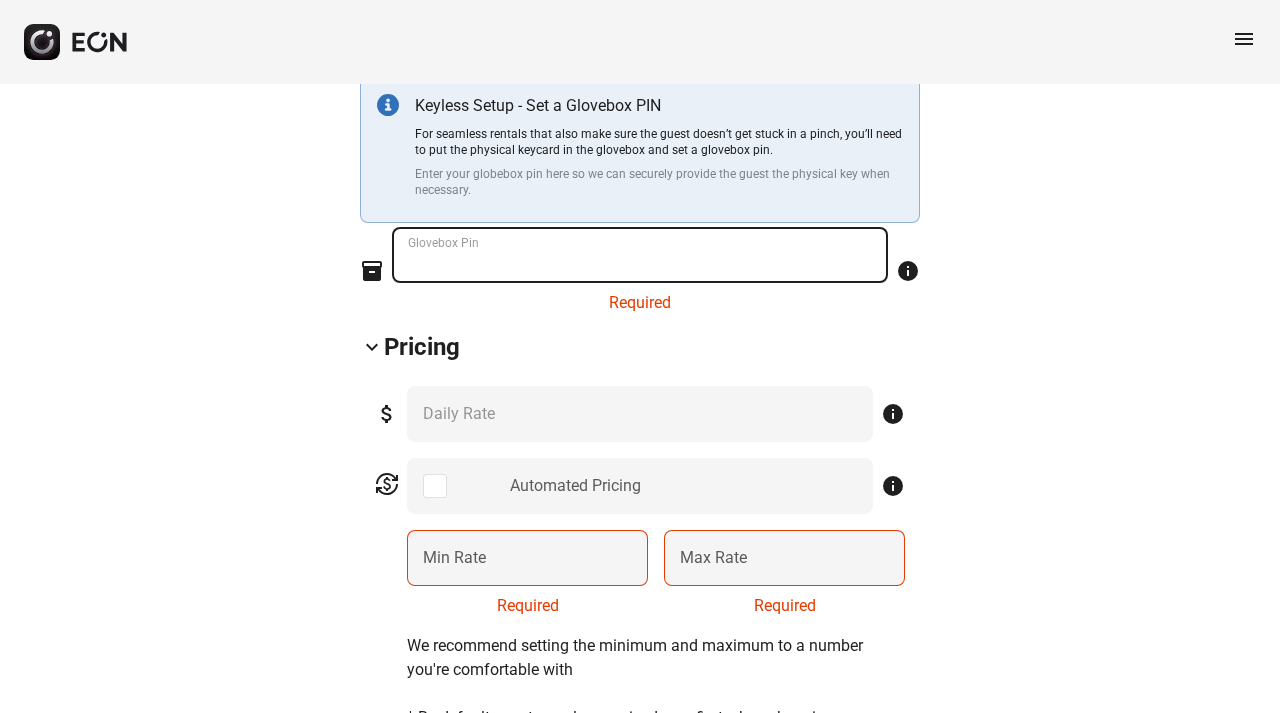 click on "Glovebox Pin" at bounding box center [640, 255] 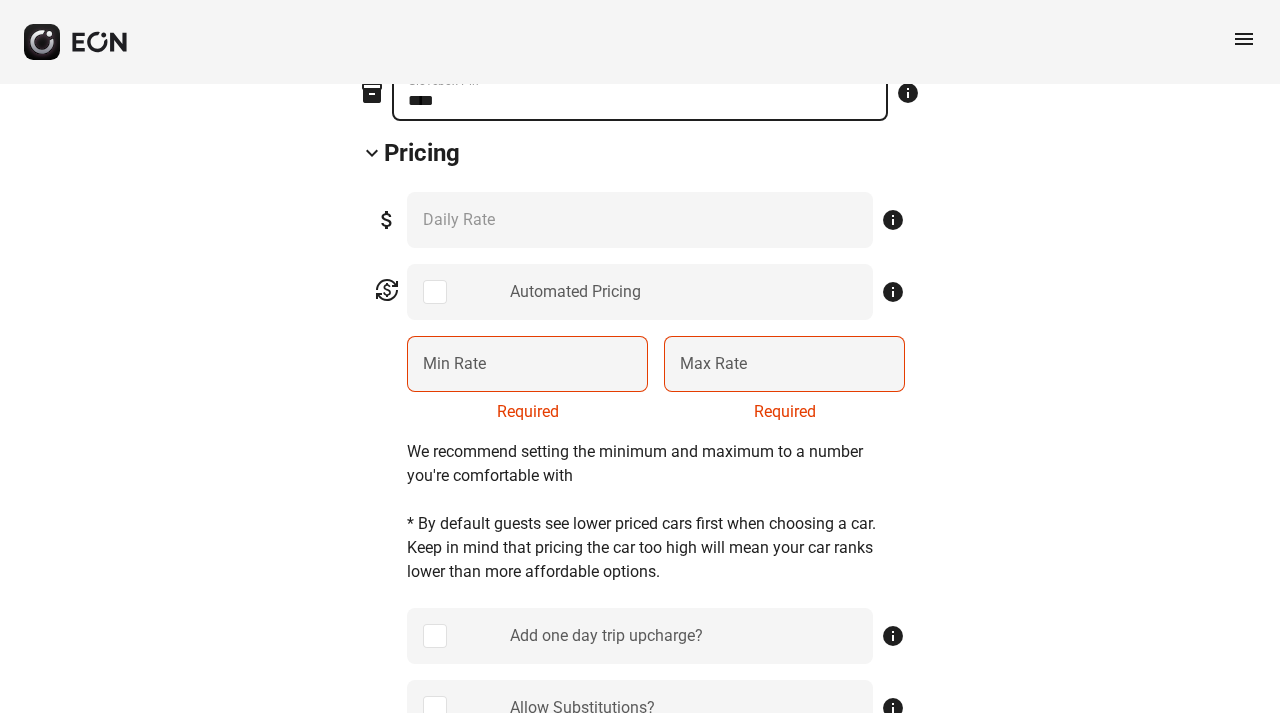 scroll, scrollTop: 867, scrollLeft: 0, axis: vertical 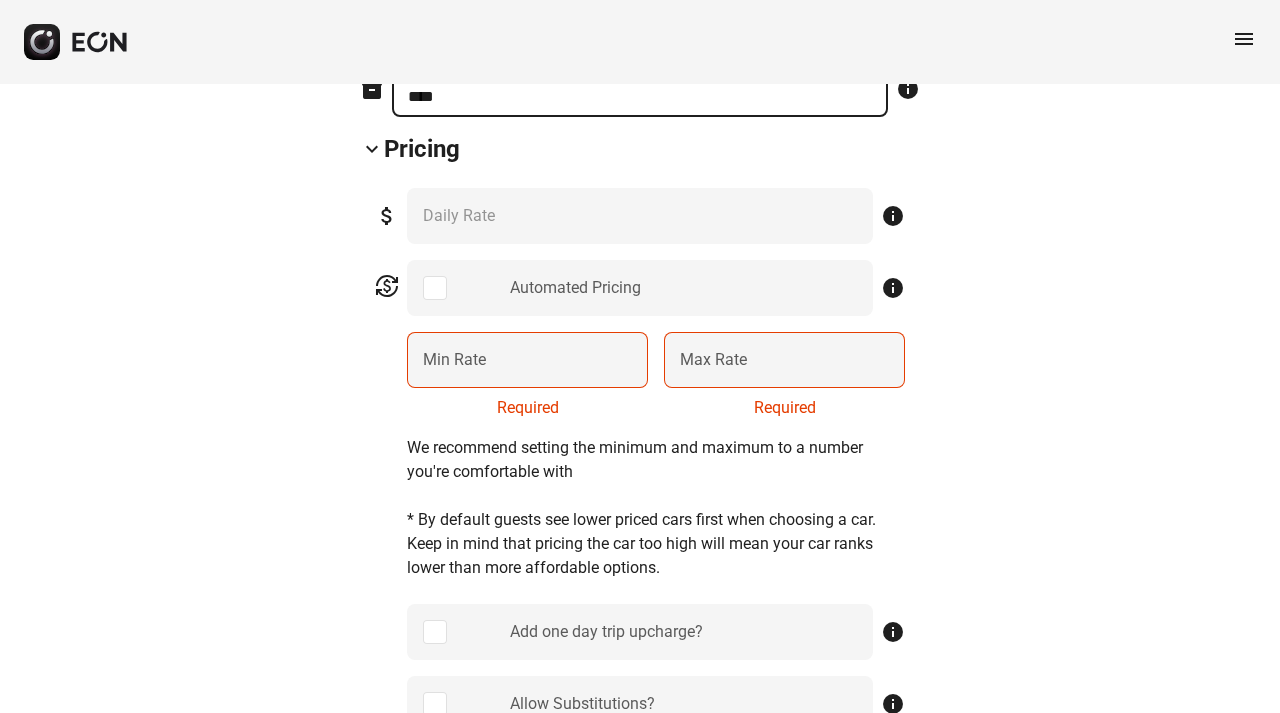 type on "****" 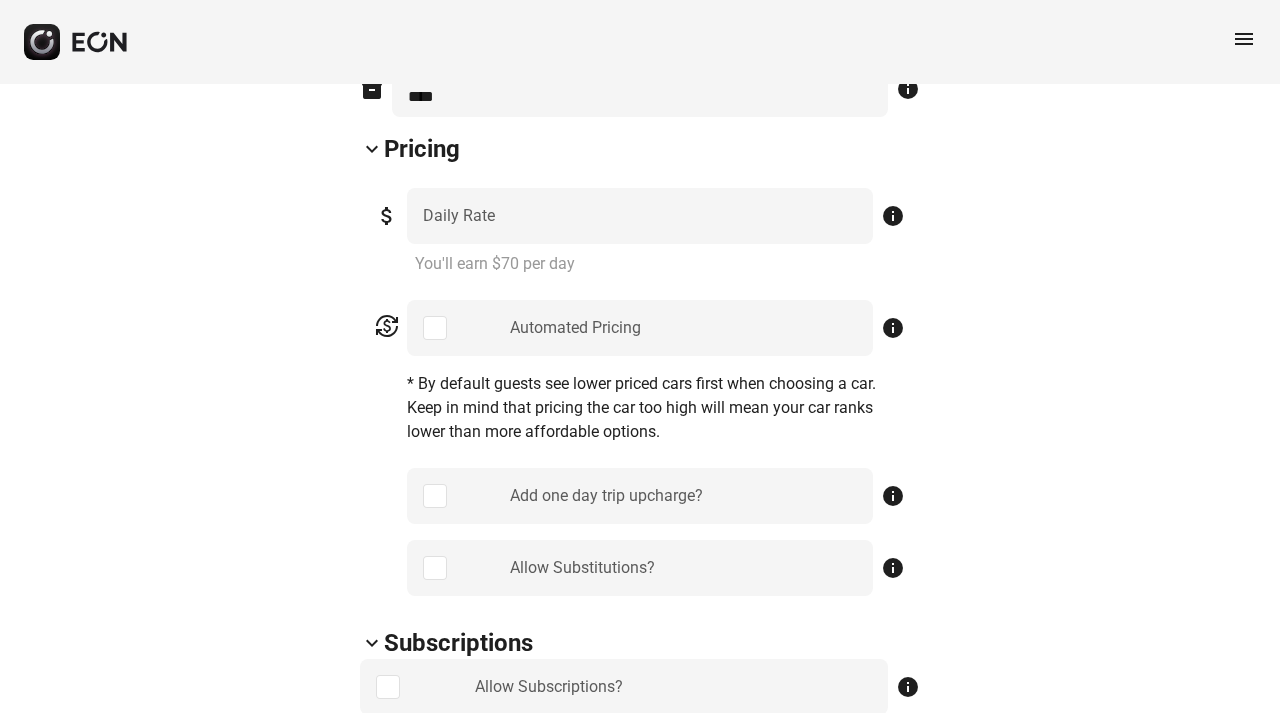 click on "You'll earn $70 per day" at bounding box center (660, 264) 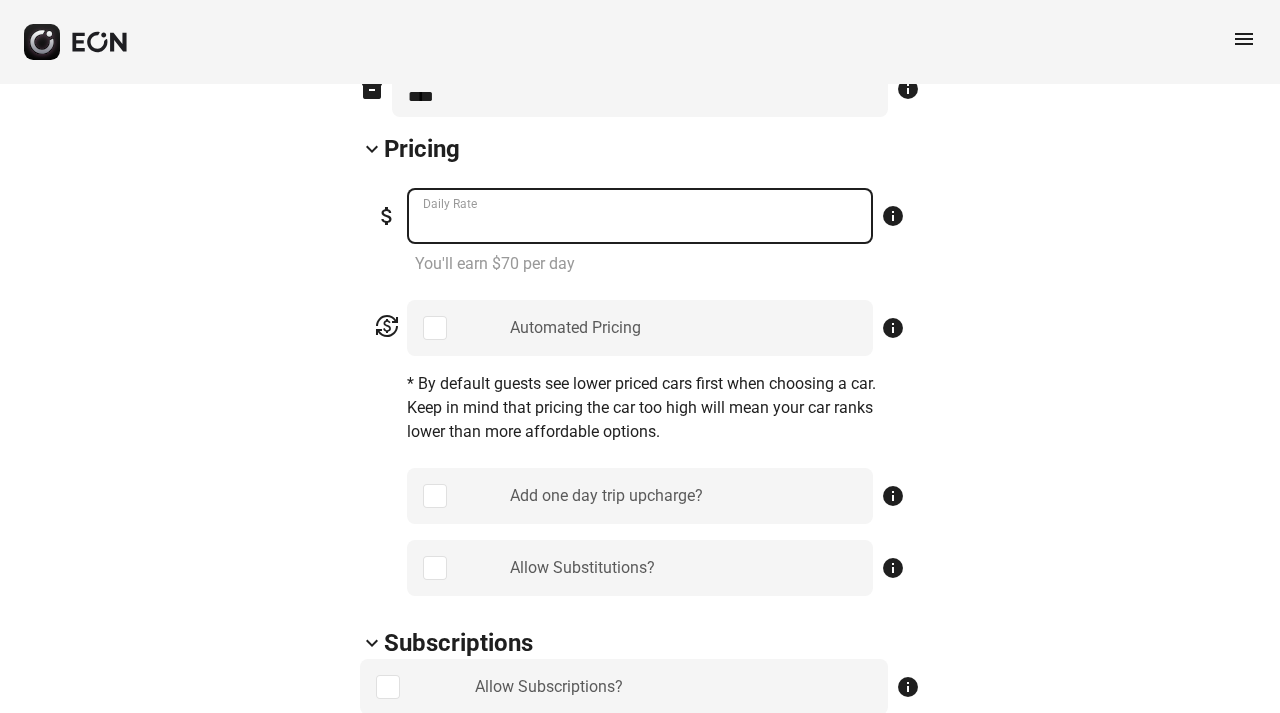 click on "***" at bounding box center [640, 216] 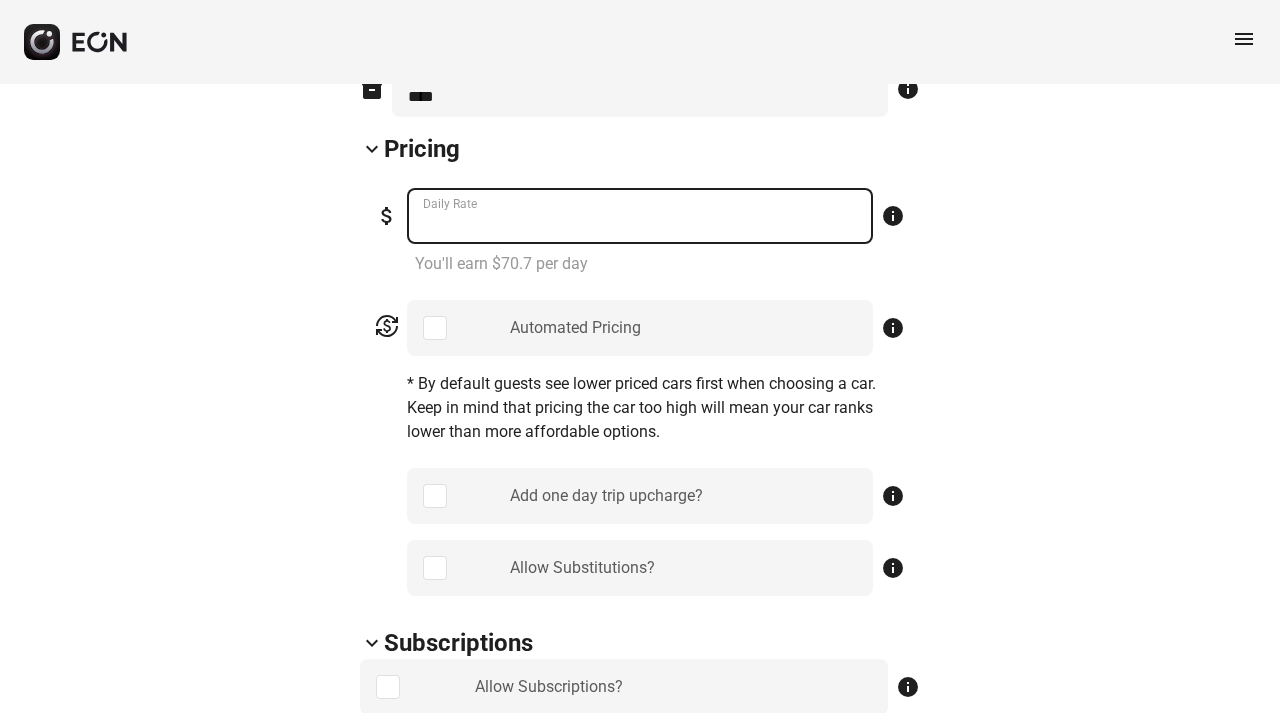 click on "***" at bounding box center (640, 216) 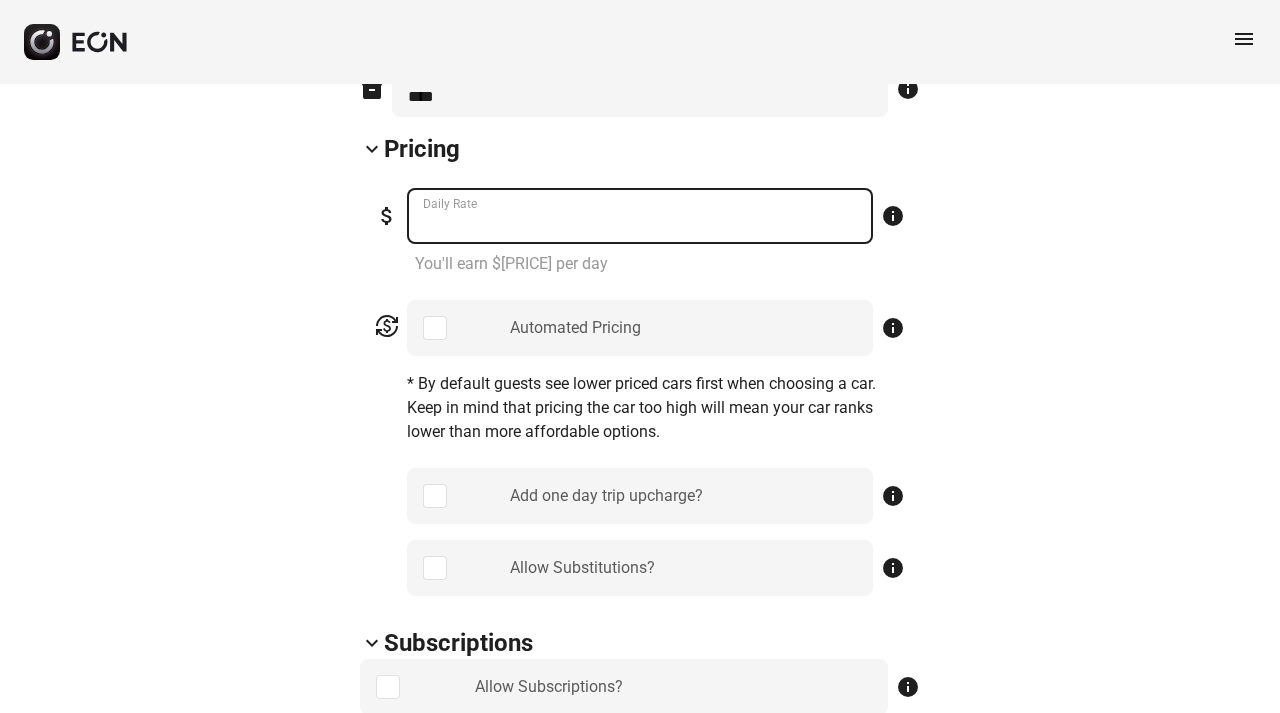 click on "***" at bounding box center (640, 216) 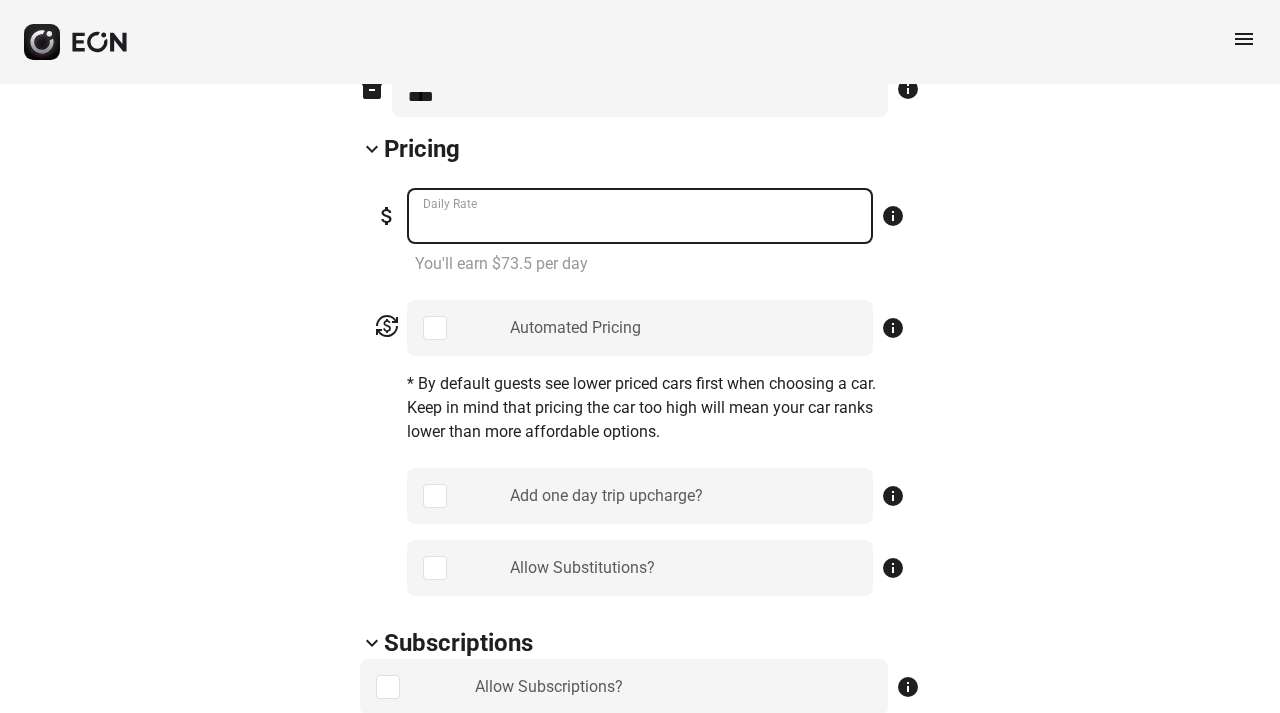 click on "***" at bounding box center (640, 216) 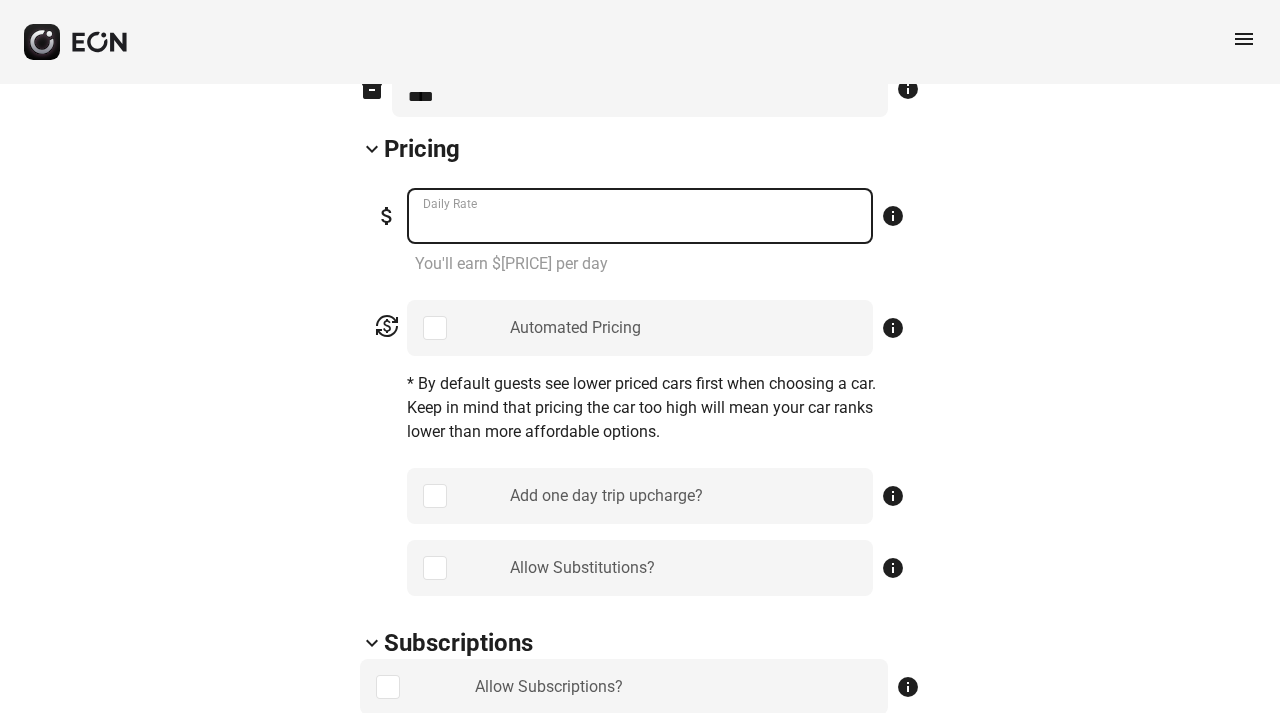 click on "***" at bounding box center [640, 216] 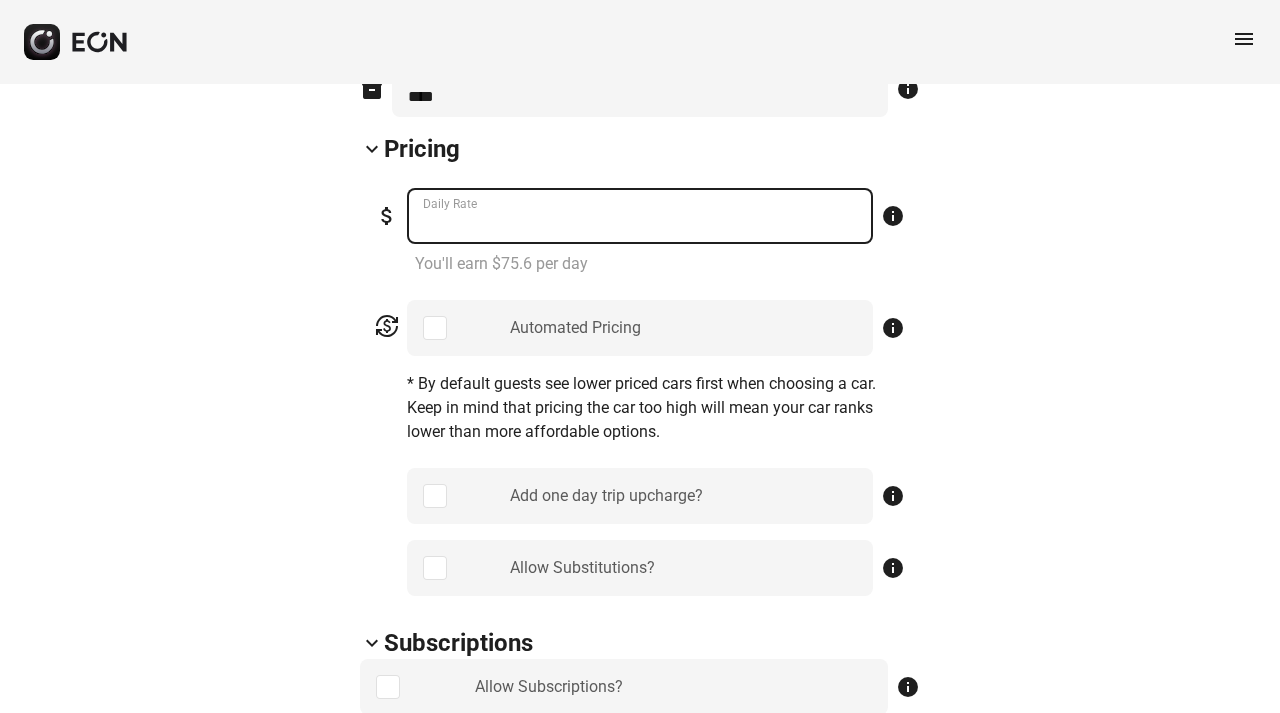 click on "***" at bounding box center [640, 216] 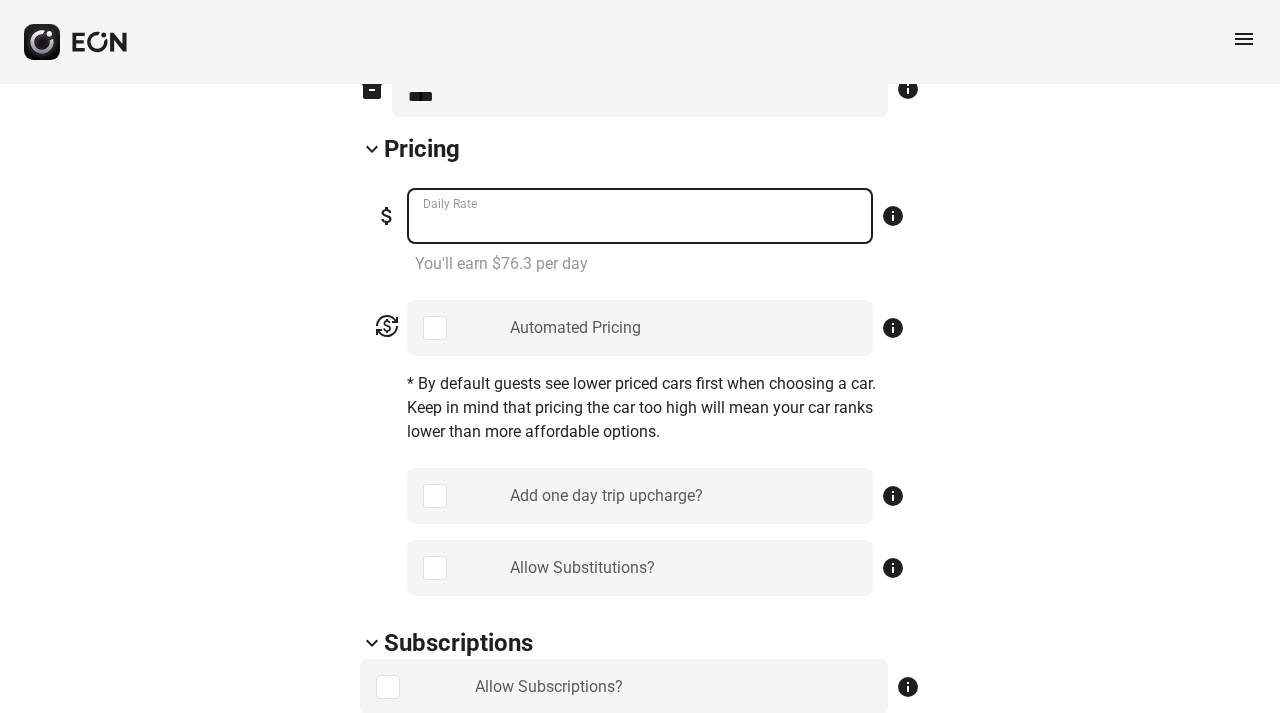 click on "***" at bounding box center (640, 216) 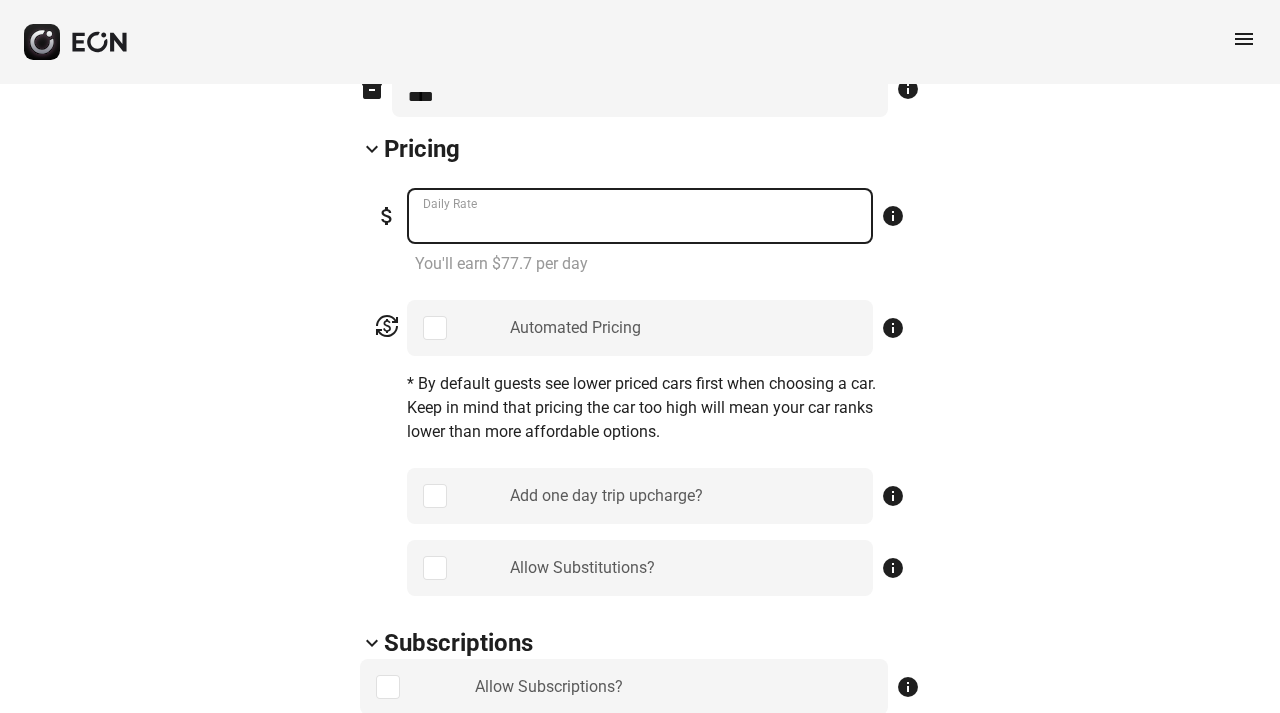 click on "***" at bounding box center [640, 216] 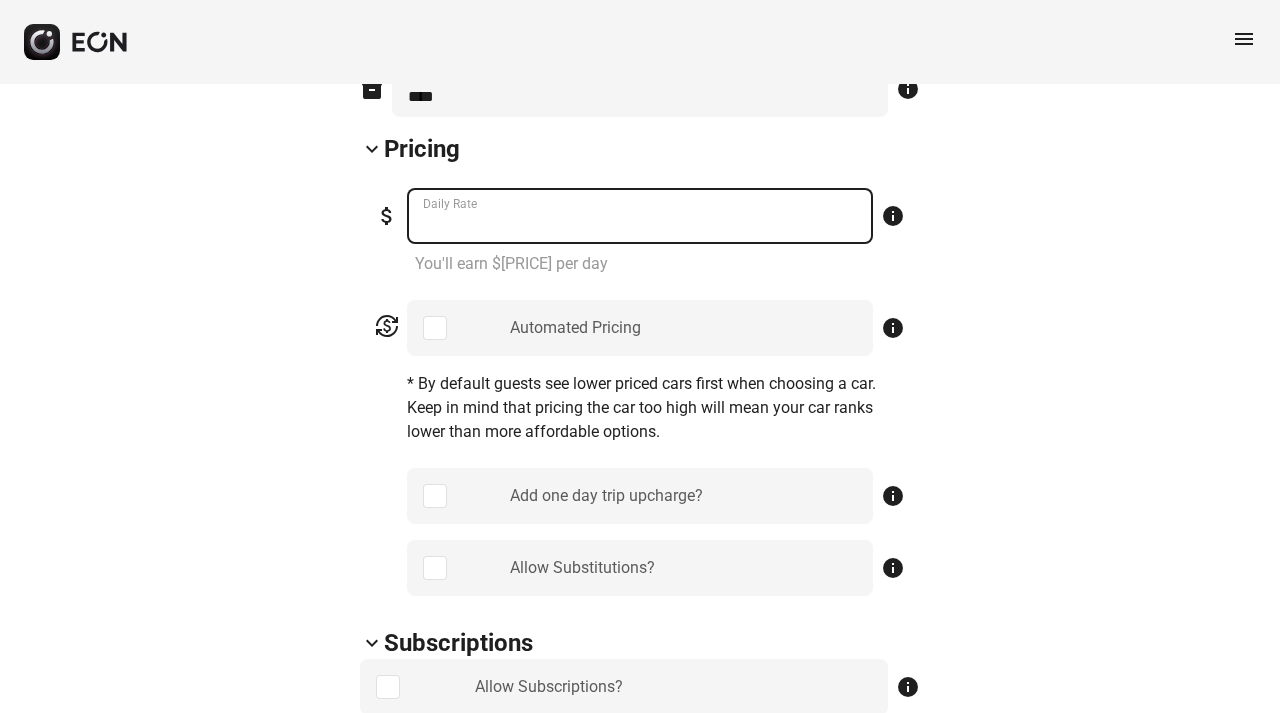 click on "***" at bounding box center [640, 216] 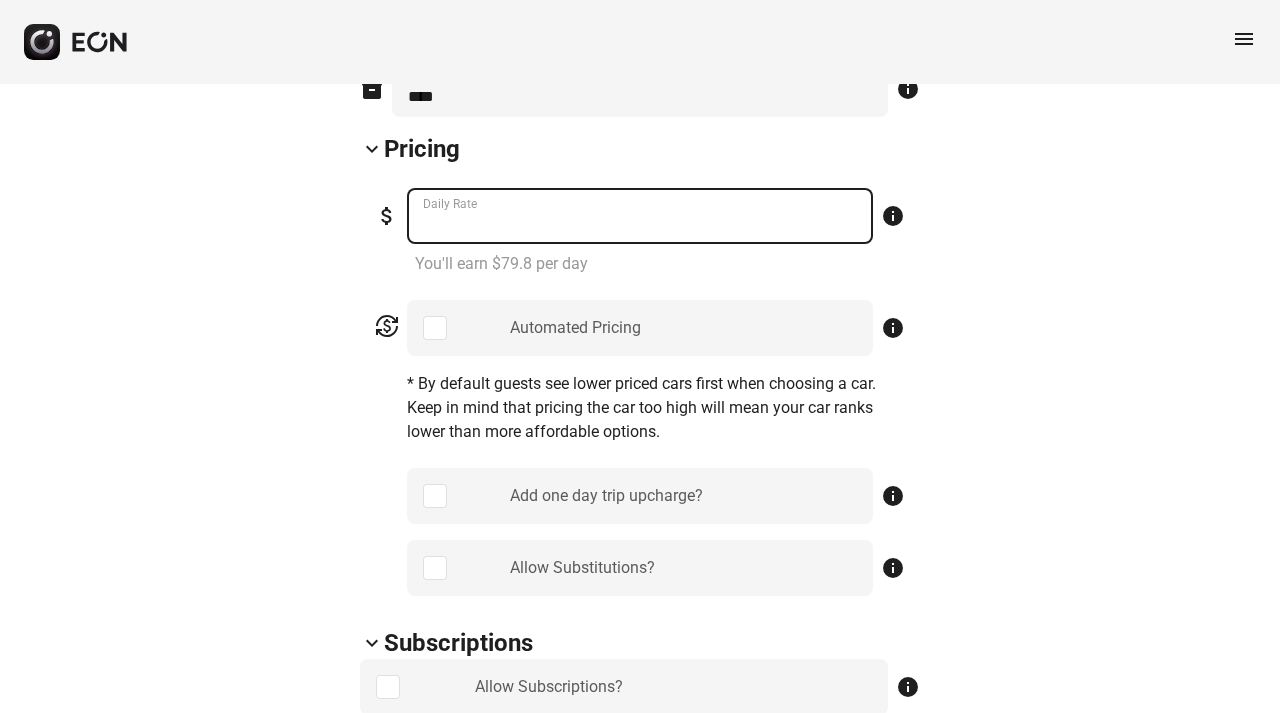click on "***" at bounding box center (640, 216) 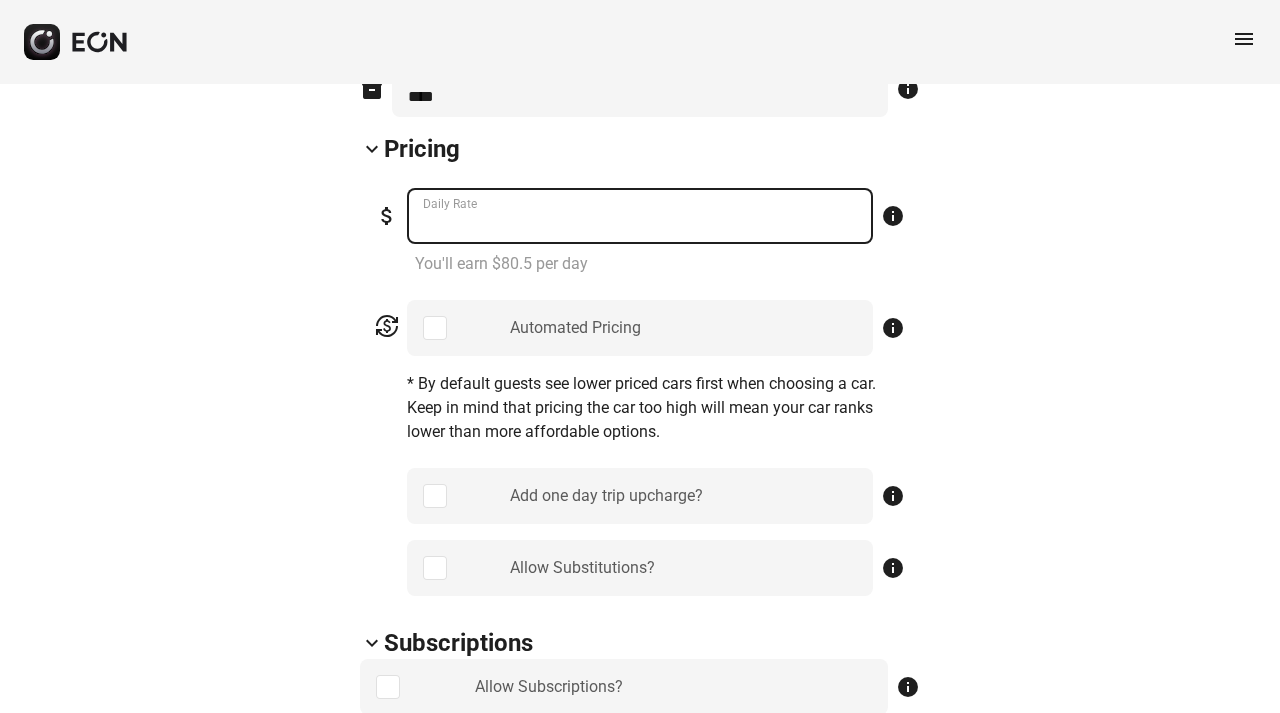 click on "***" at bounding box center (640, 216) 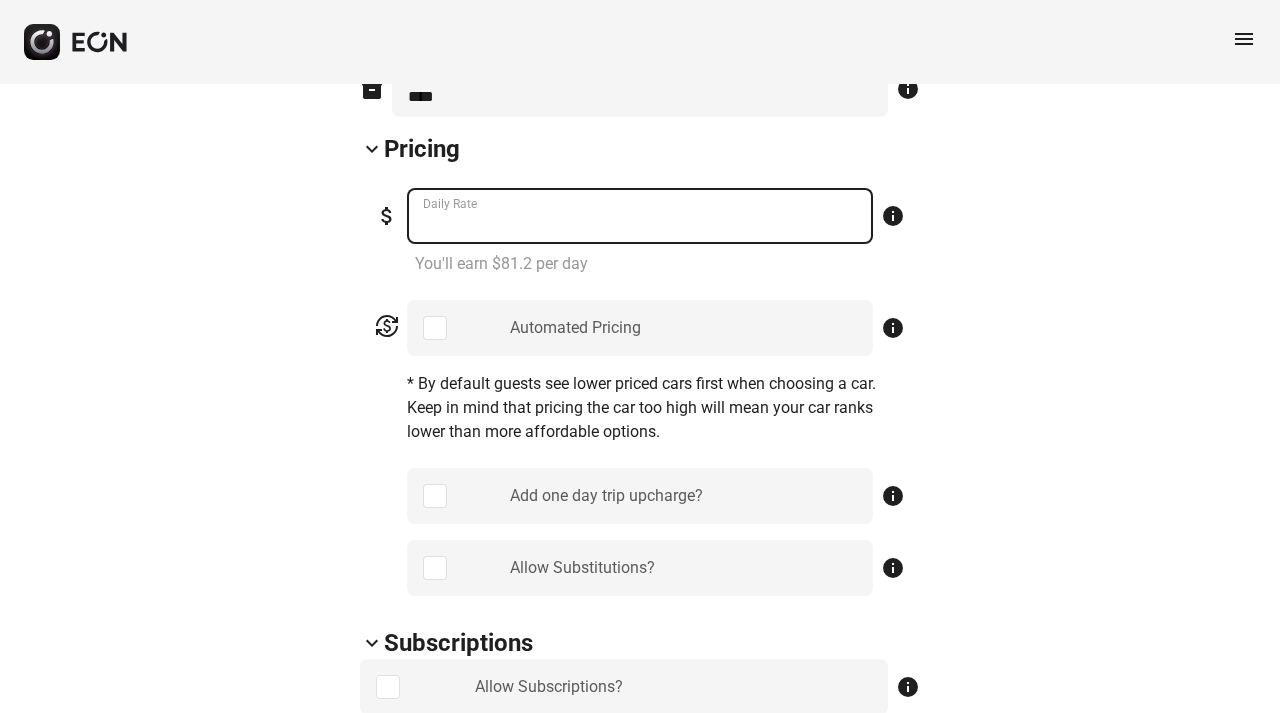 click on "***" at bounding box center (640, 216) 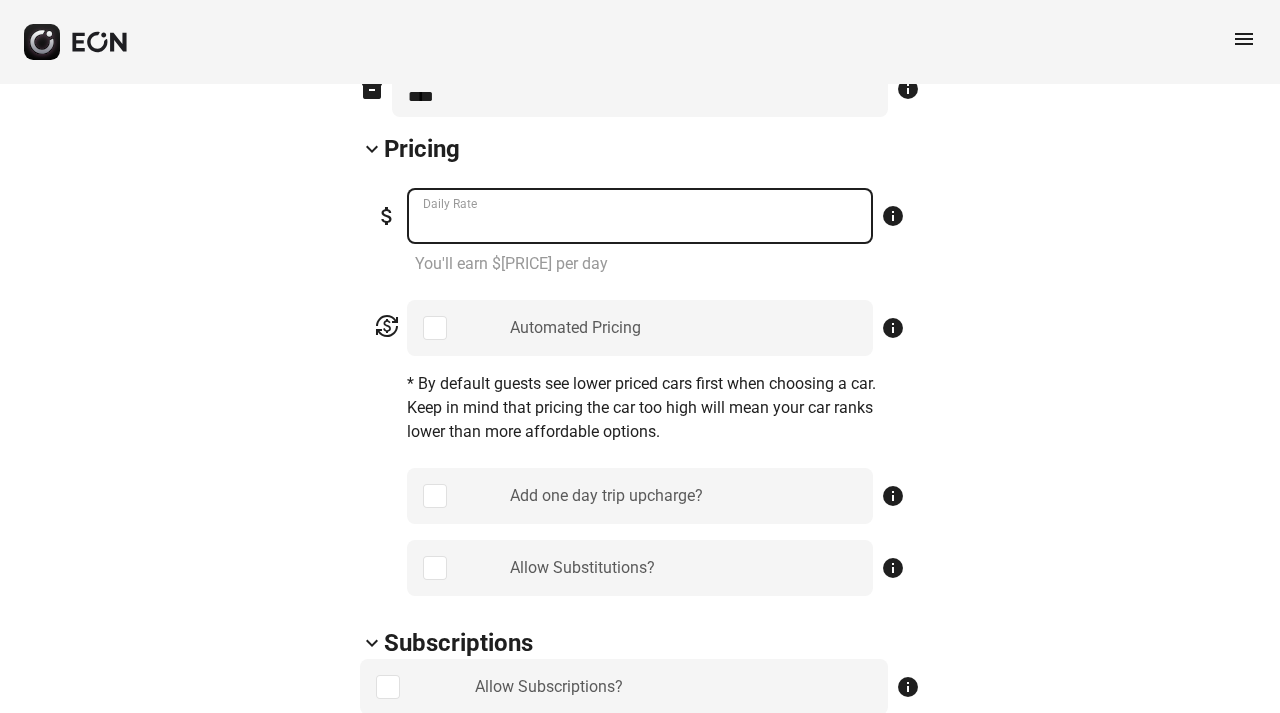 click on "***" at bounding box center (640, 216) 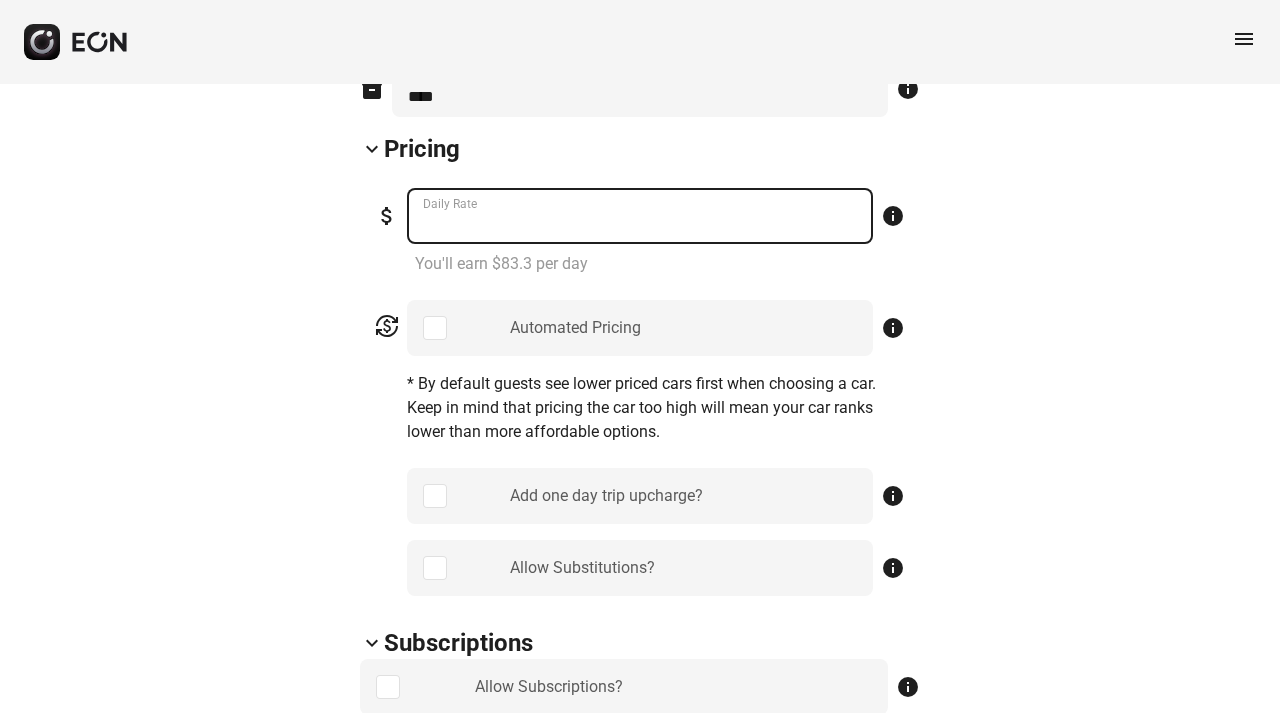 click on "***" at bounding box center (640, 216) 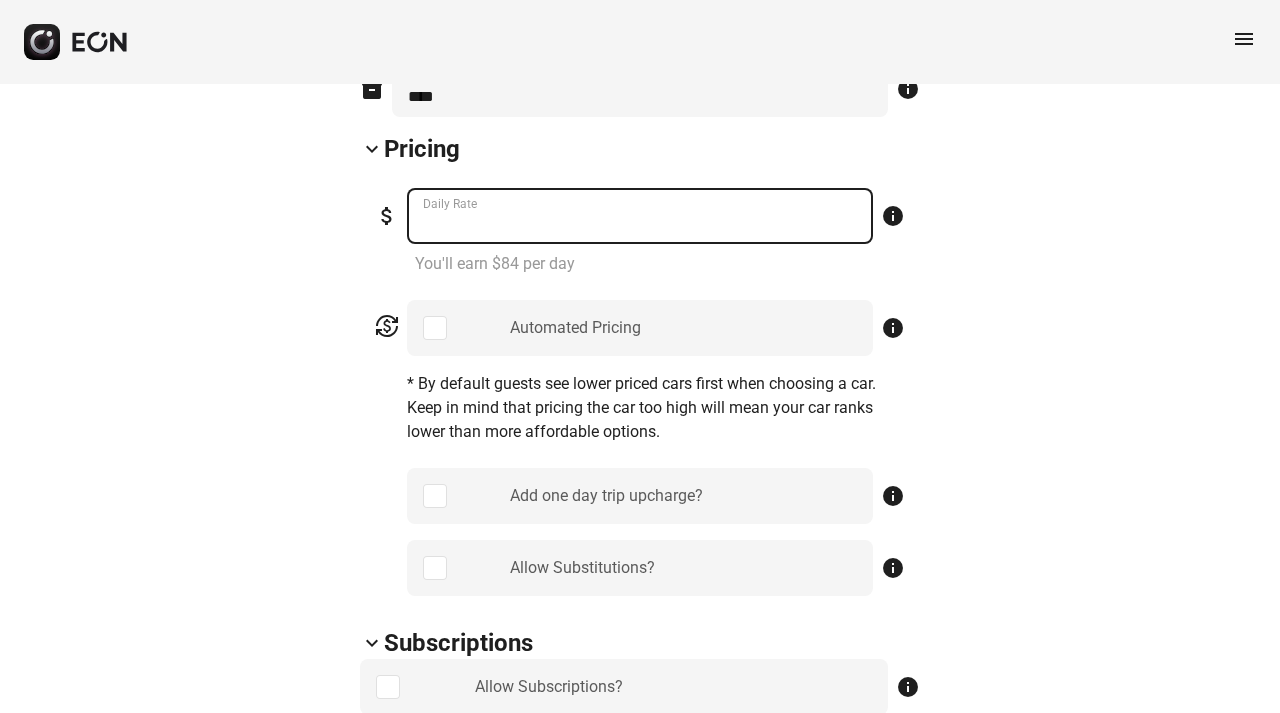 click on "***" at bounding box center [640, 216] 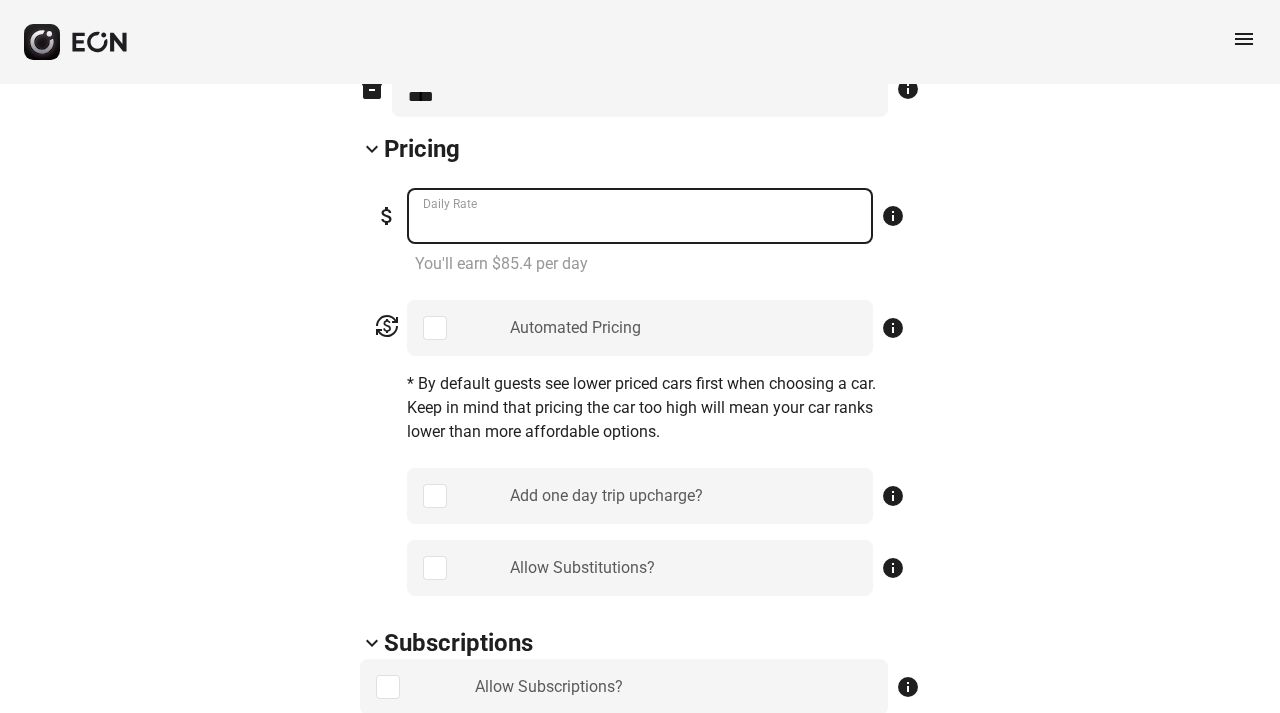 click on "***" at bounding box center (640, 216) 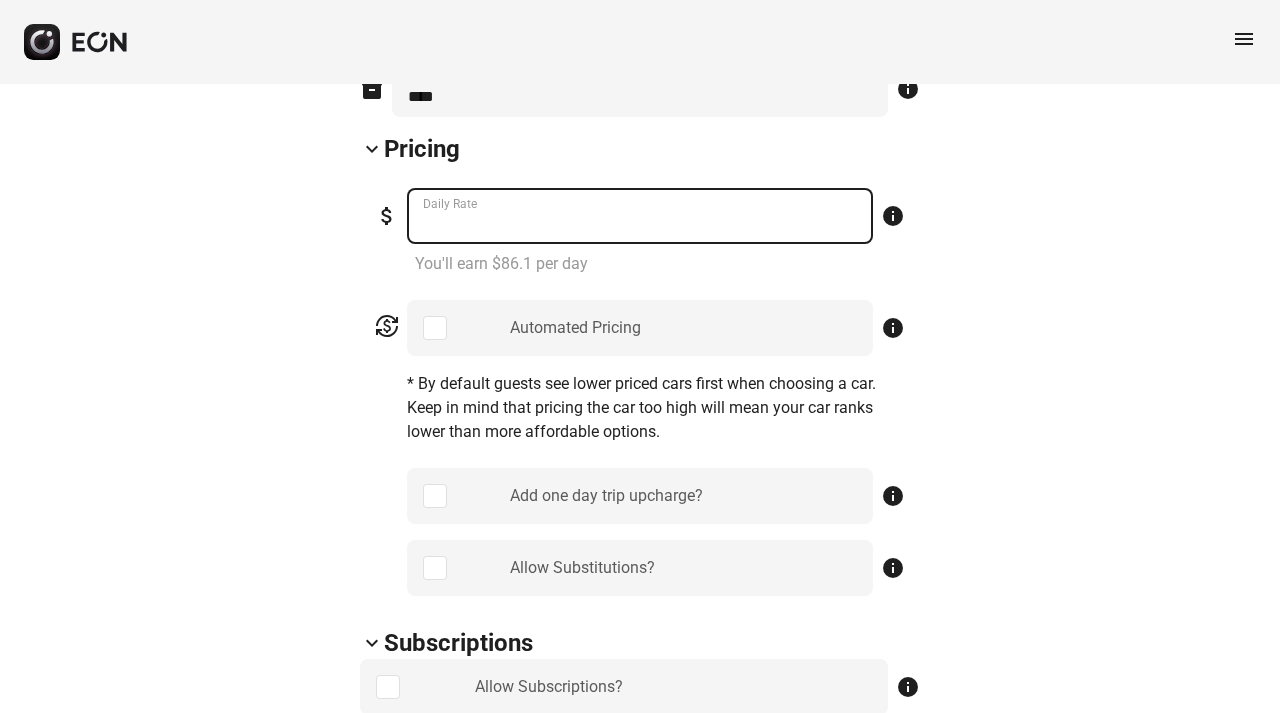 click on "***" at bounding box center [640, 216] 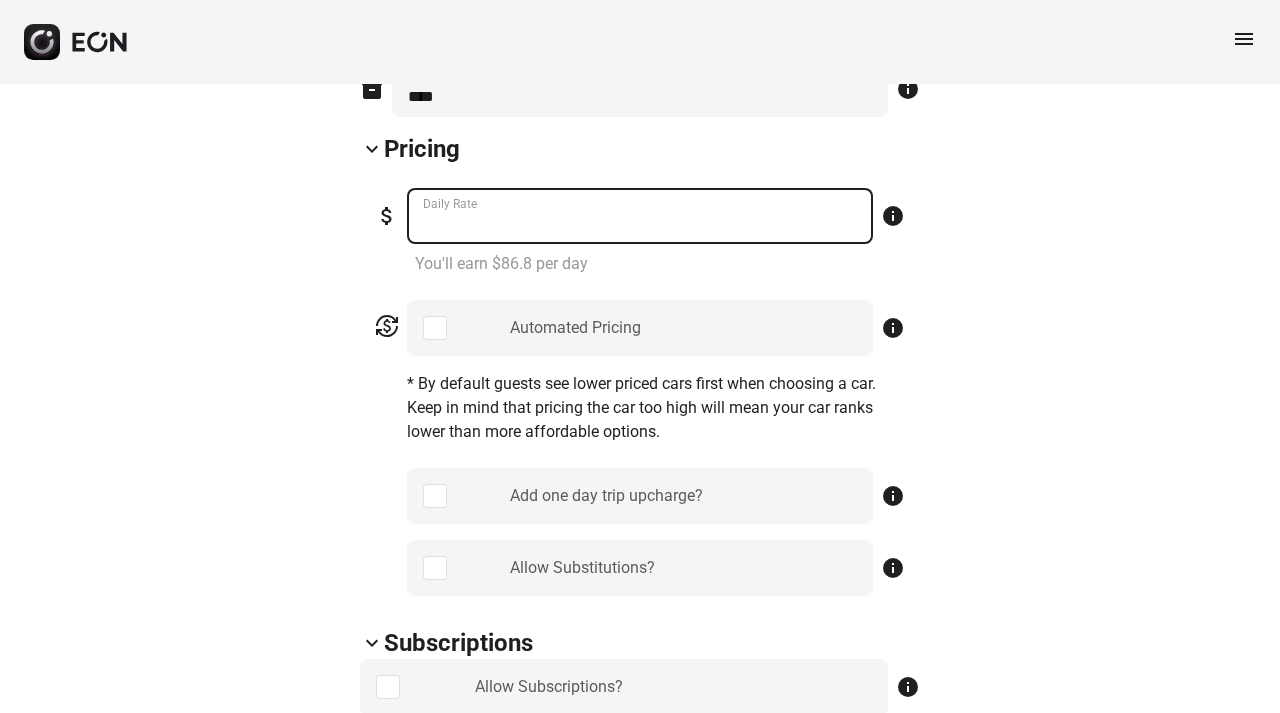 click on "***" at bounding box center [640, 216] 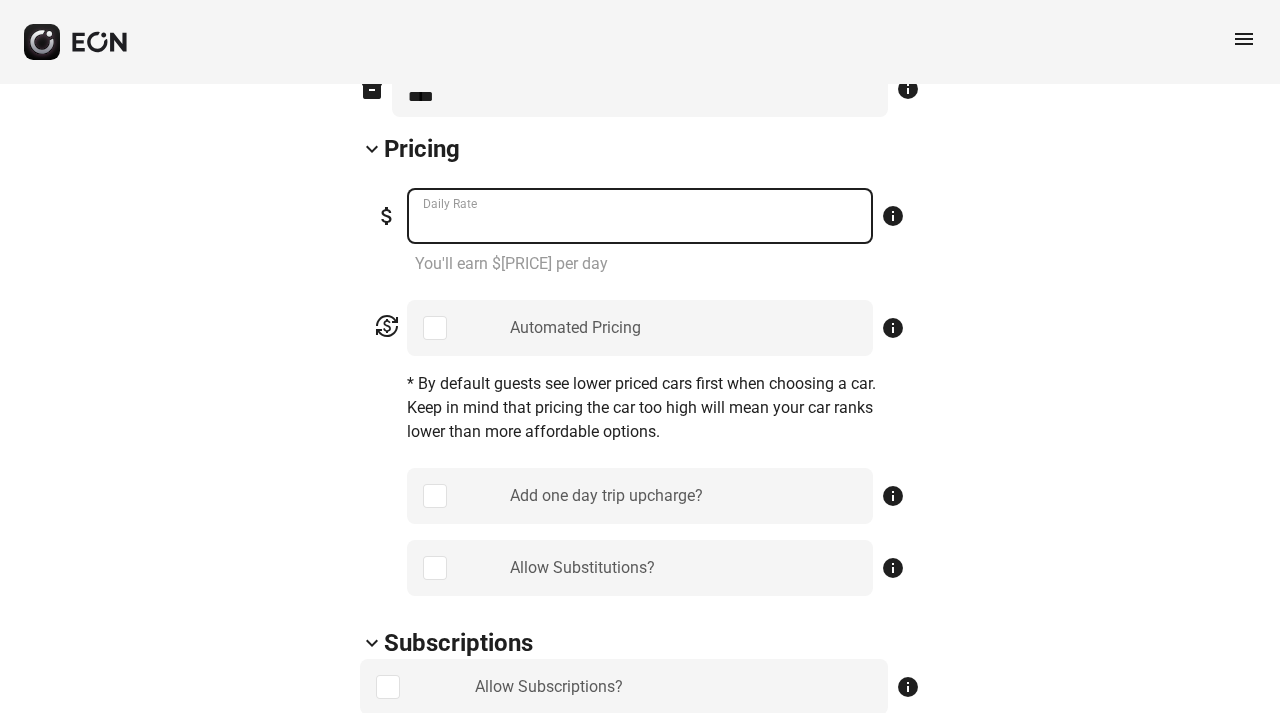 click on "***" at bounding box center (640, 216) 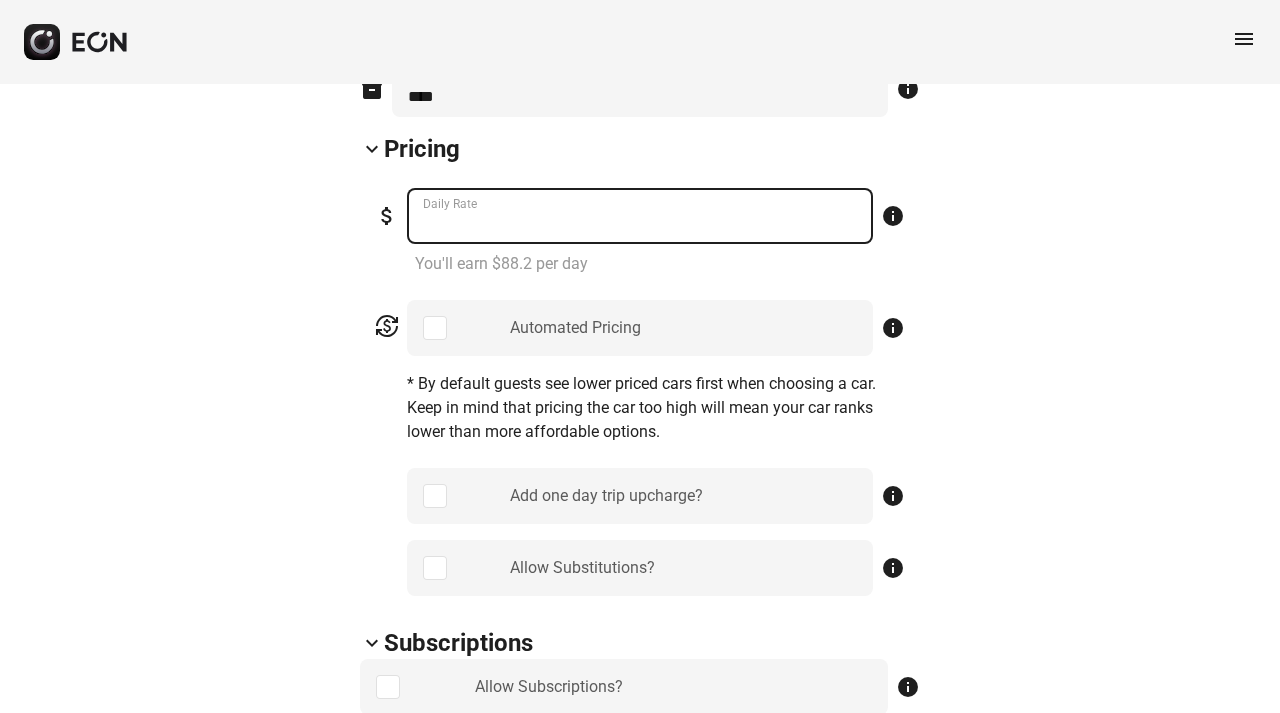 click on "***" at bounding box center (640, 216) 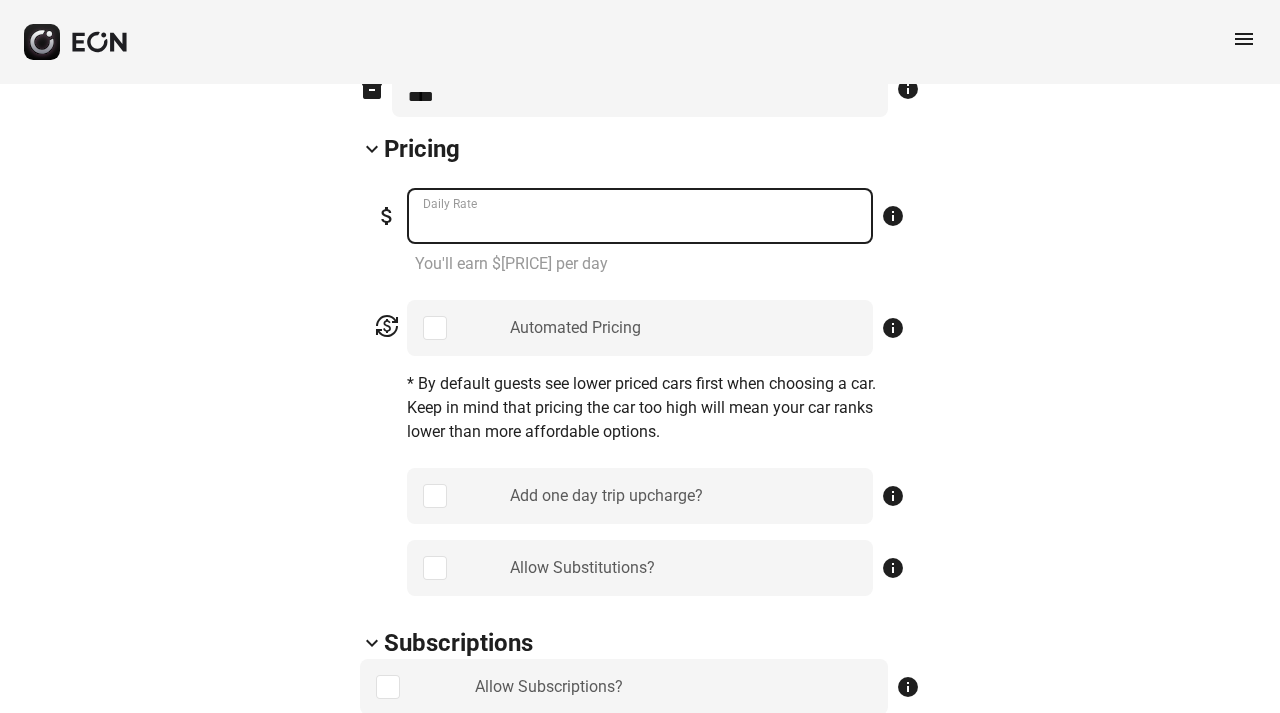 click on "***" at bounding box center [640, 216] 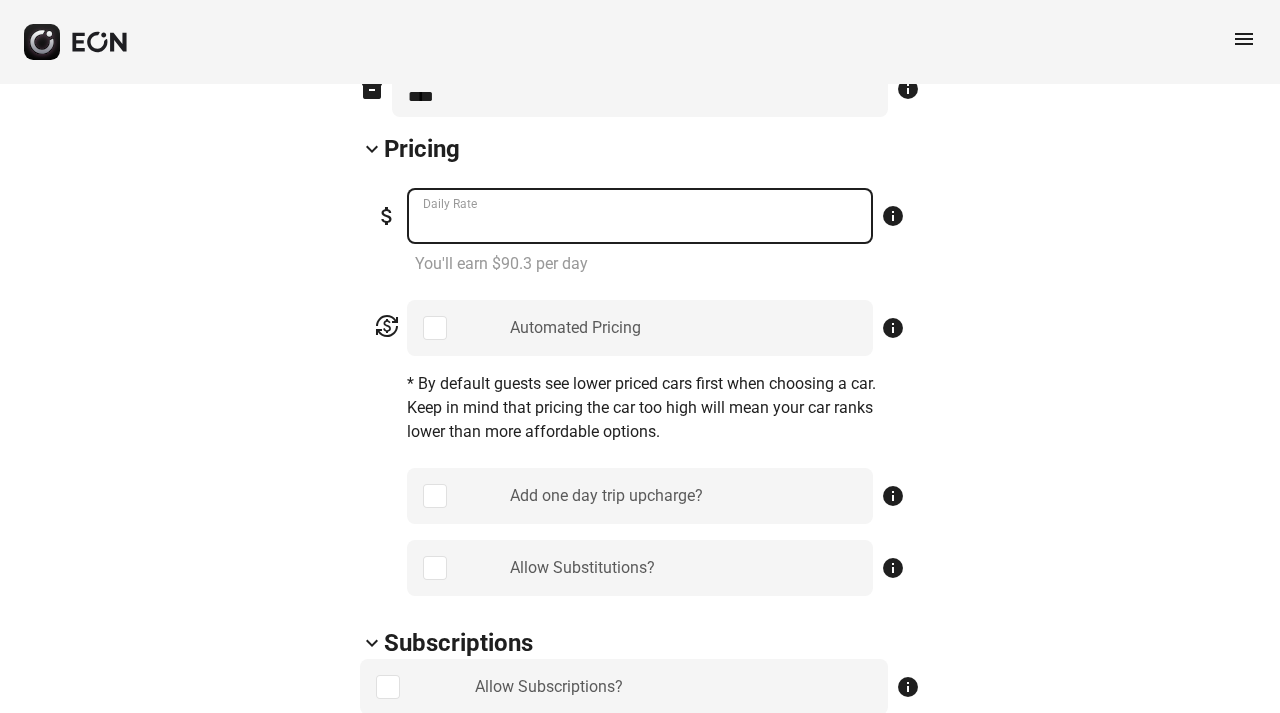 click on "***" at bounding box center (640, 216) 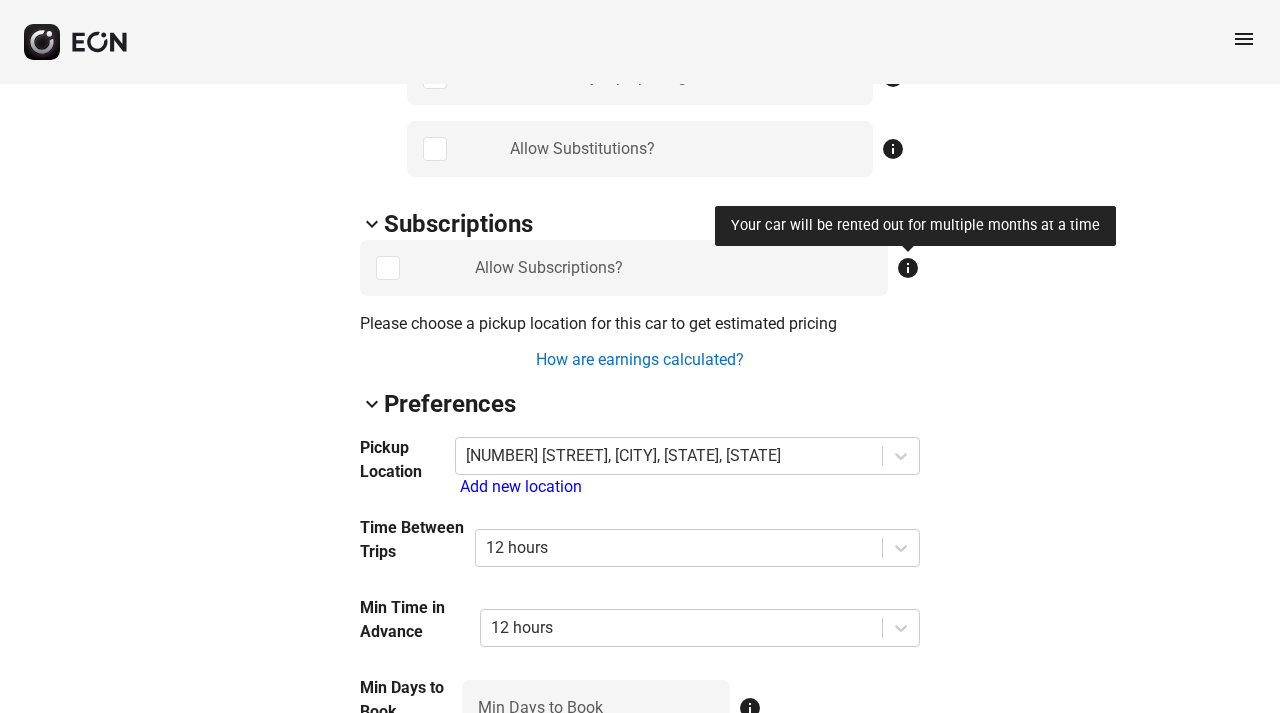 scroll, scrollTop: 1285, scrollLeft: 0, axis: vertical 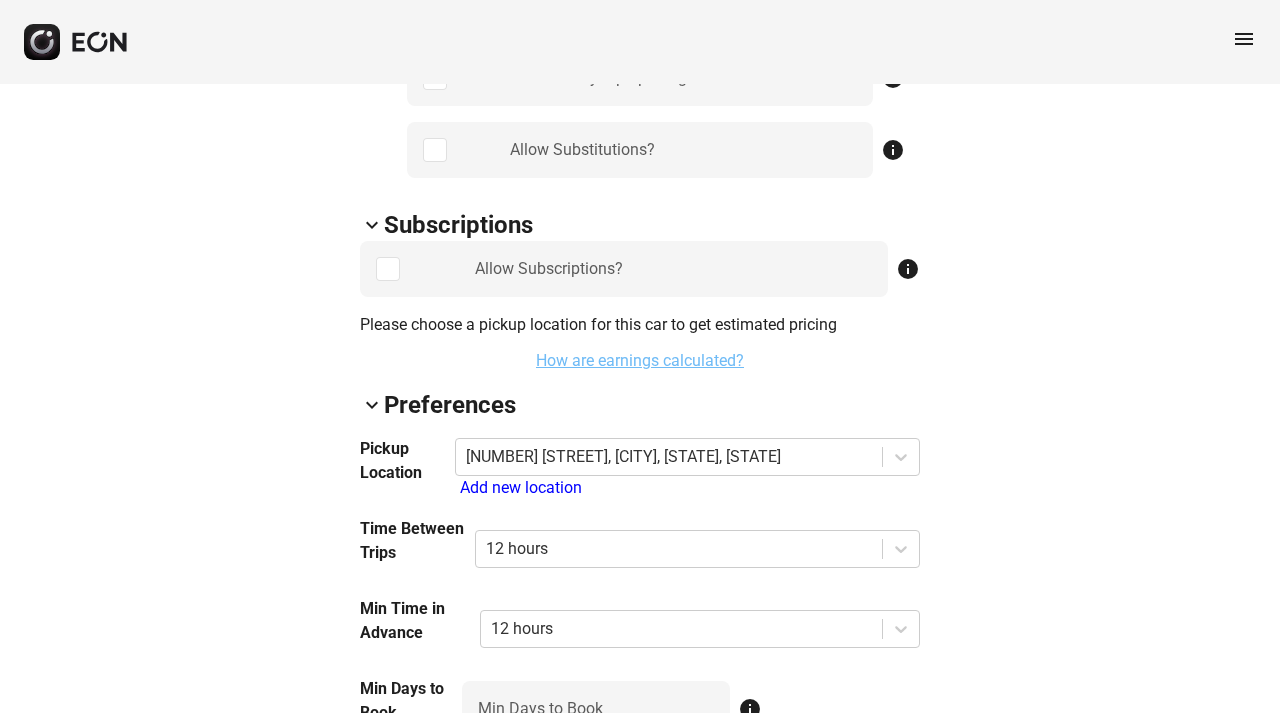 click on "How are earnings calculated?" at bounding box center (640, 361) 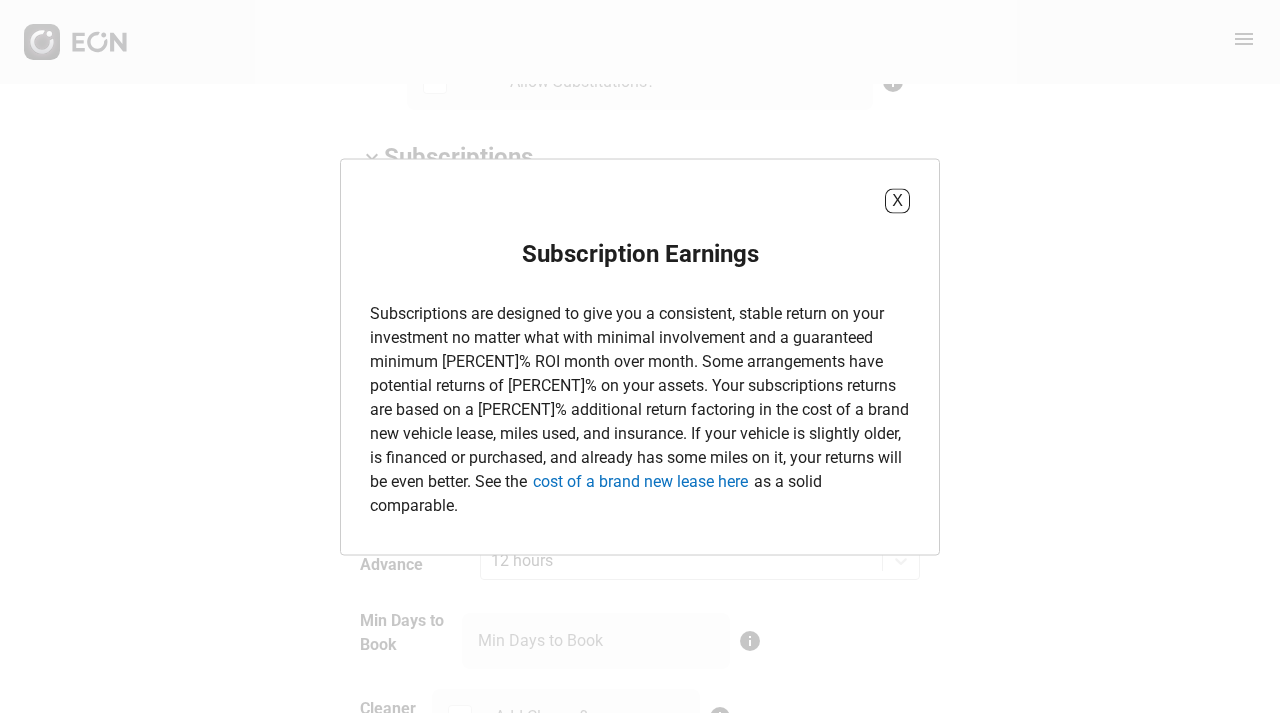 scroll, scrollTop: 1380, scrollLeft: 0, axis: vertical 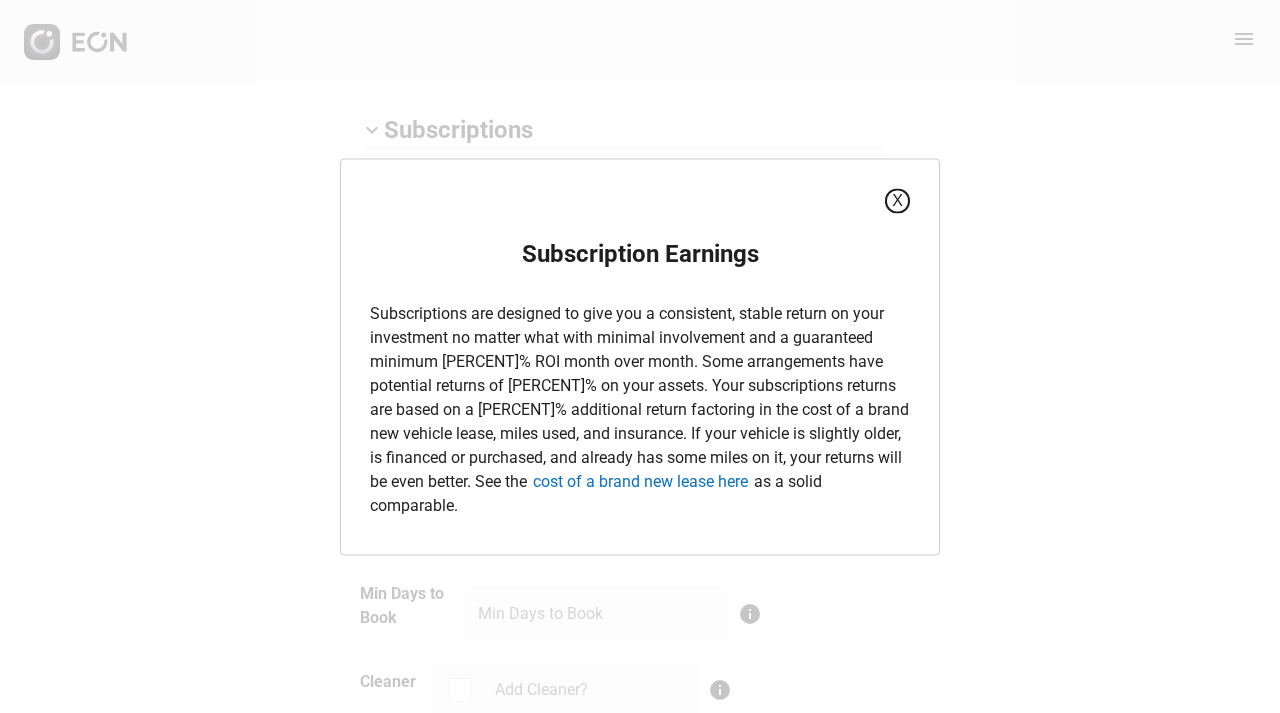 click on "X" at bounding box center (897, 200) 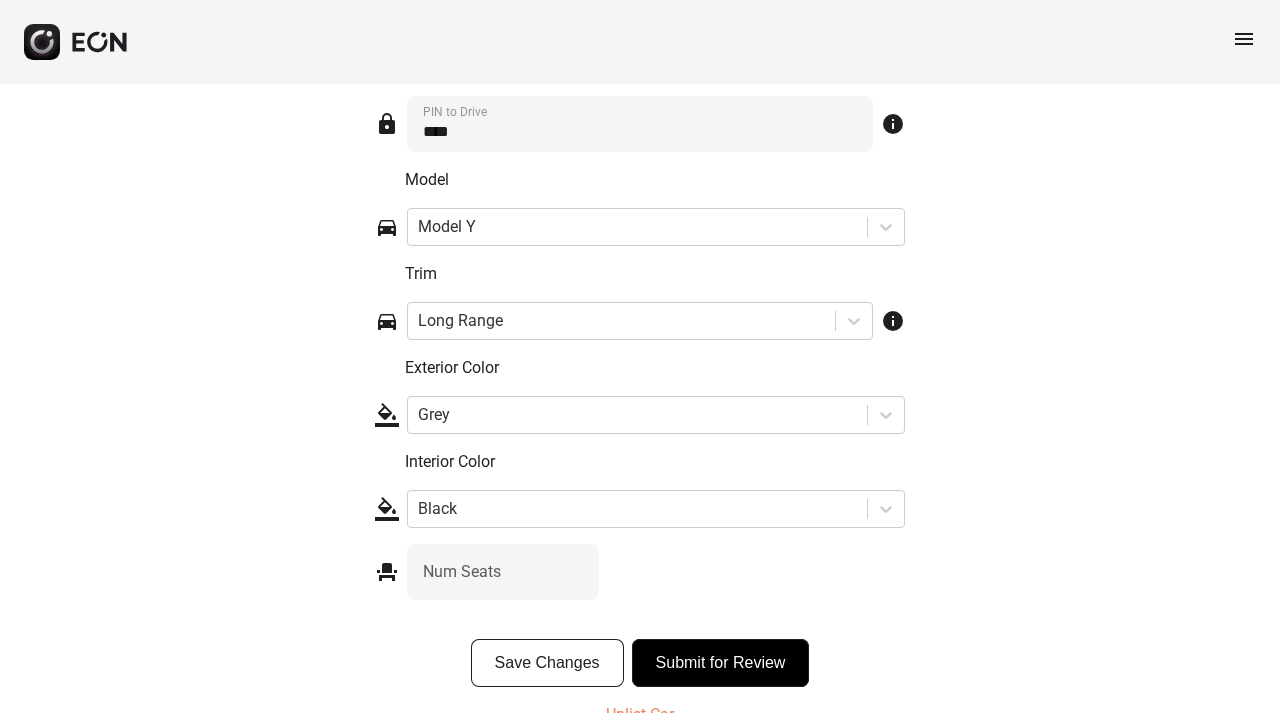 scroll, scrollTop: 2684, scrollLeft: 0, axis: vertical 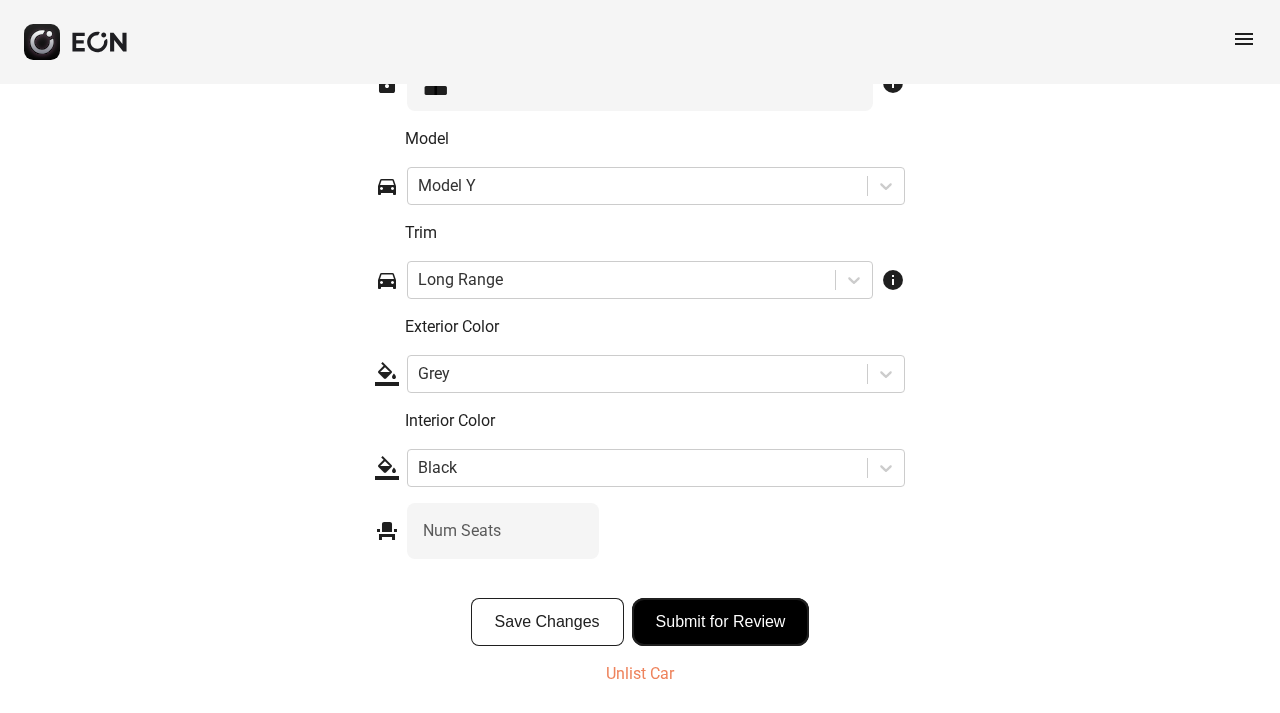 click on "Submit for Review" at bounding box center [721, 622] 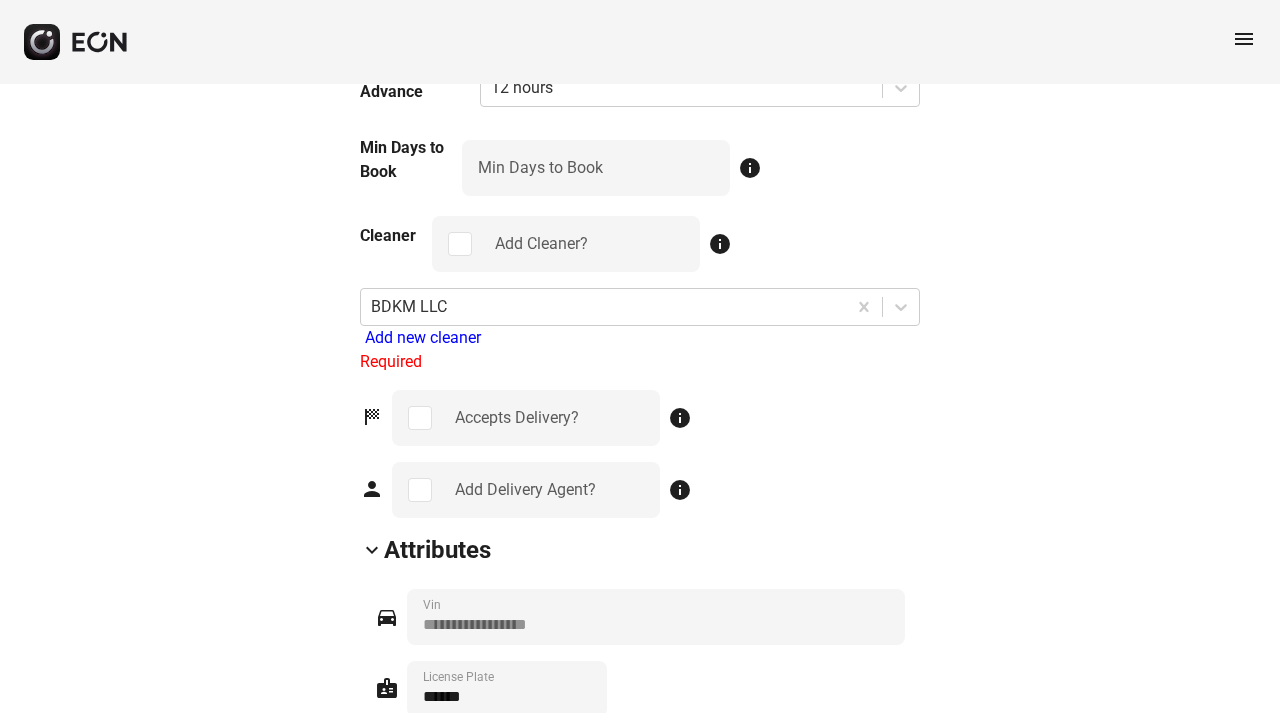 scroll, scrollTop: 1825, scrollLeft: 0, axis: vertical 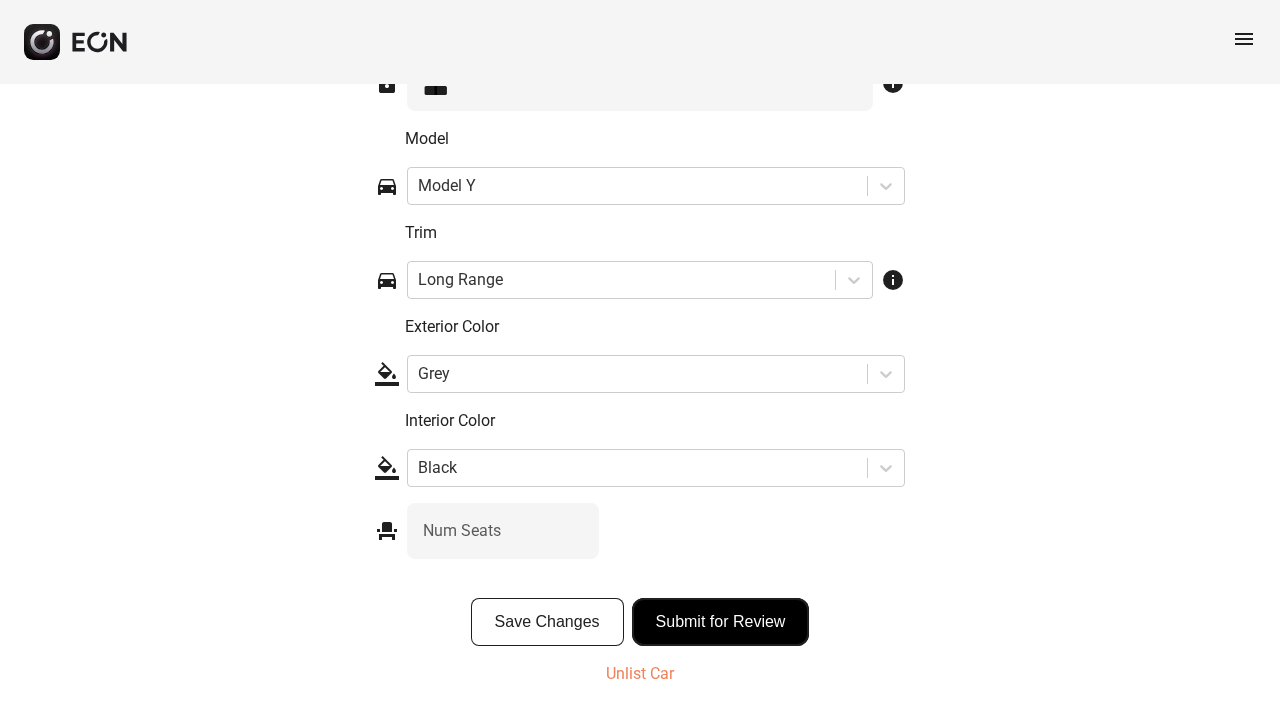 click on "Submit for Review" at bounding box center [721, 622] 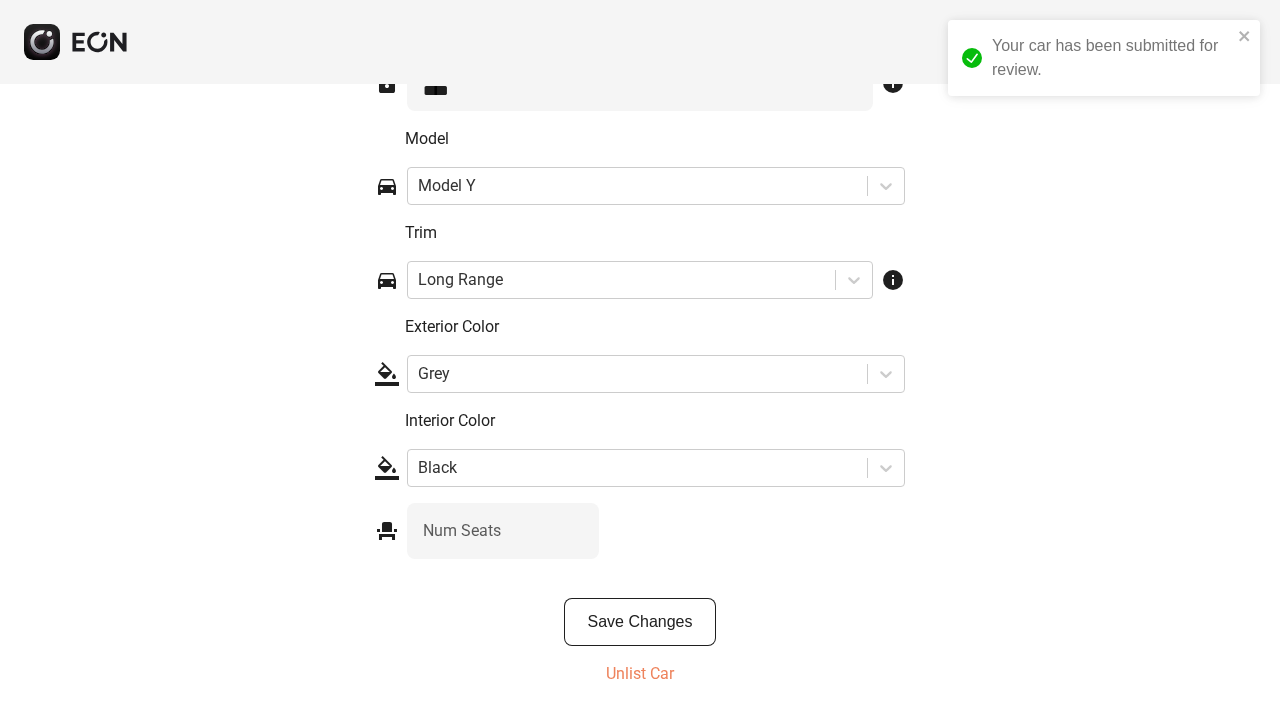 scroll, scrollTop: 3042, scrollLeft: 0, axis: vertical 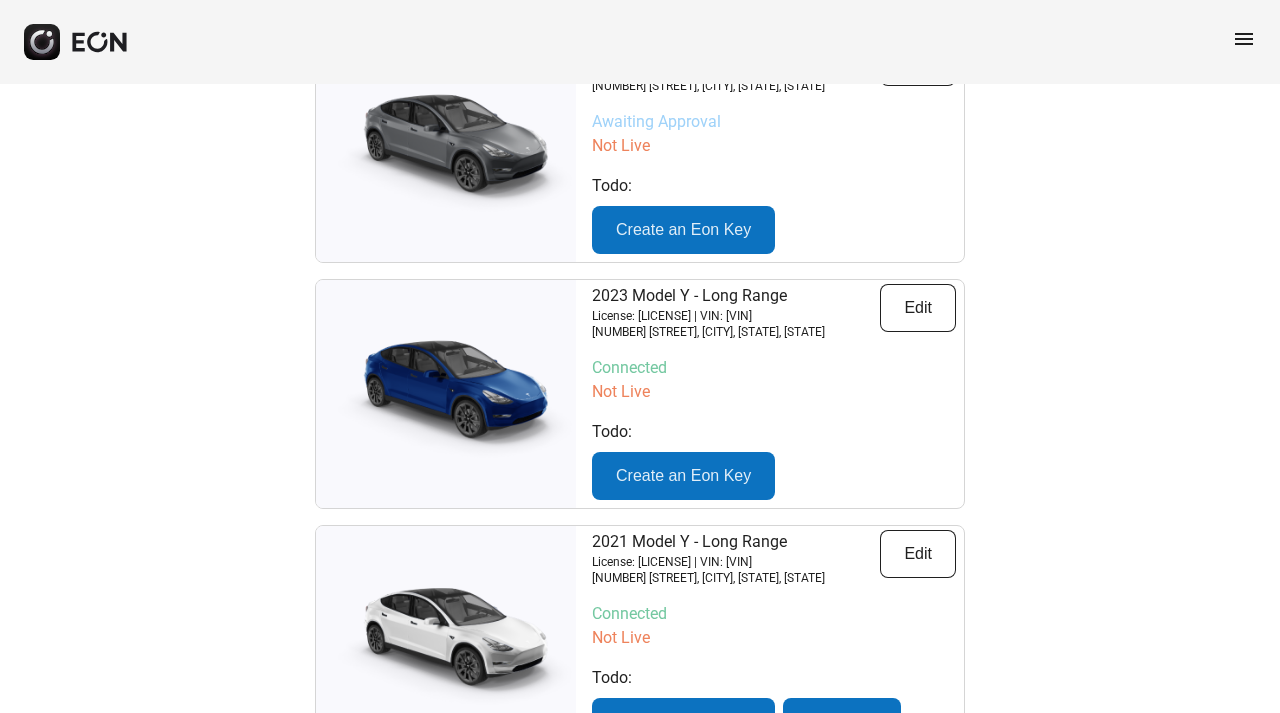 click on "menu" at bounding box center (1244, 39) 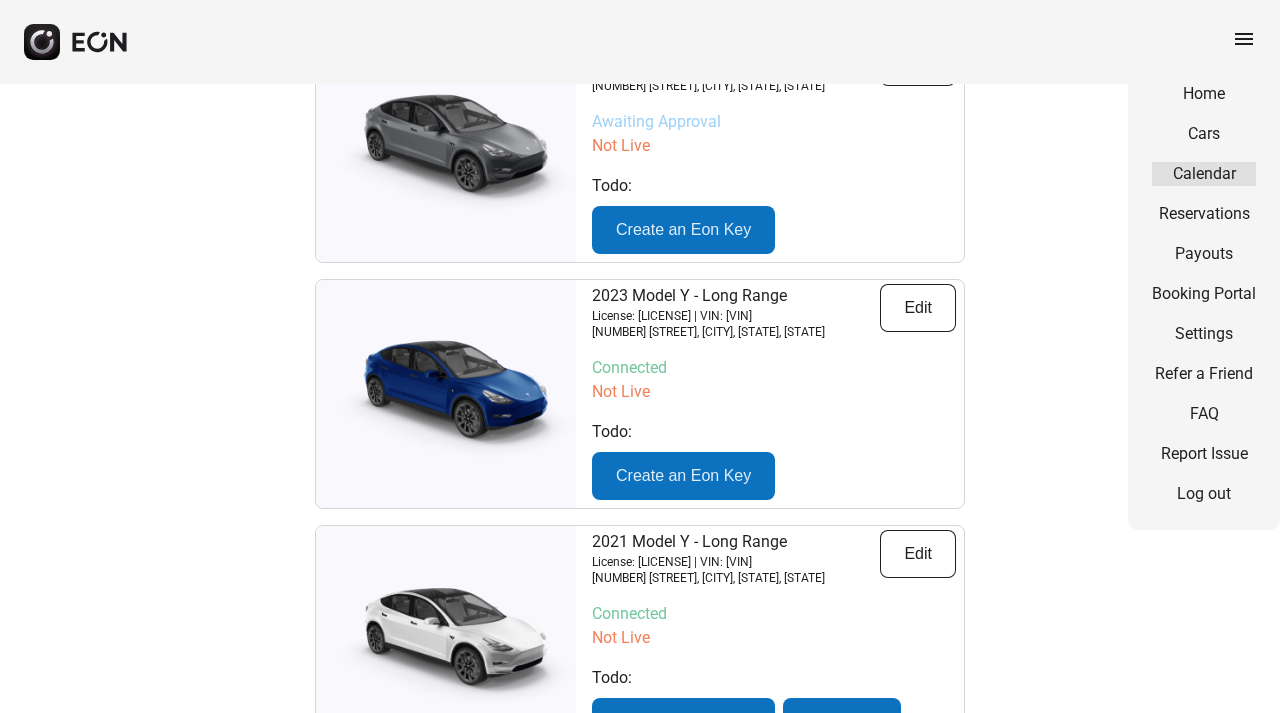 click on "Calendar" at bounding box center (1204, 174) 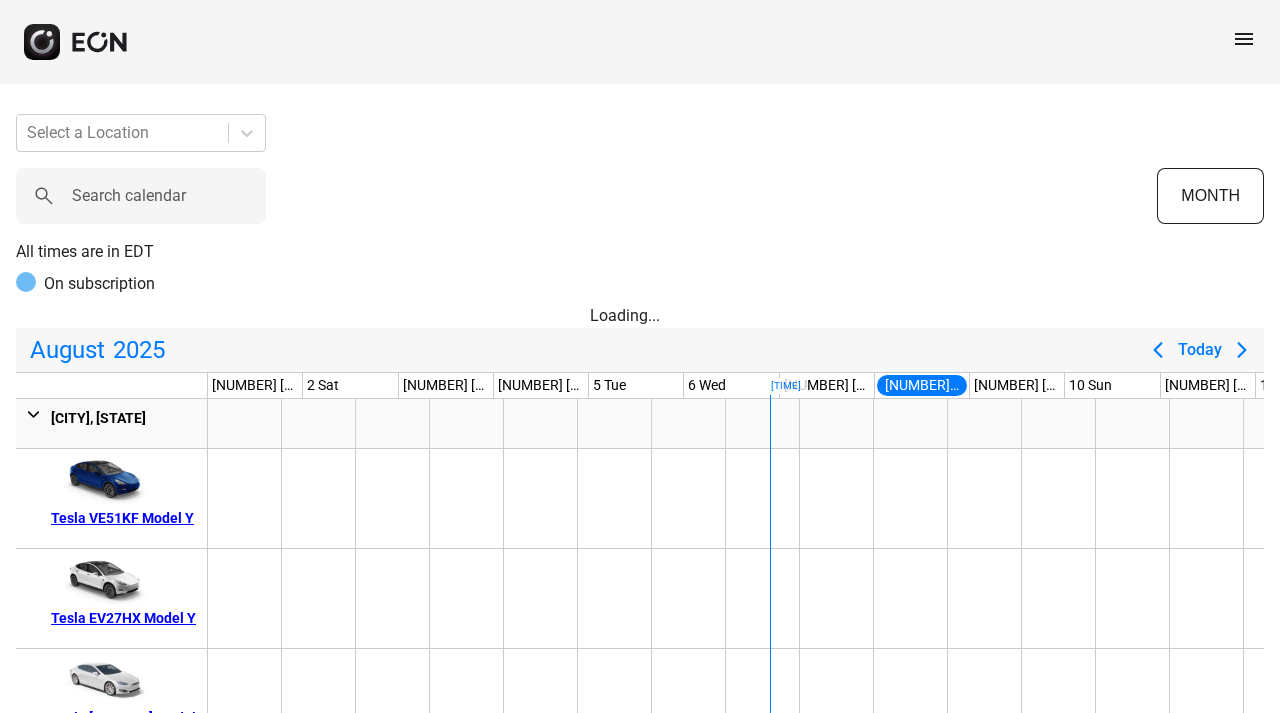 scroll, scrollTop: 0, scrollLeft: 0, axis: both 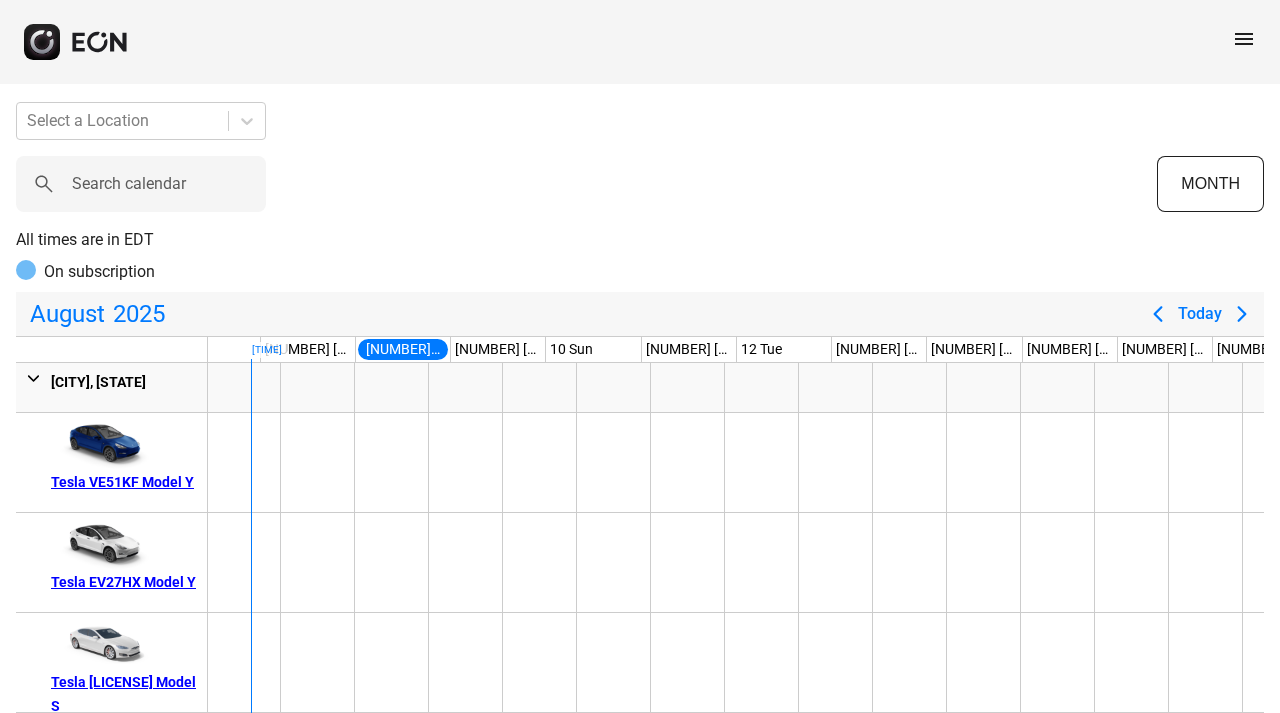 click on "menu" at bounding box center [1244, 39] 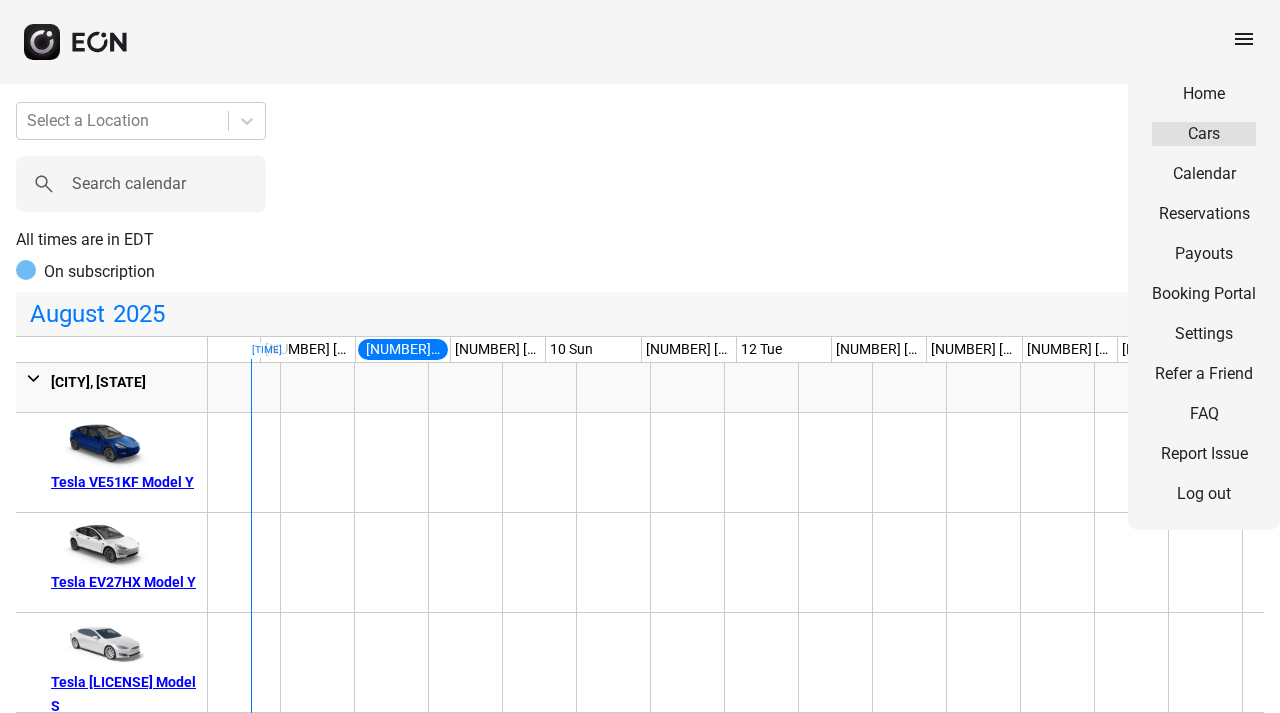 click on "Cars" at bounding box center [1204, 134] 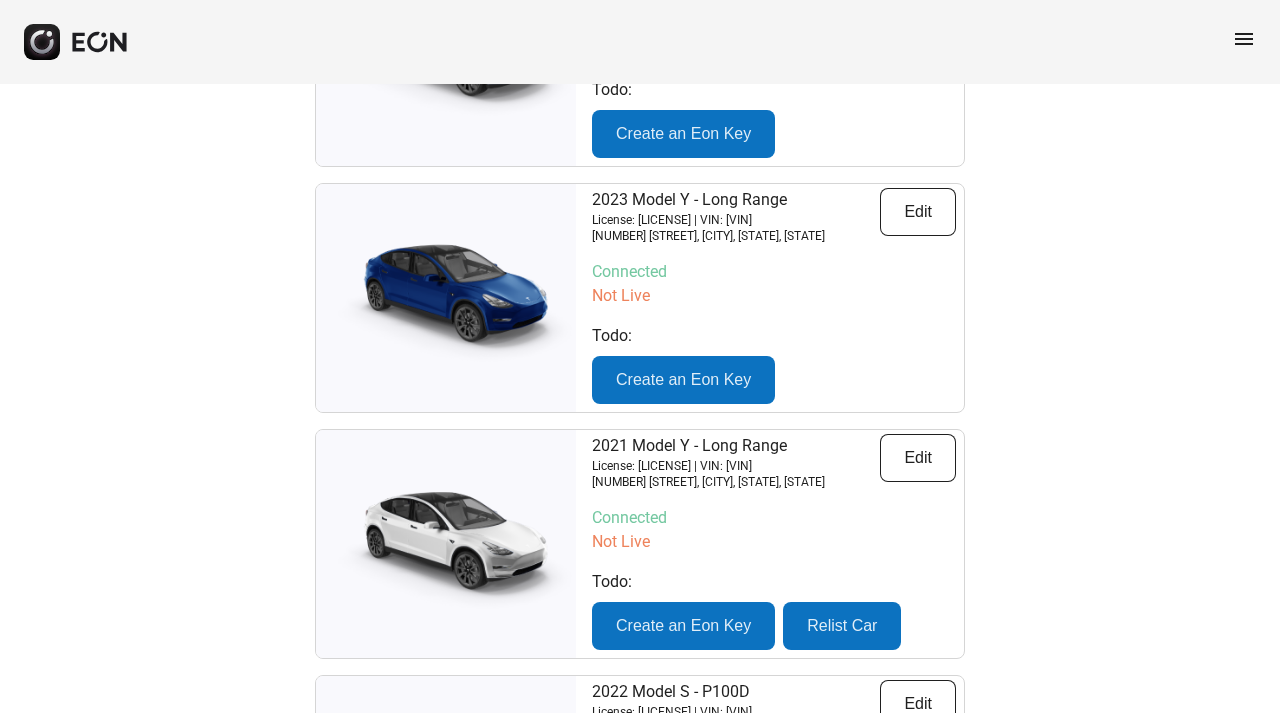 scroll, scrollTop: 416, scrollLeft: 0, axis: vertical 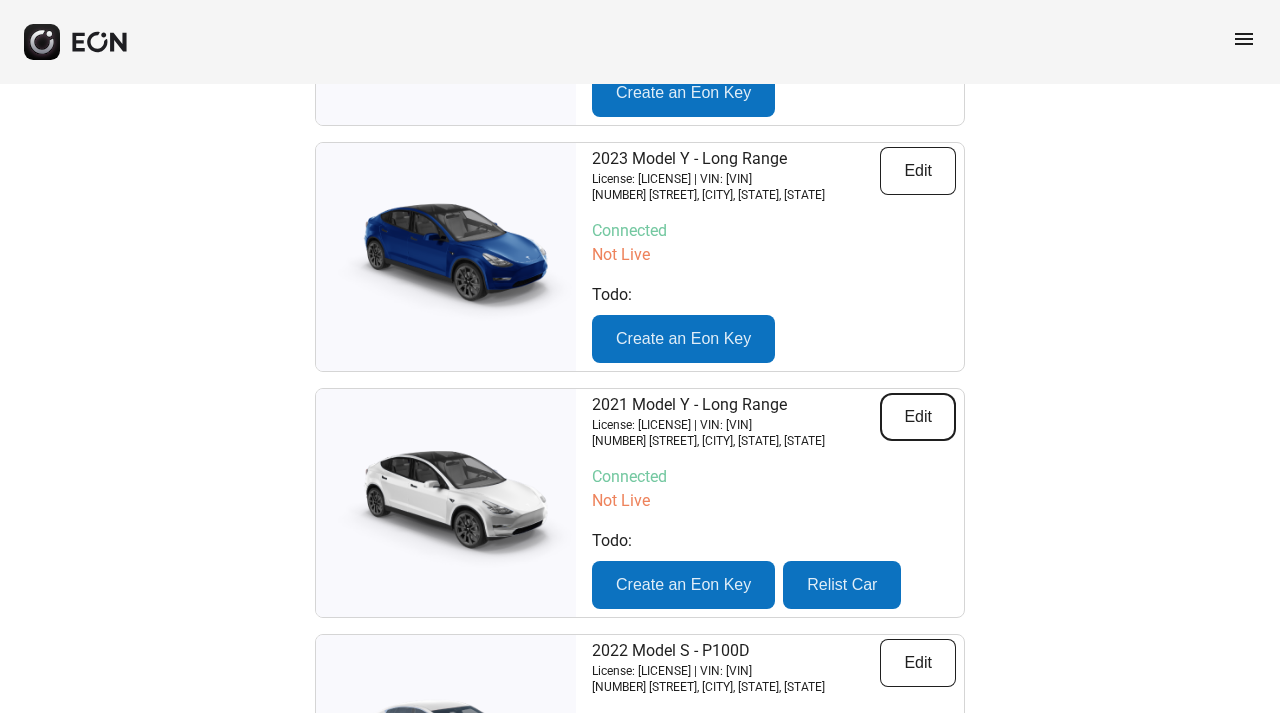 click on "Edit" at bounding box center (918, 417) 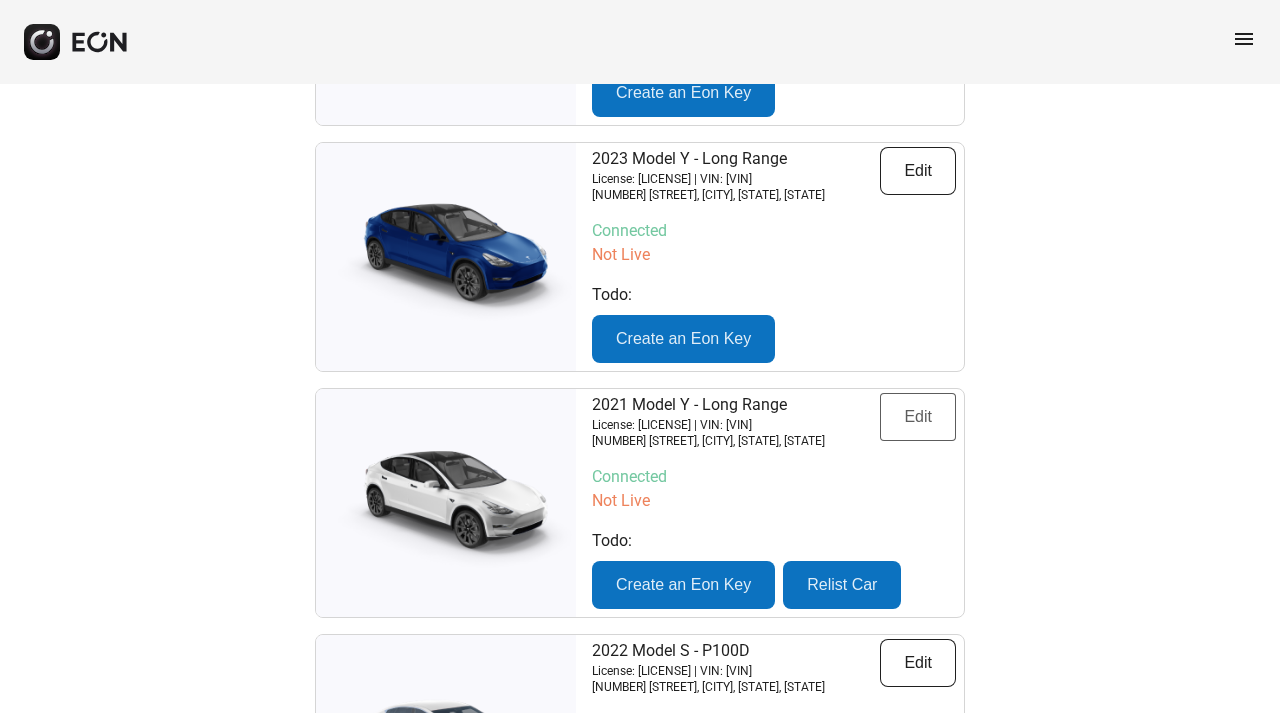 scroll, scrollTop: 0, scrollLeft: 0, axis: both 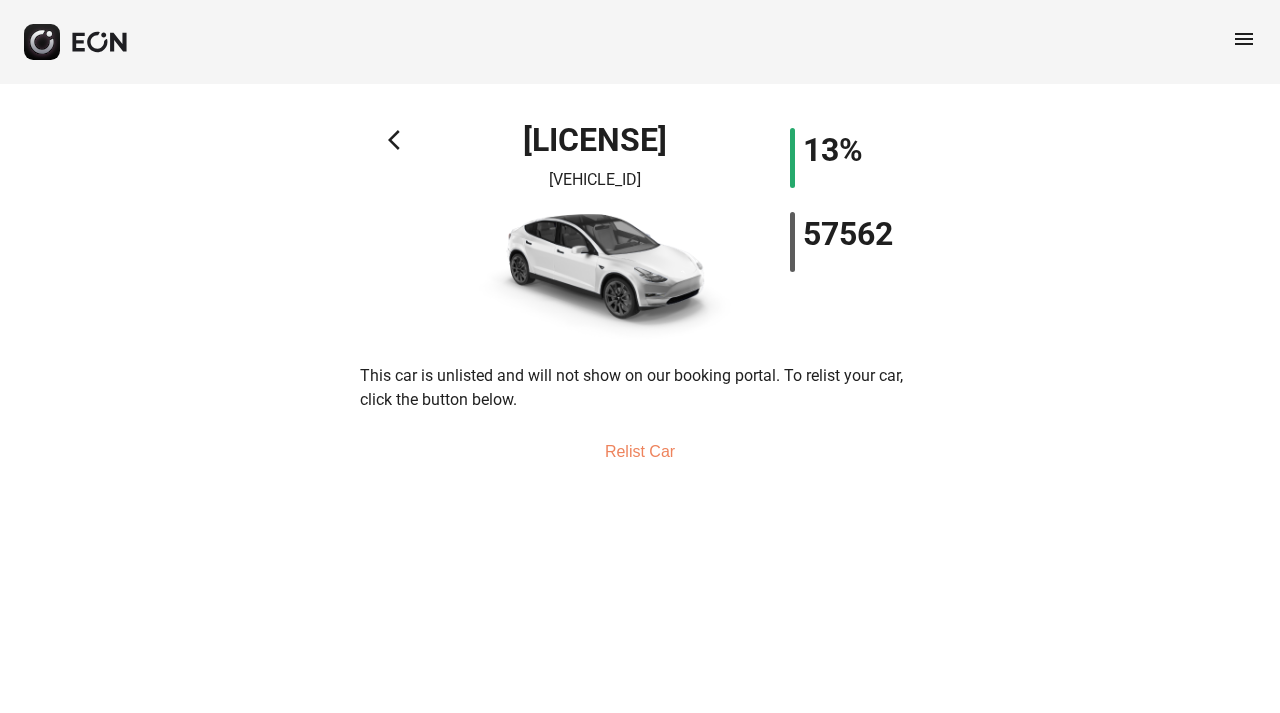 click on "menu" at bounding box center (1244, 39) 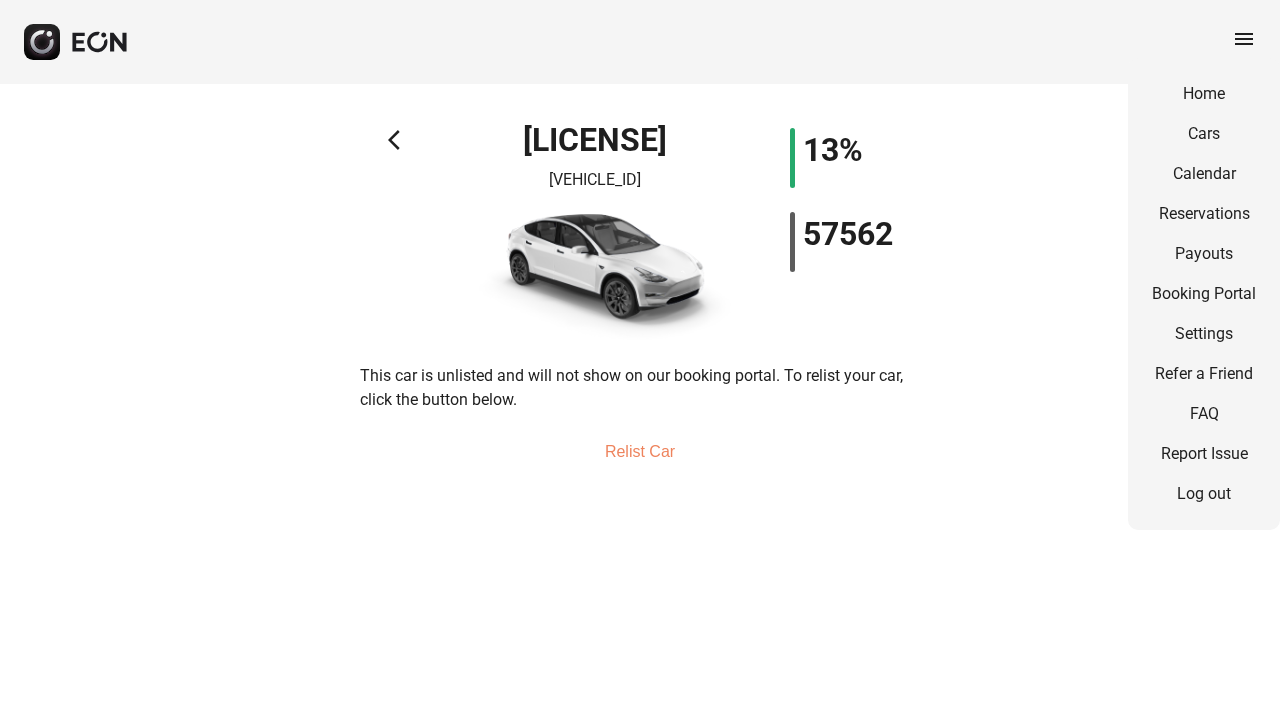 drag, startPoint x: 515, startPoint y: 174, endPoint x: 672, endPoint y: 173, distance: 157.00319 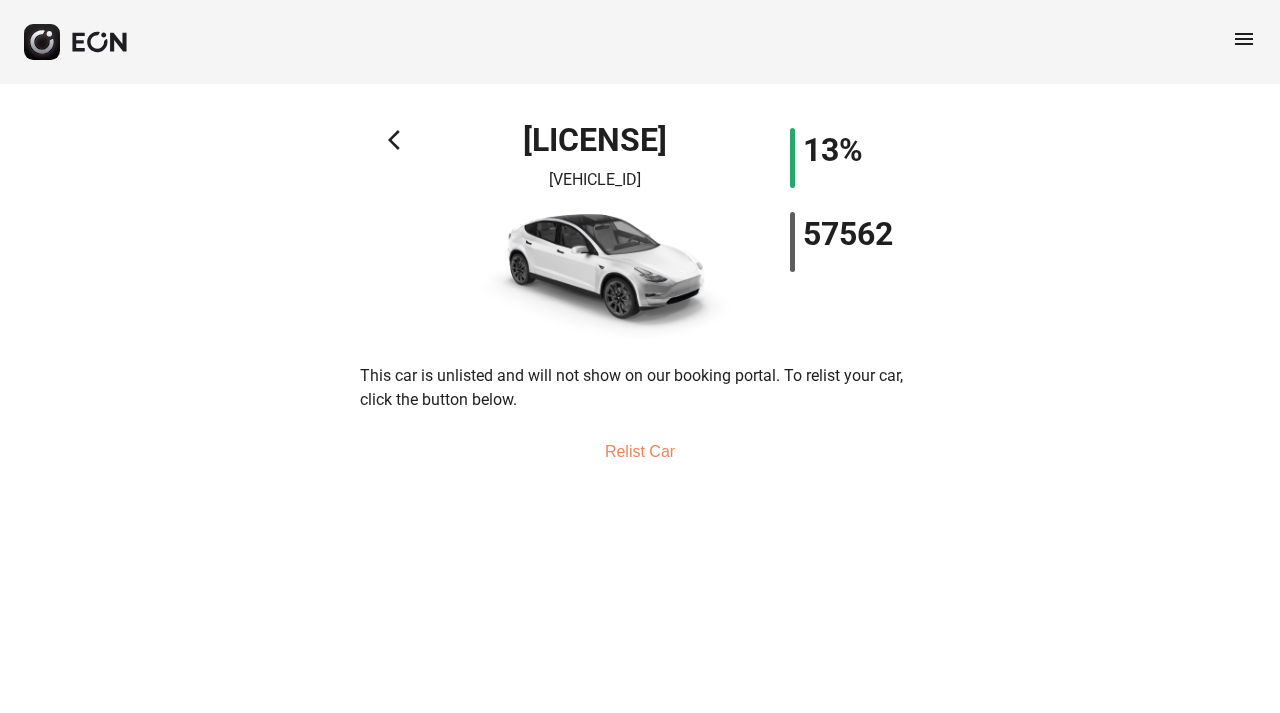 copy on "[VEHICLE_ID]" 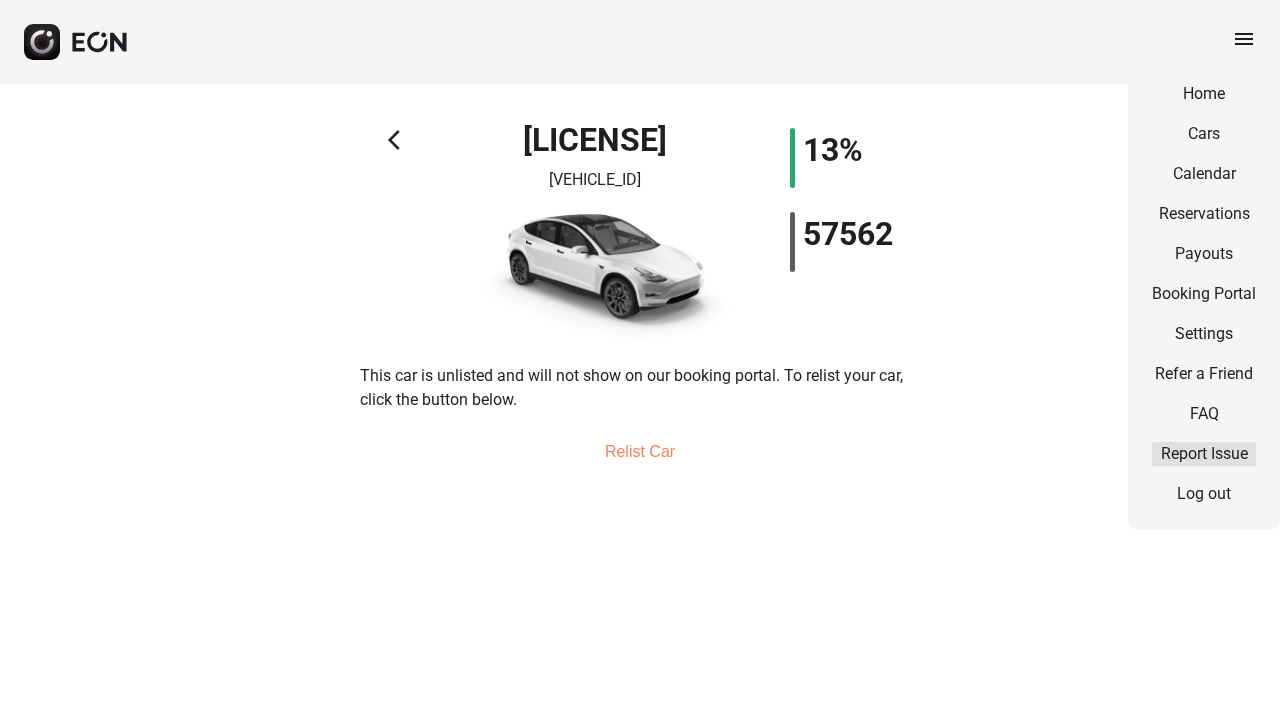 click on "Report Issue" at bounding box center [1204, 454] 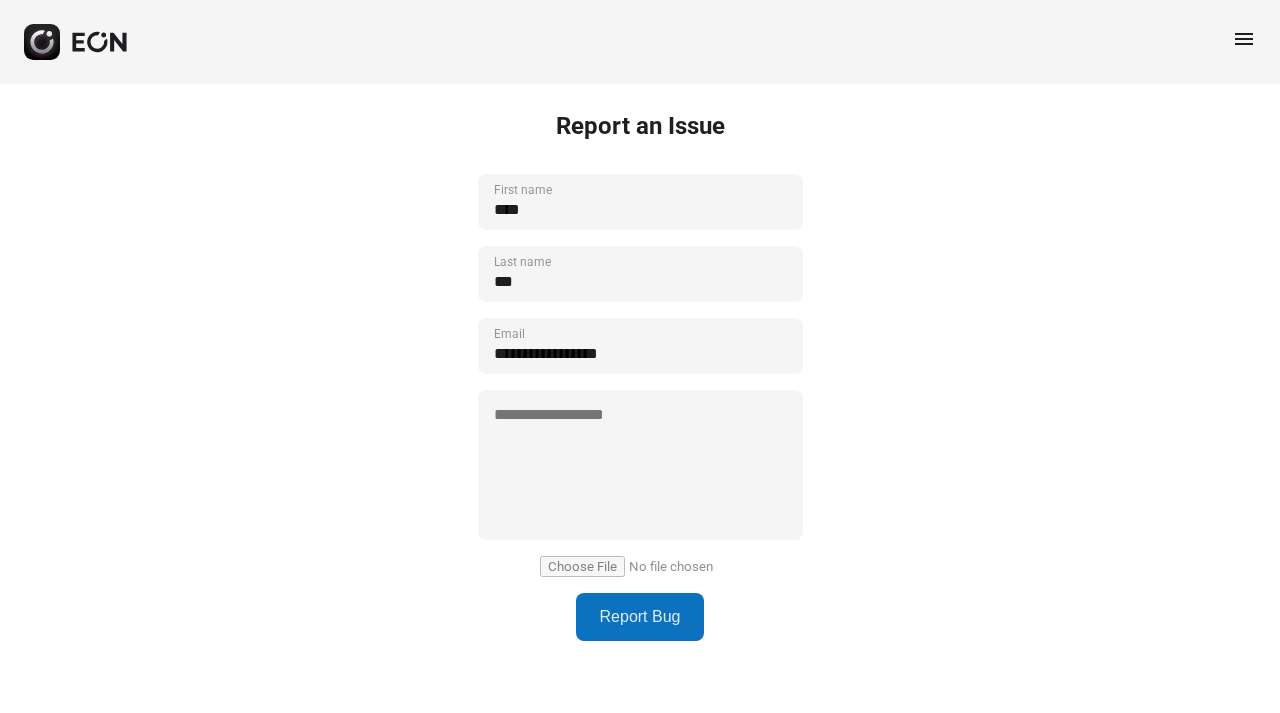 click at bounding box center (640, 465) 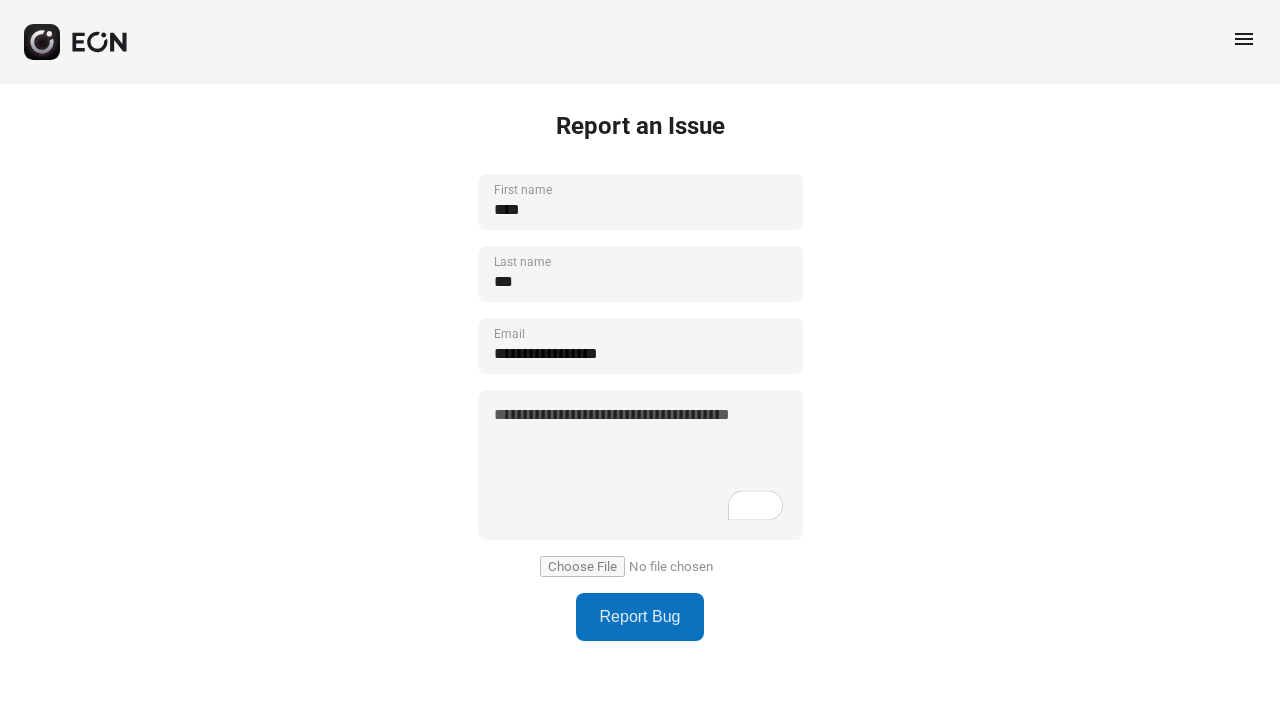 paste on "**********" 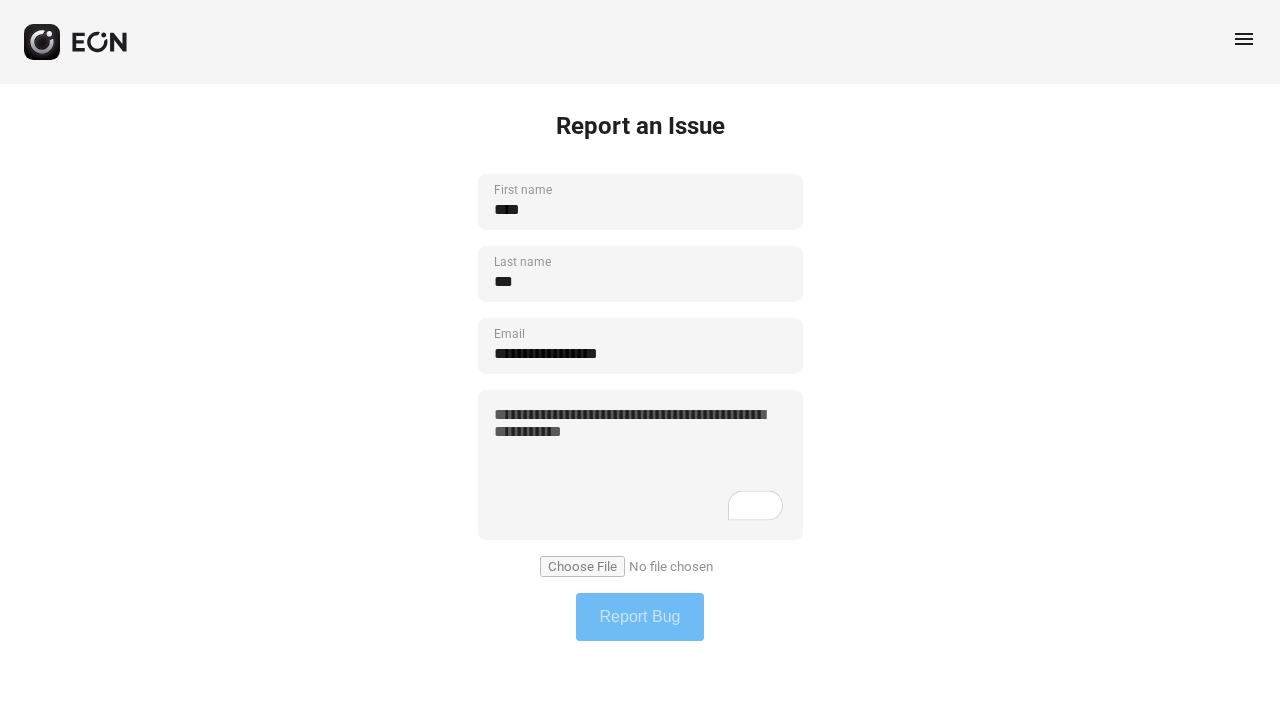type on "**********" 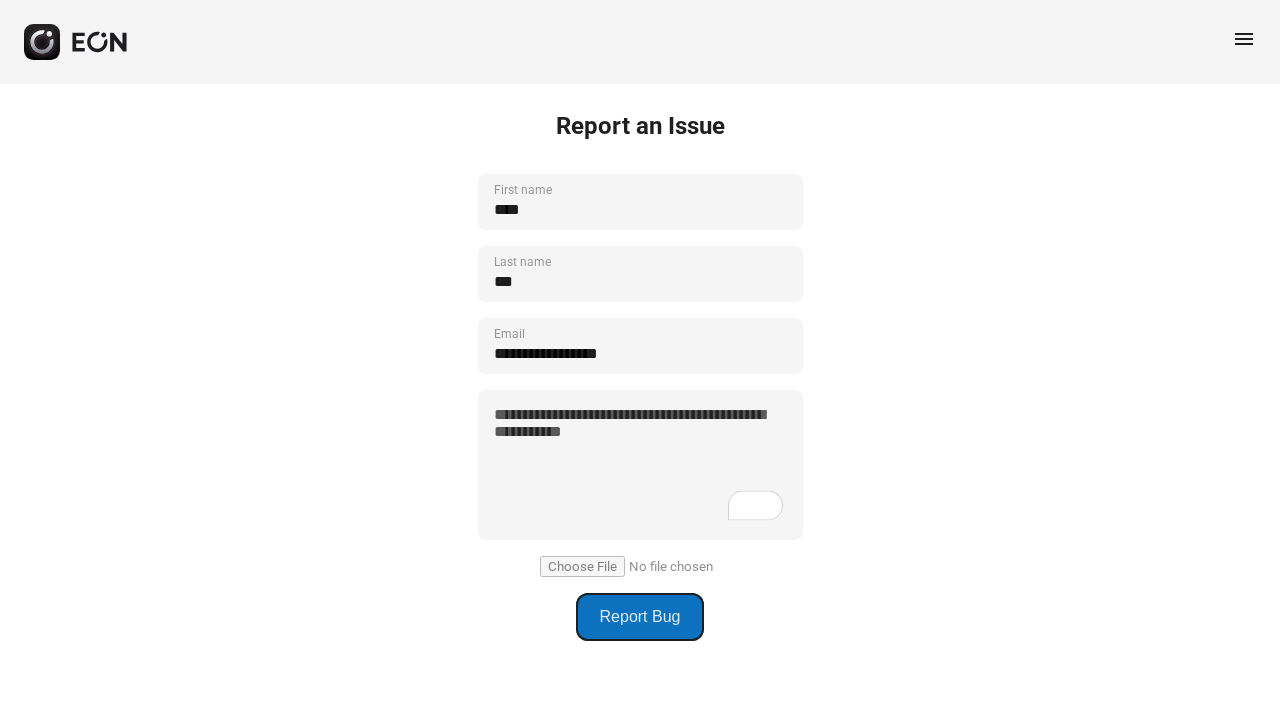 click on "Report Bug" at bounding box center [640, 617] 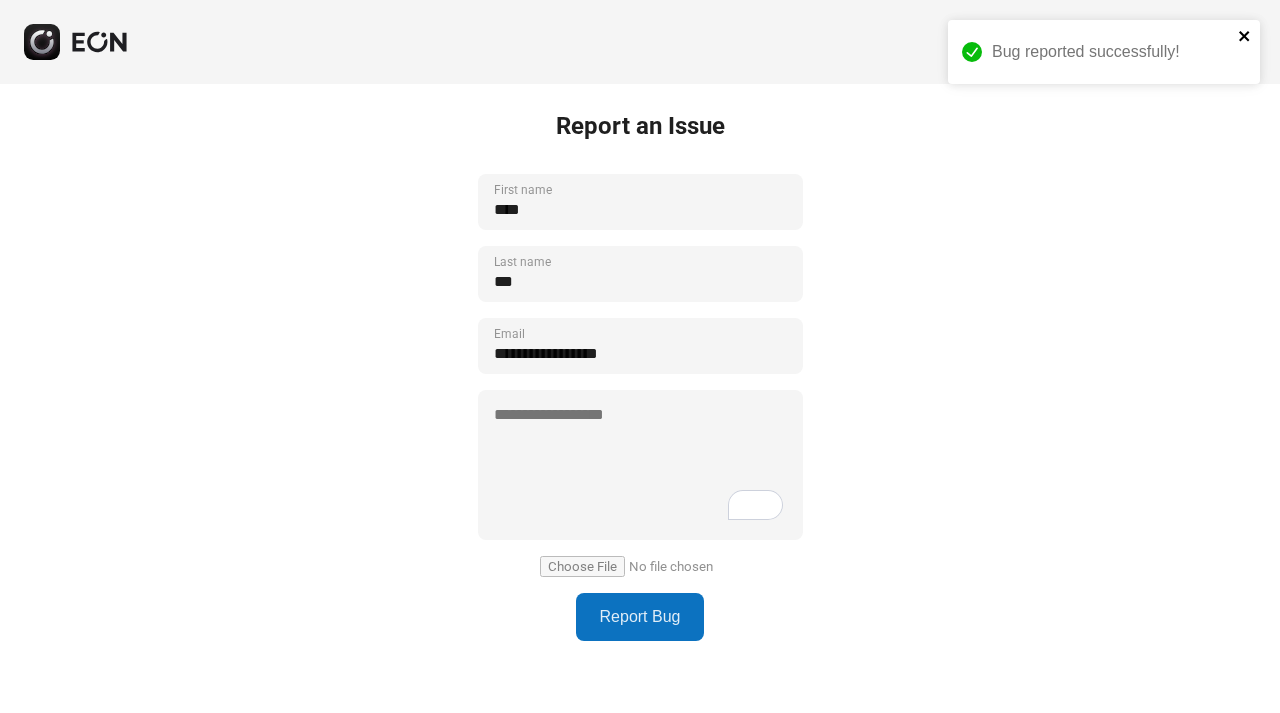 click 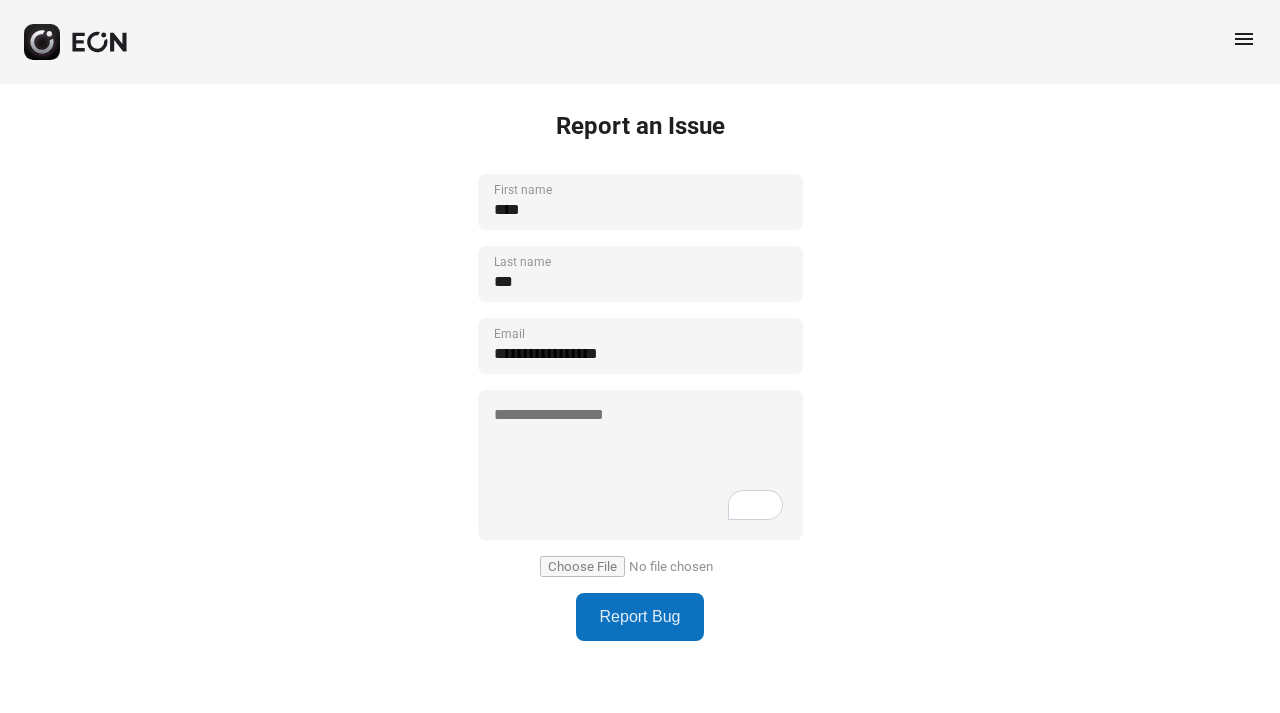 click on "Bug reported successfully!" at bounding box center [1104, 60] 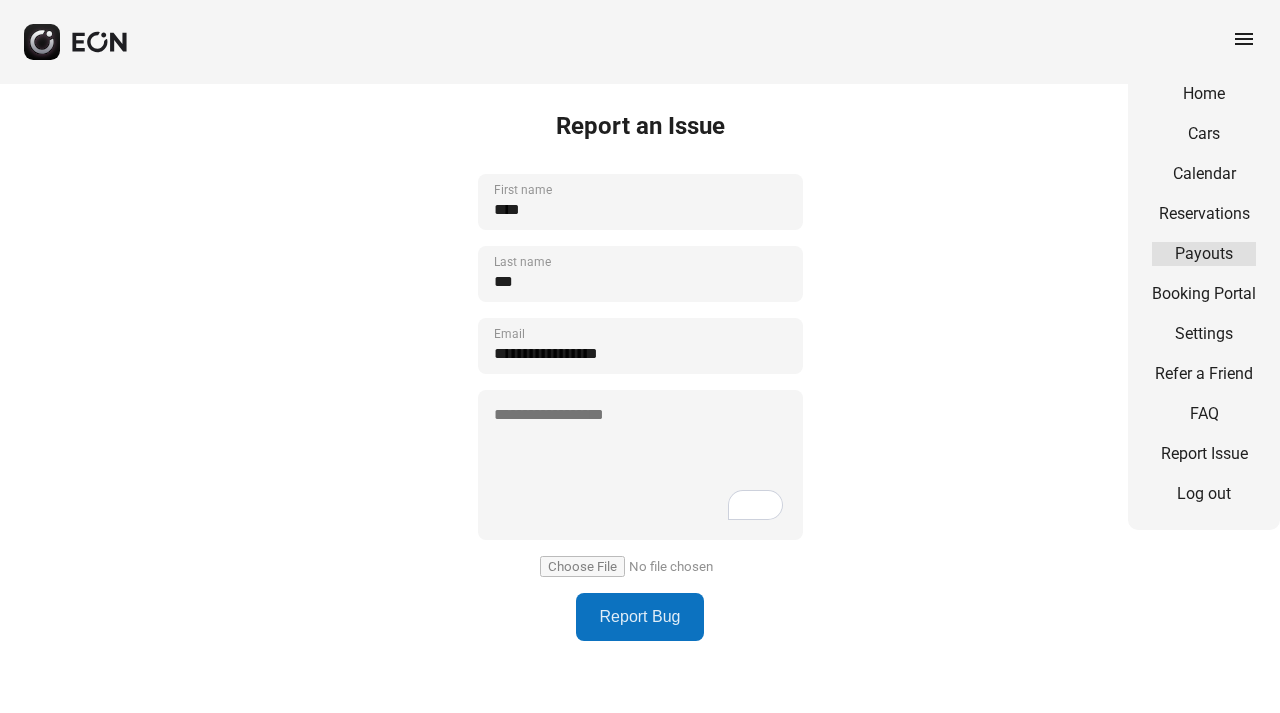 click on "Payouts" at bounding box center (1204, 254) 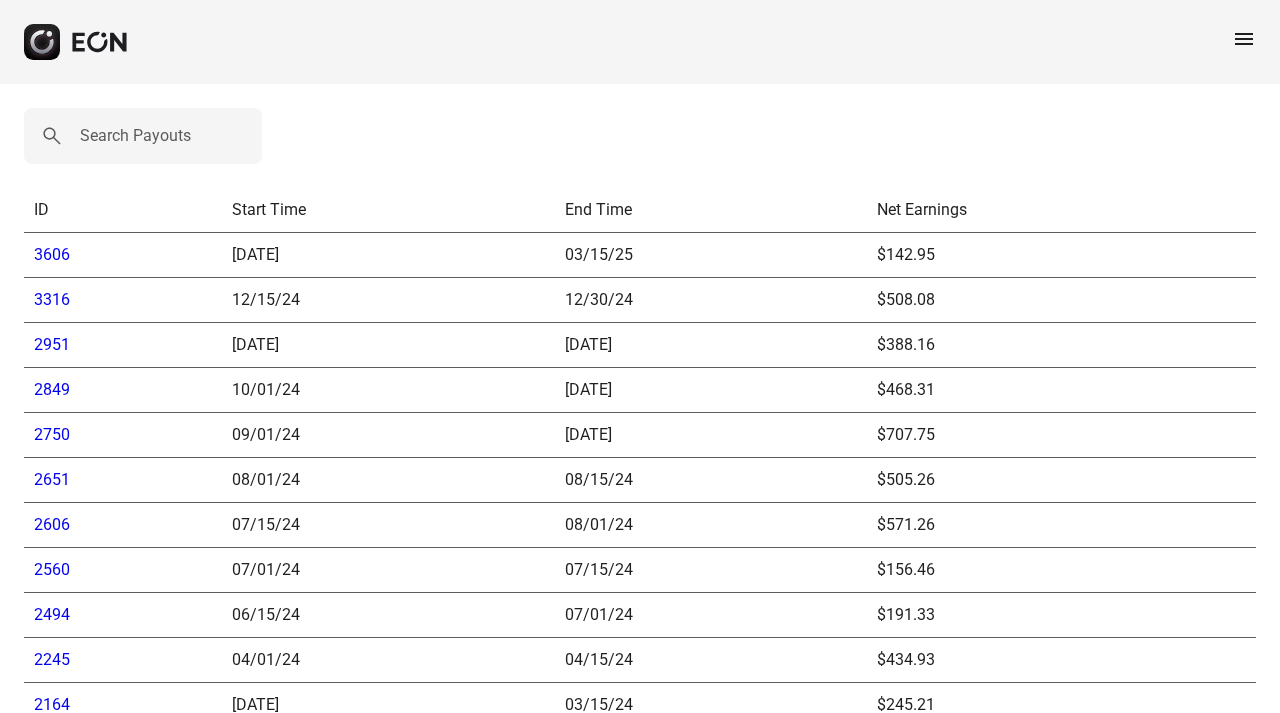 click on "3606" at bounding box center (52, 254) 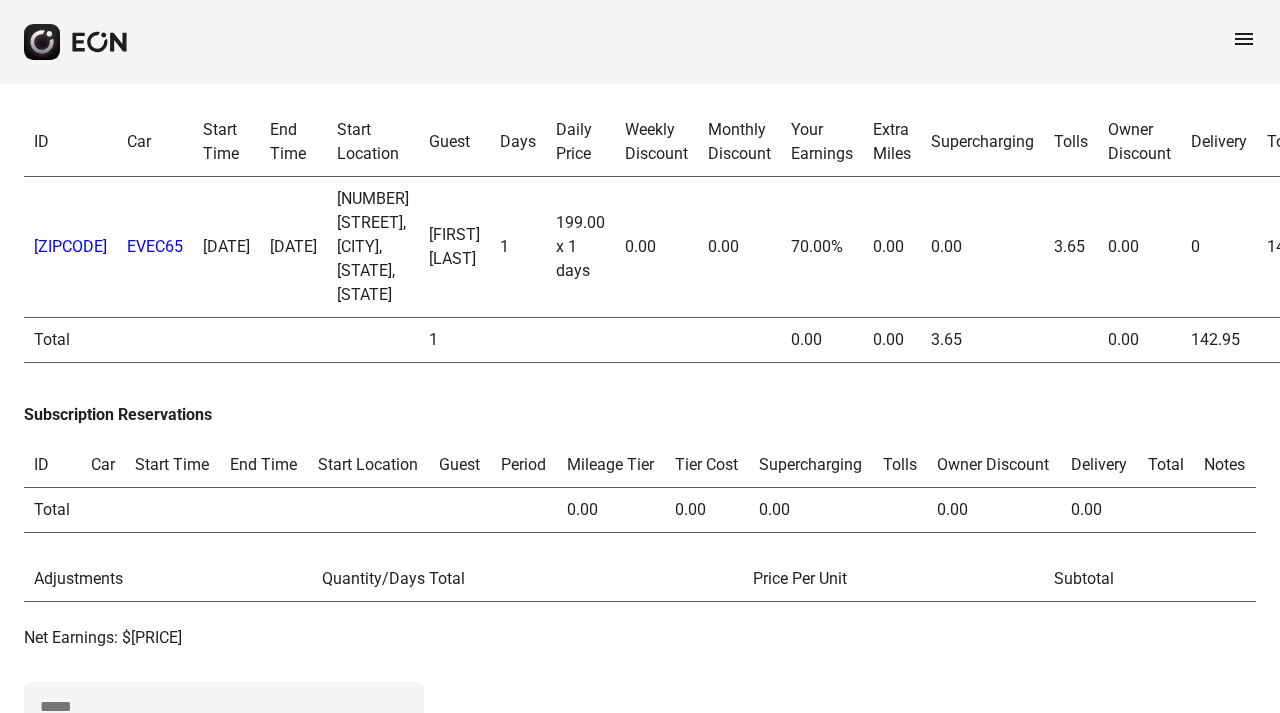 click on "menu" at bounding box center [1244, 39] 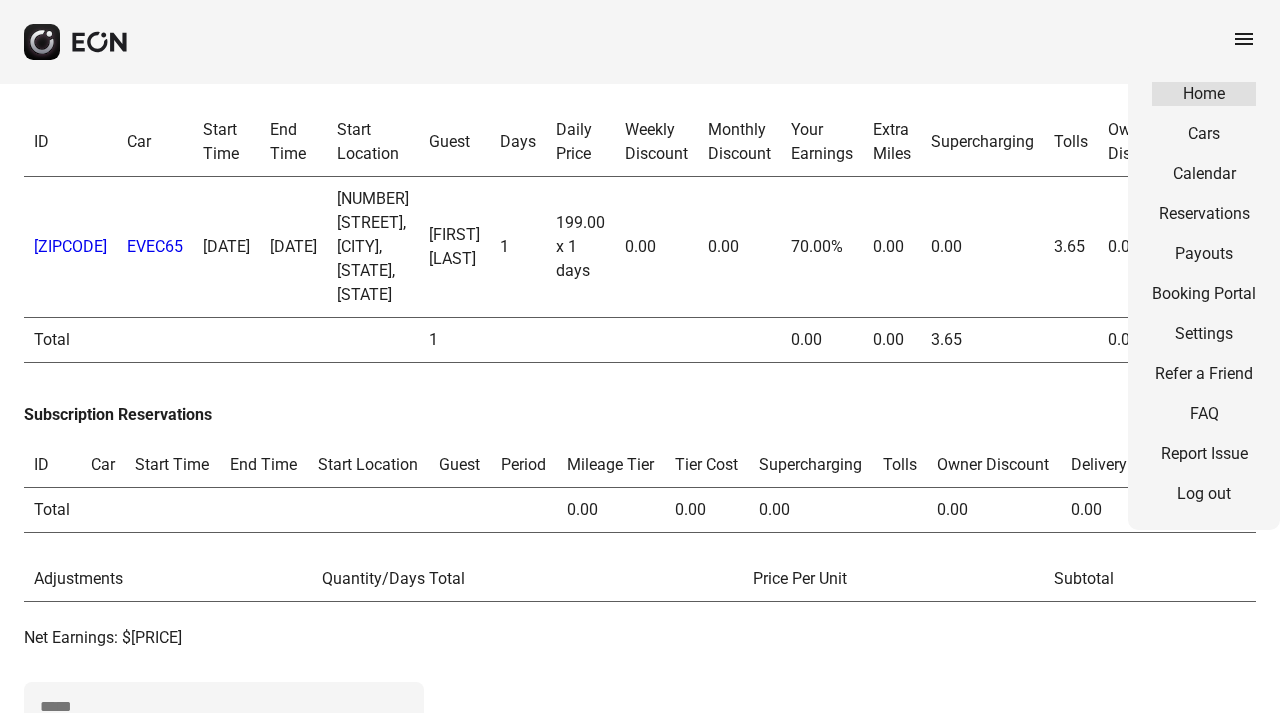 click on "Home" at bounding box center [1204, 94] 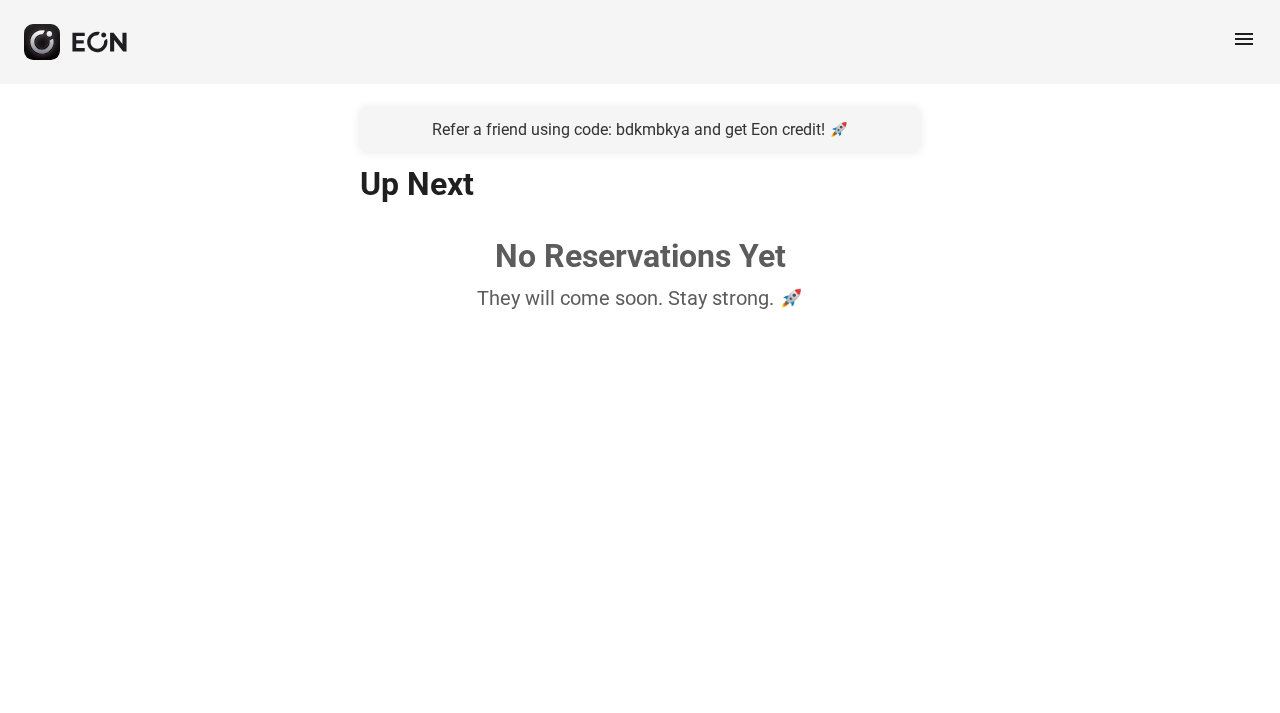 click on "menu" at bounding box center [1244, 42] 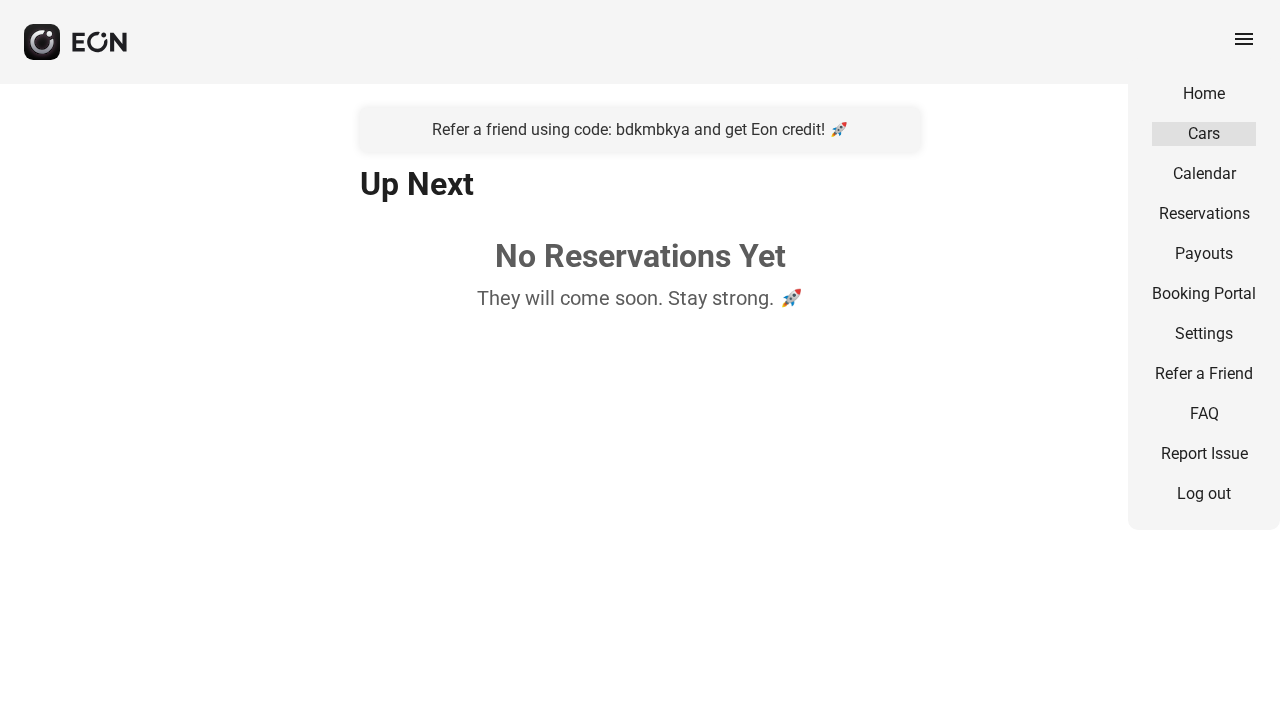 click on "Cars" at bounding box center [1204, 134] 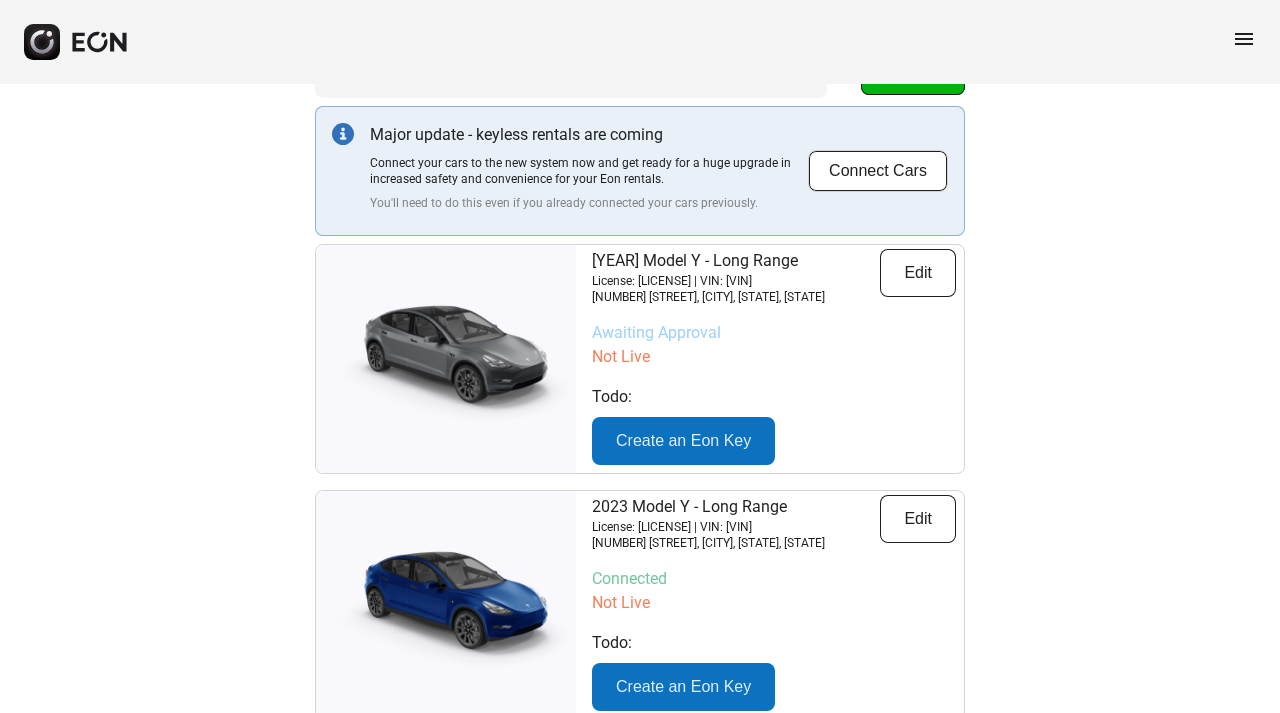 scroll, scrollTop: 89, scrollLeft: 0, axis: vertical 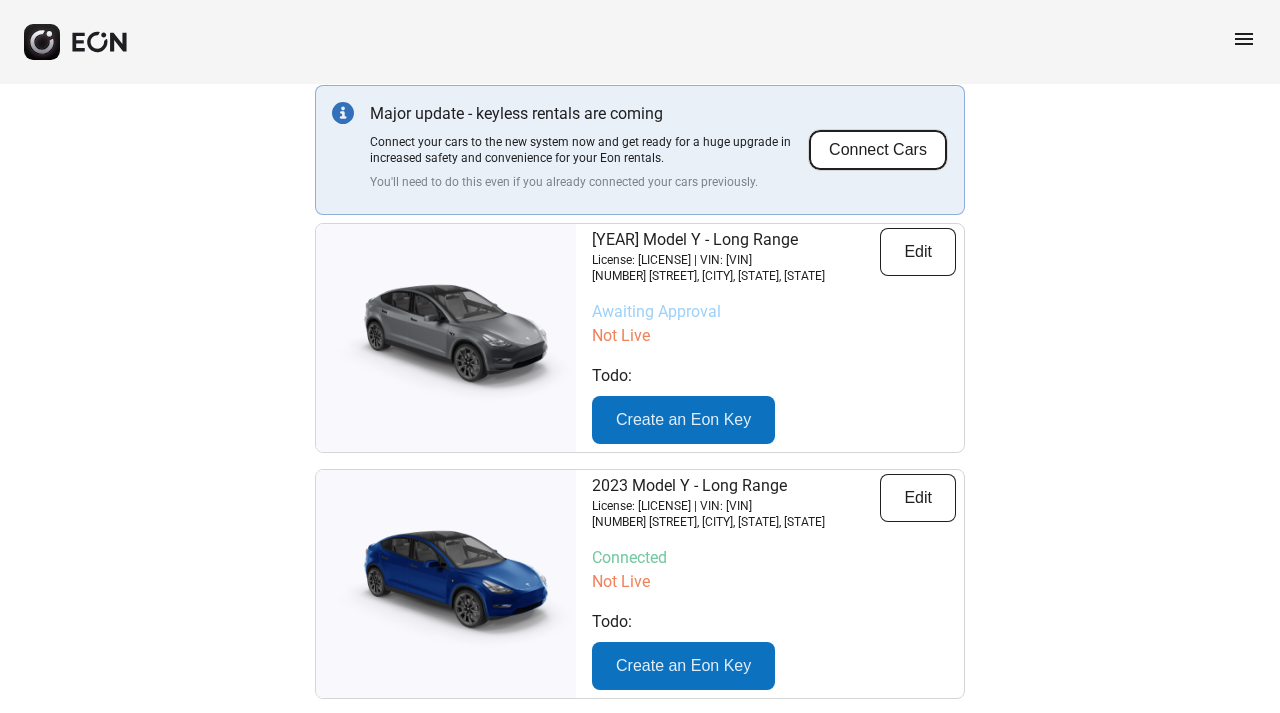 click on "Connect Cars" at bounding box center (878, 150) 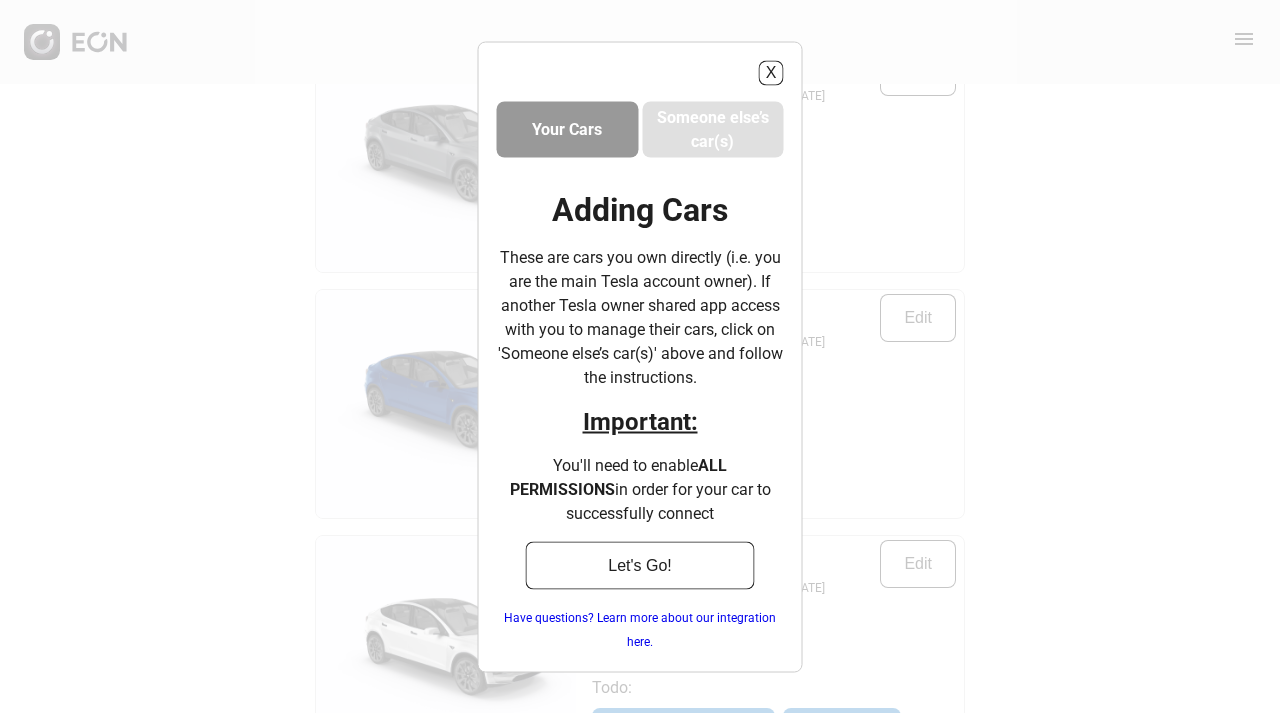 scroll, scrollTop: 279, scrollLeft: 0, axis: vertical 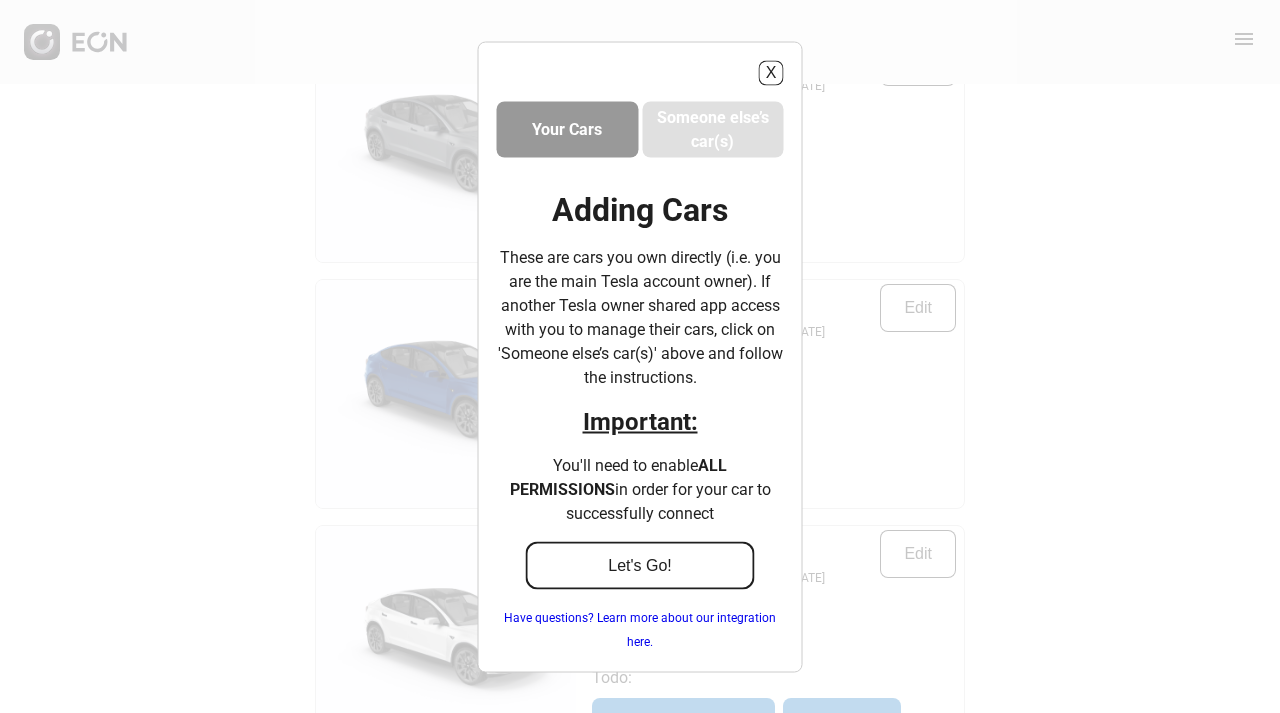 click on "Let's Go!" at bounding box center [640, 565] 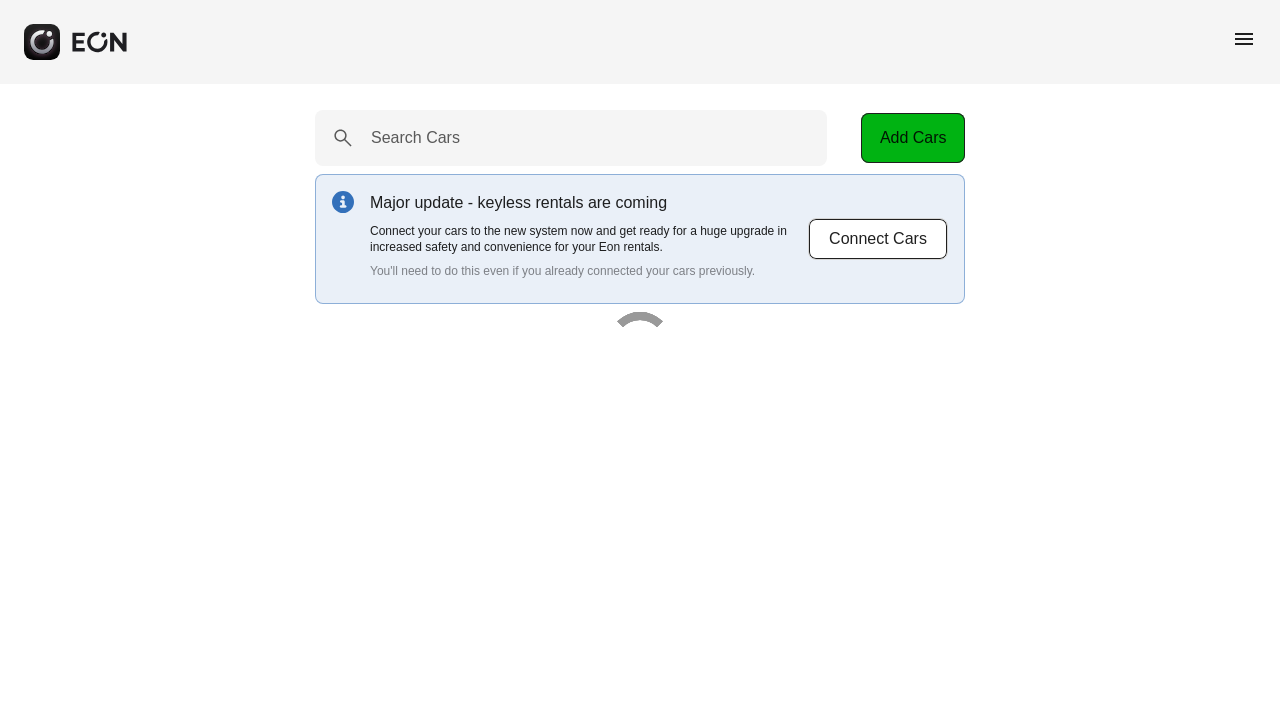 scroll, scrollTop: 0, scrollLeft: 0, axis: both 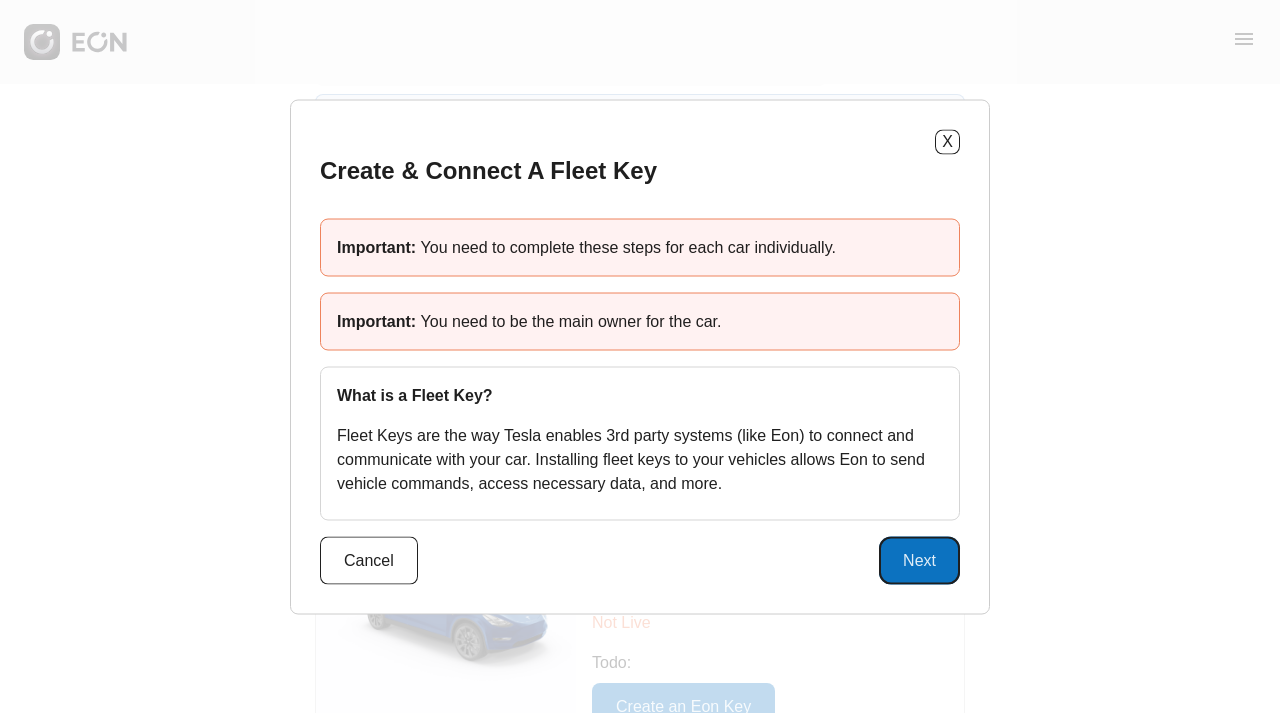 click on "Next" at bounding box center (919, 560) 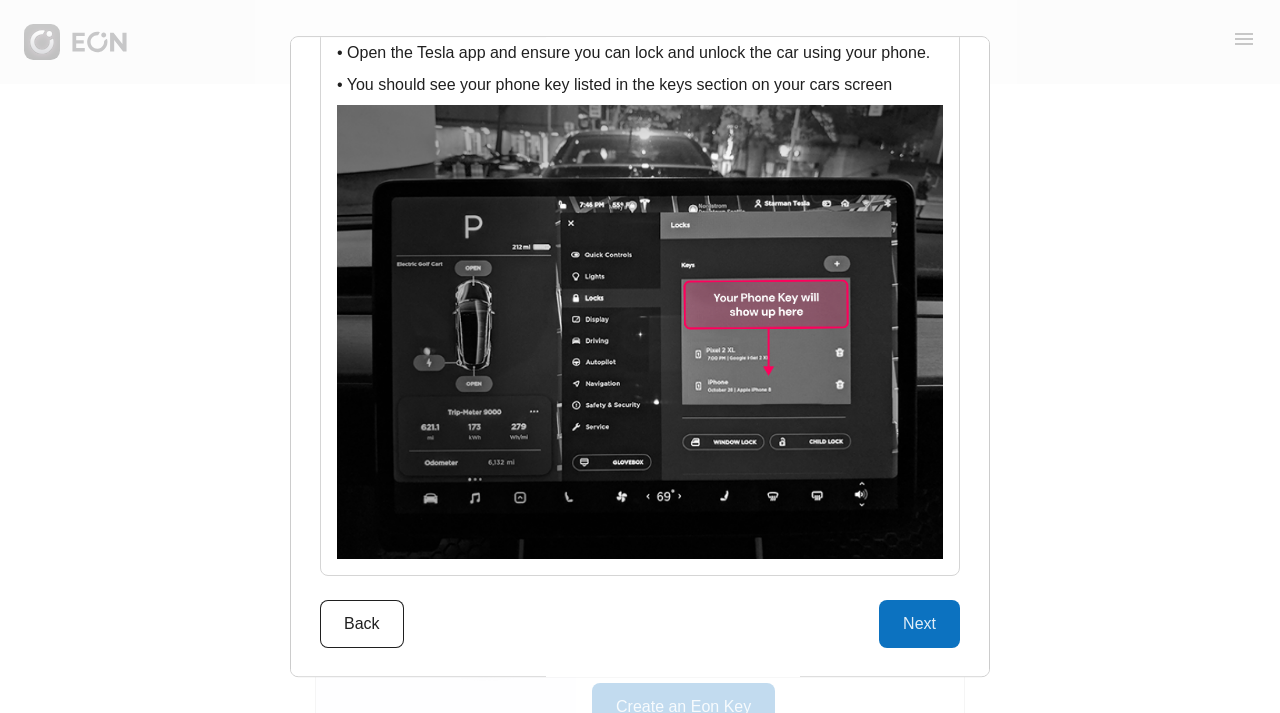 scroll, scrollTop: 2518, scrollLeft: 0, axis: vertical 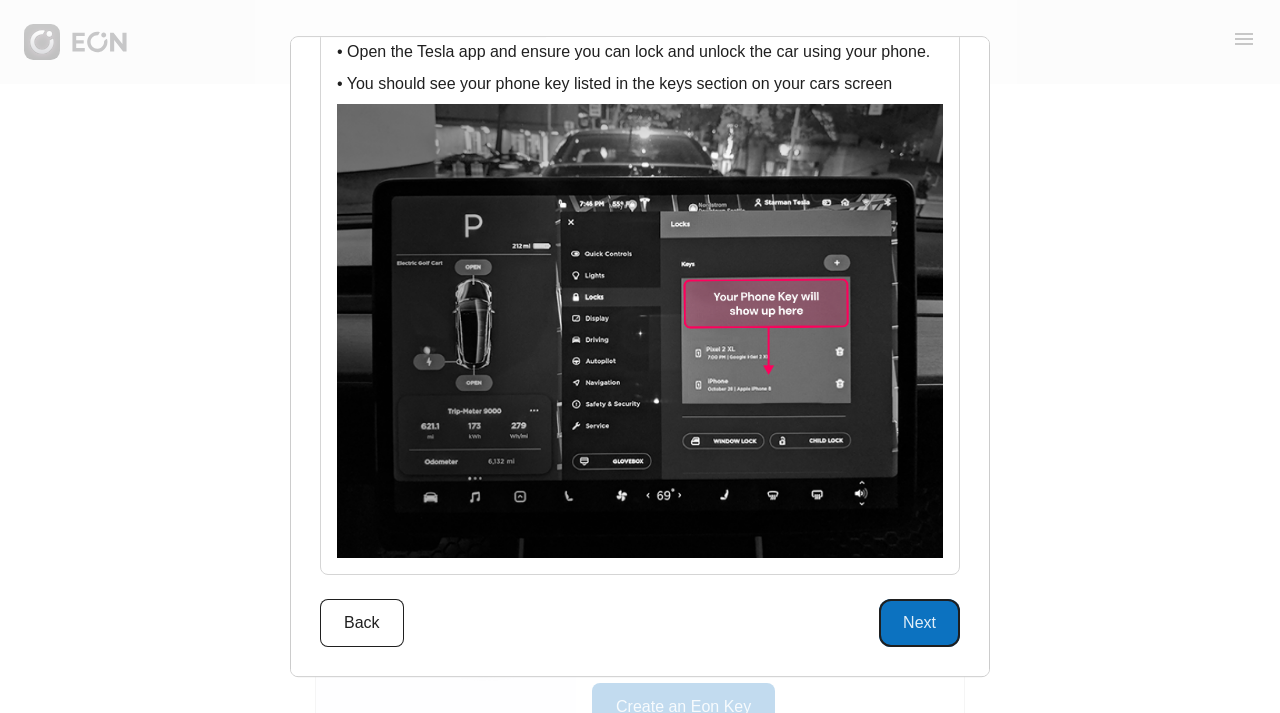 click on "Next" at bounding box center [919, 623] 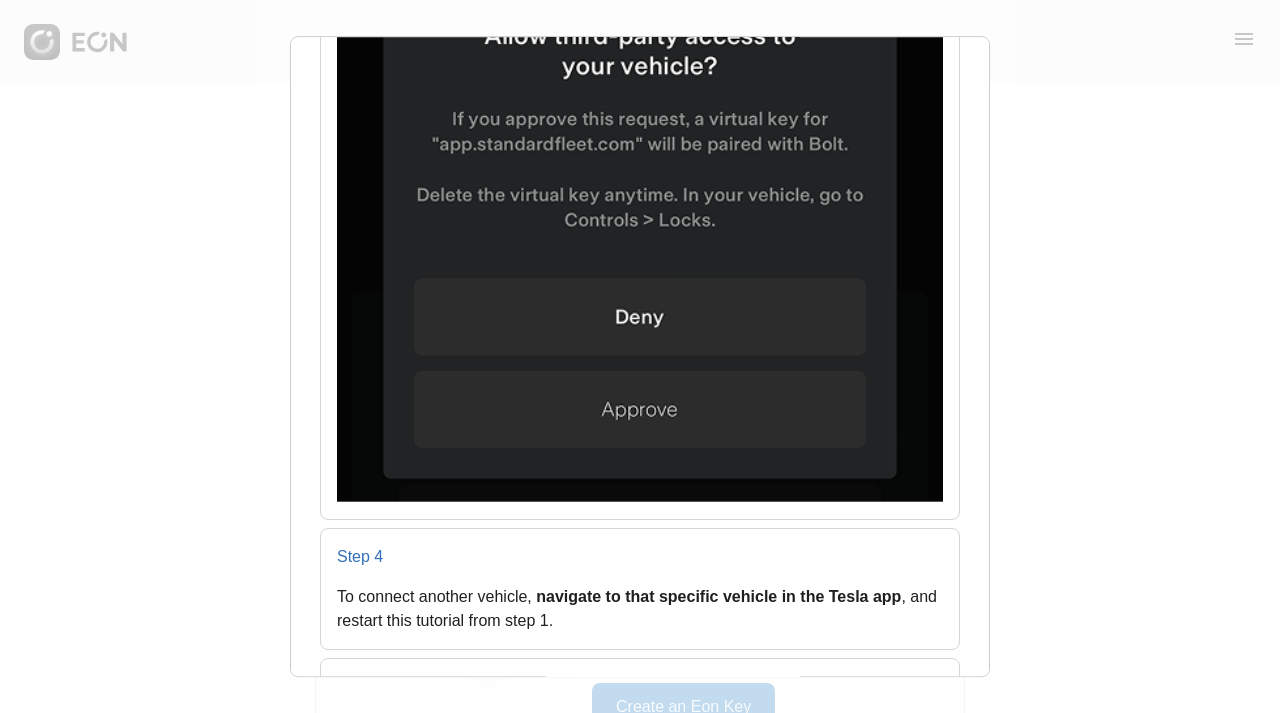 scroll, scrollTop: 1011, scrollLeft: 0, axis: vertical 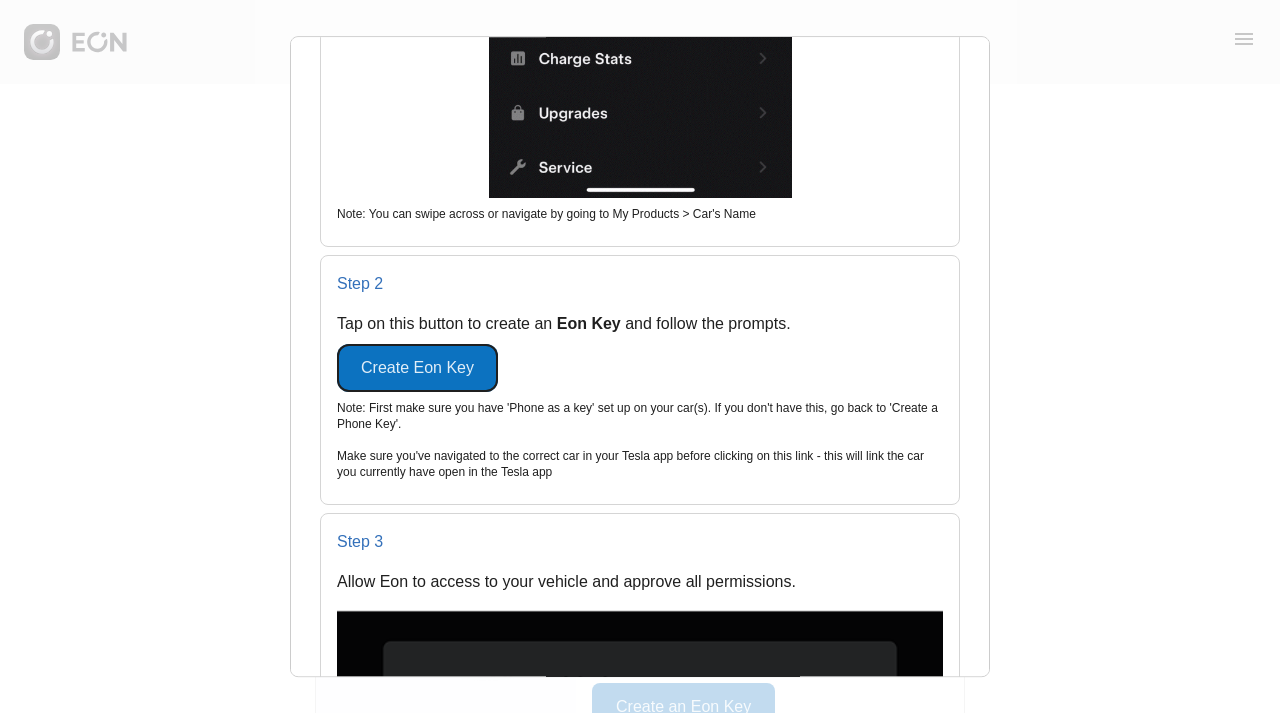 click on "Create Eon Key" at bounding box center [417, 368] 